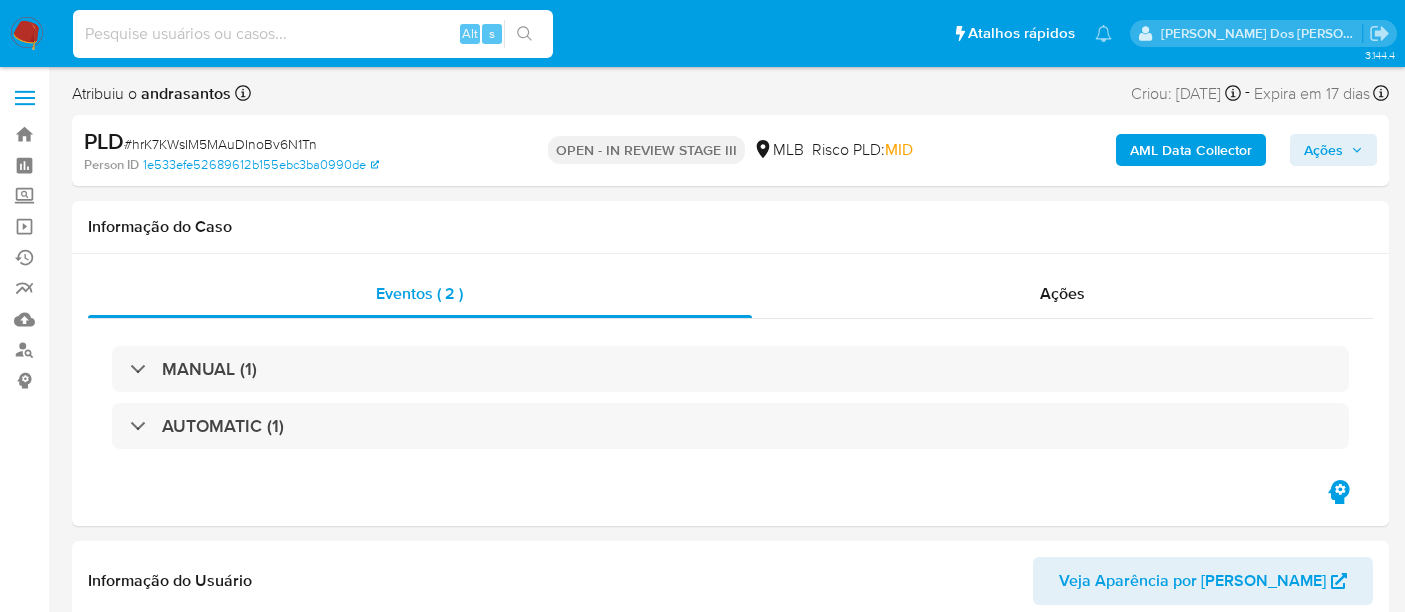 select on "10" 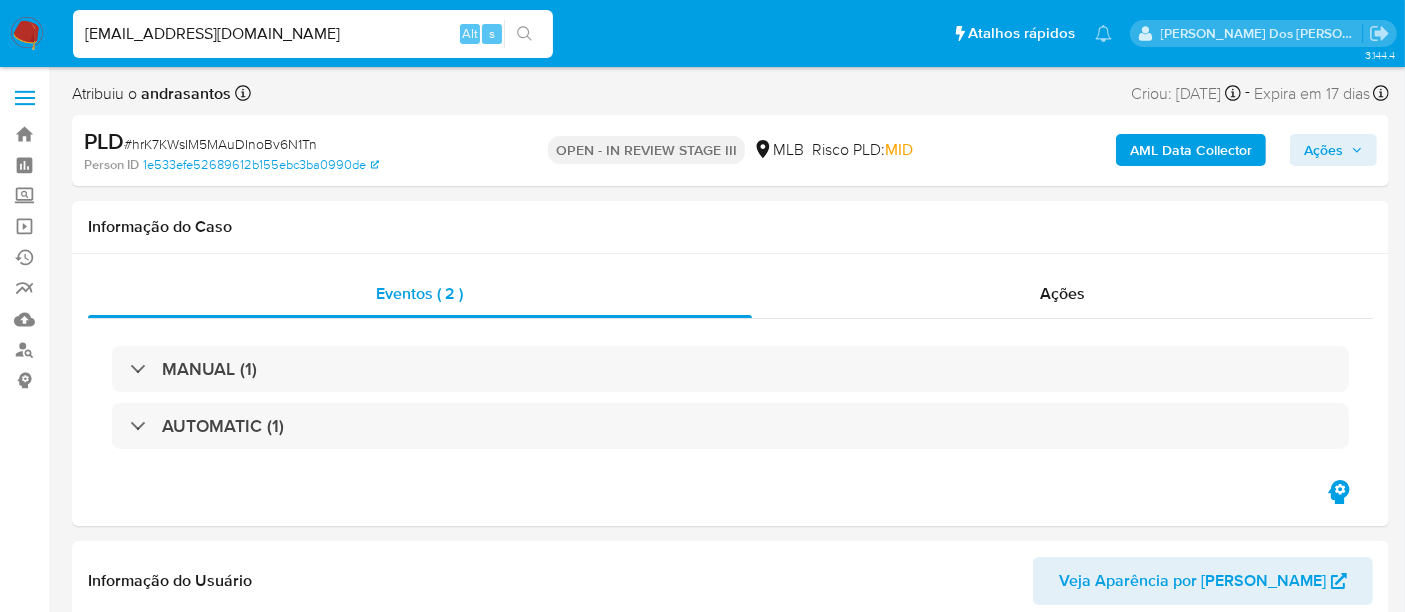 type on "[EMAIL_ADDRESS][DOMAIN_NAME]" 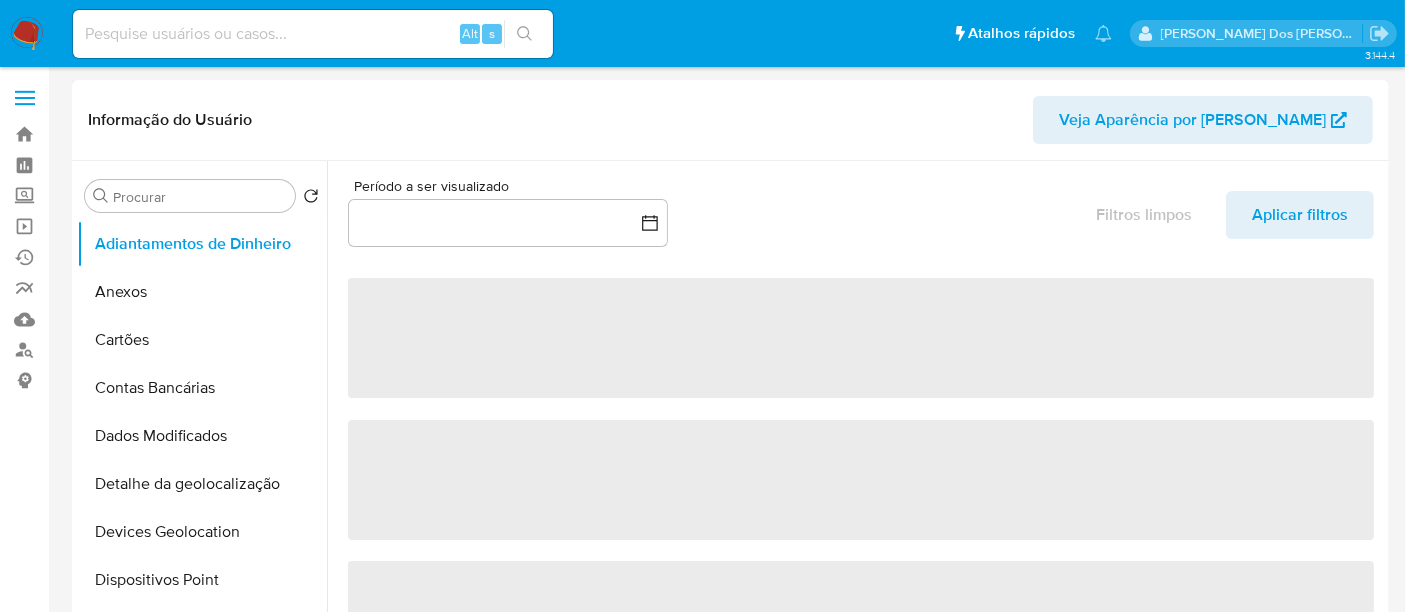 select on "10" 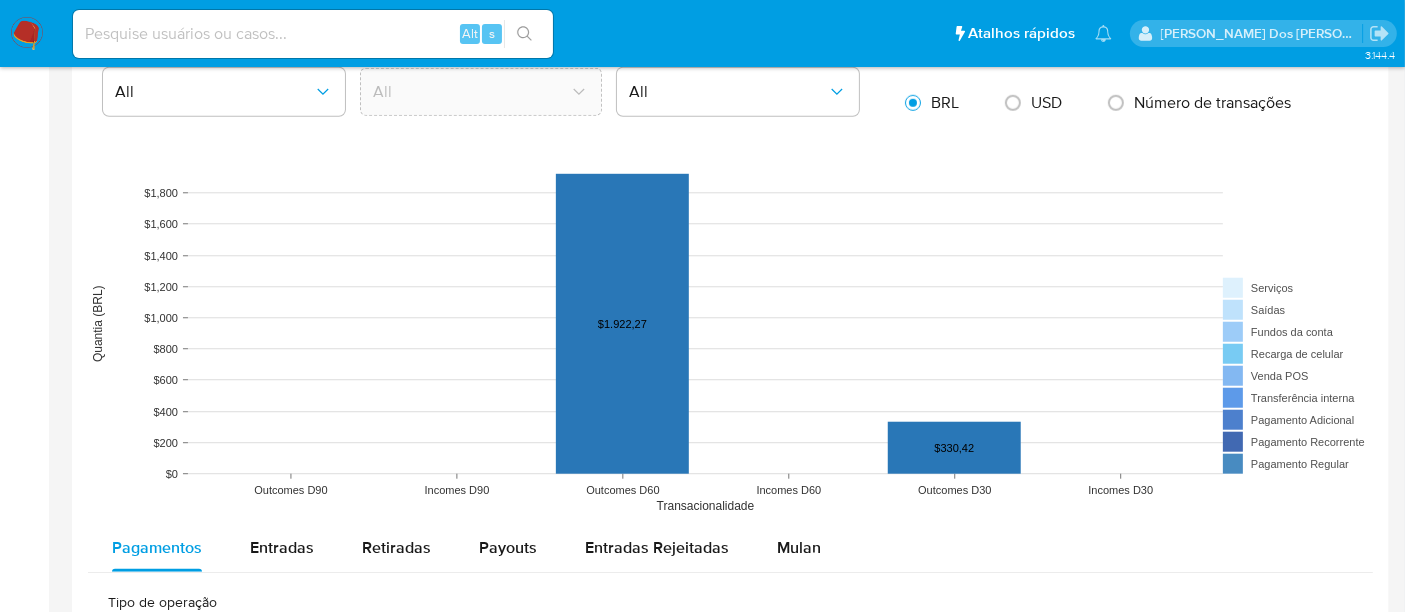 scroll, scrollTop: 1777, scrollLeft: 0, axis: vertical 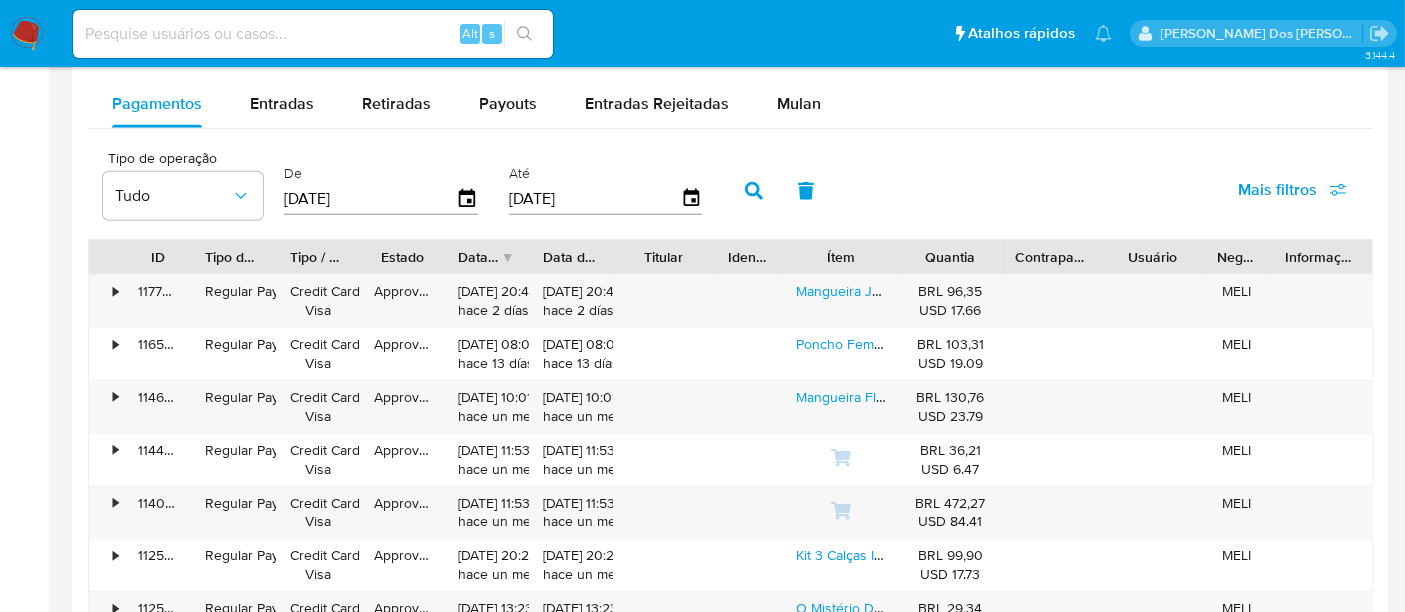 click at bounding box center (313, 34) 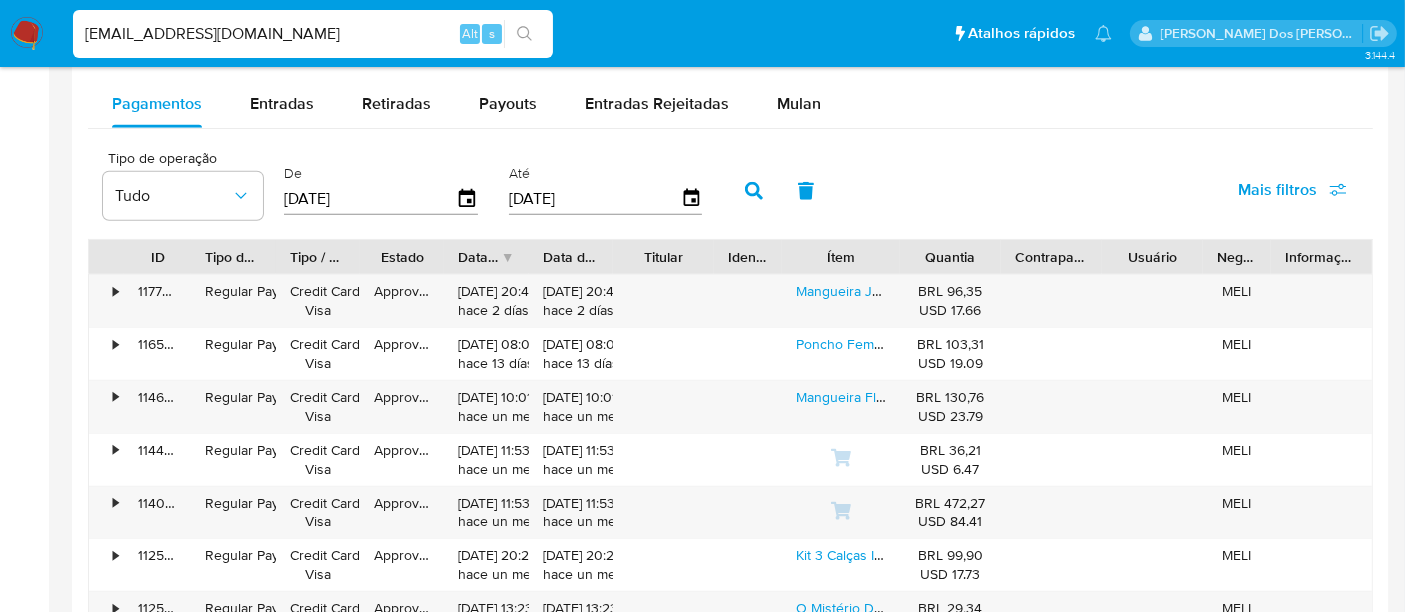 type on "[EMAIL_ADDRESS][DOMAIN_NAME]" 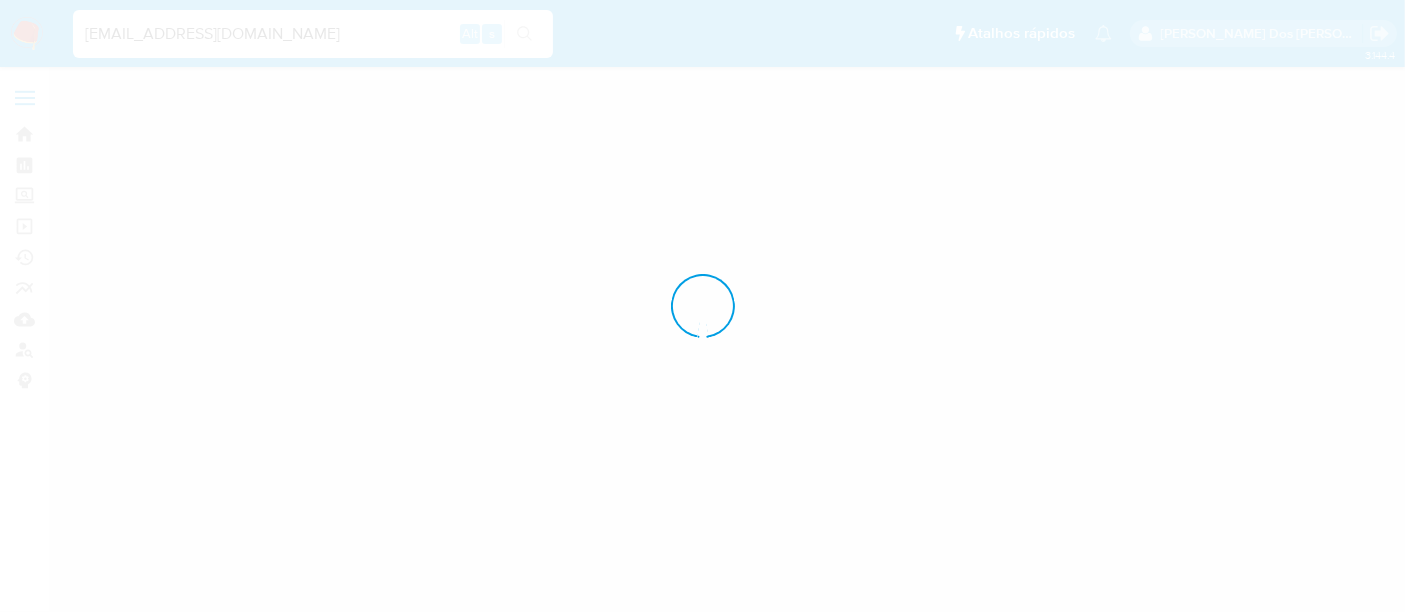 scroll, scrollTop: 0, scrollLeft: 0, axis: both 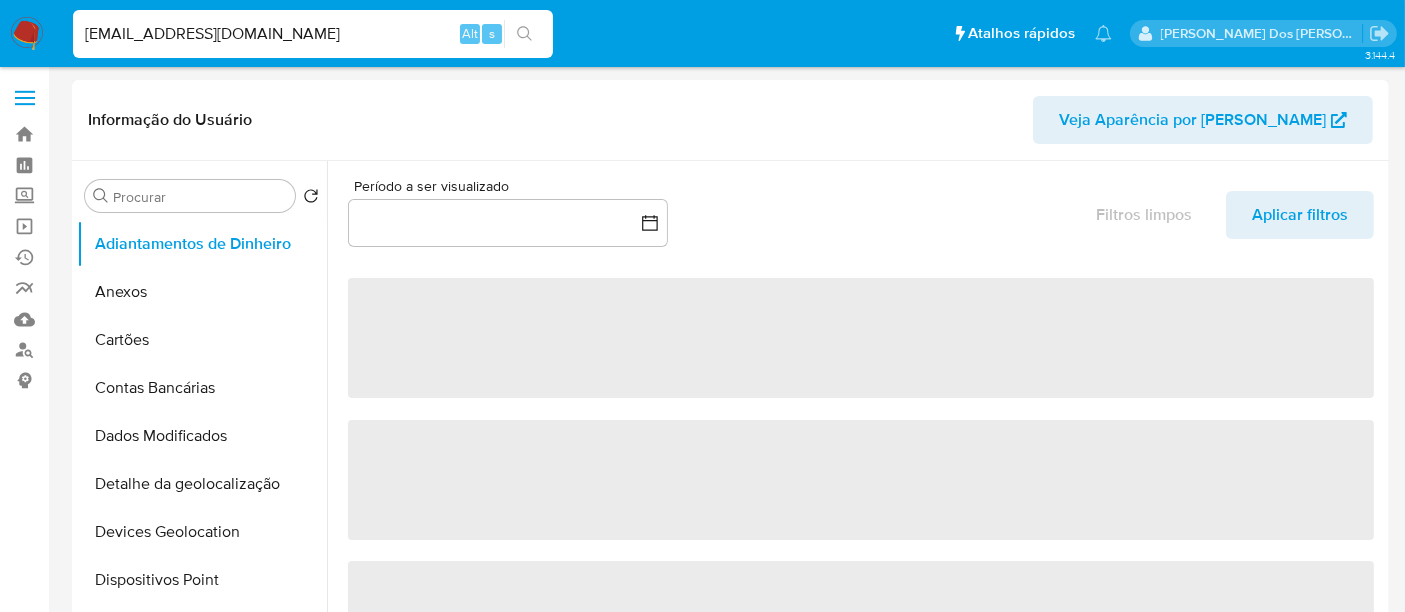 select on "10" 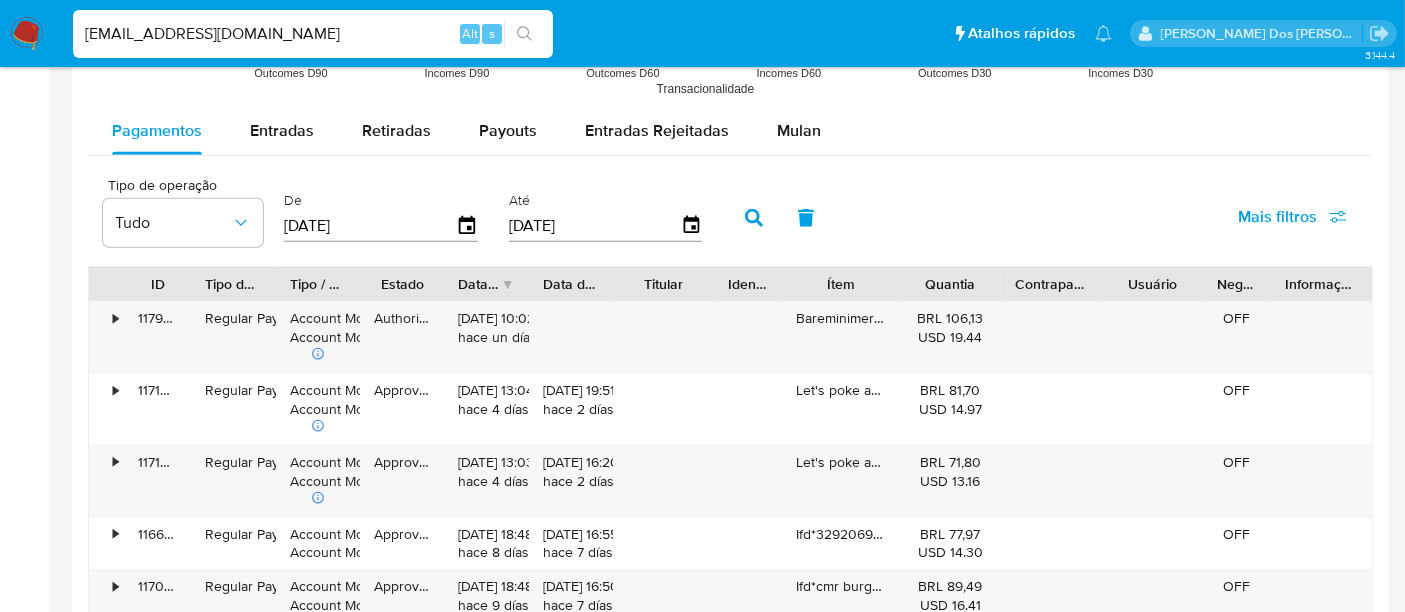 scroll, scrollTop: 1777, scrollLeft: 0, axis: vertical 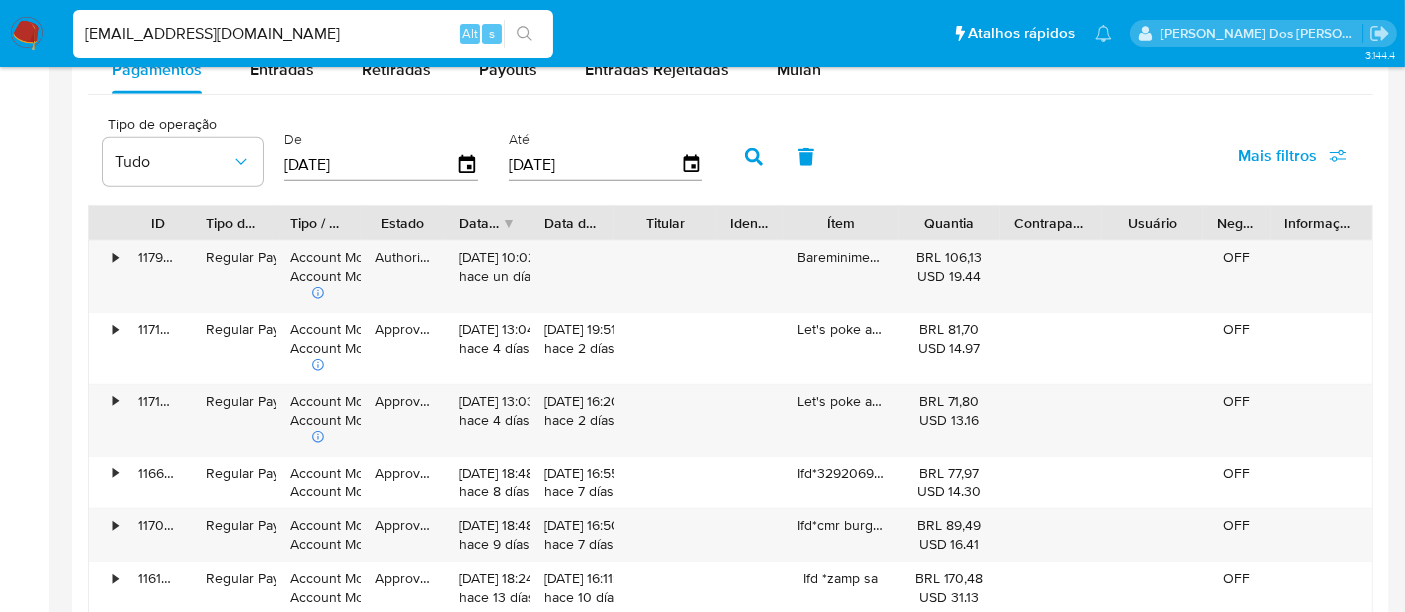 drag, startPoint x: 921, startPoint y: 227, endPoint x: 911, endPoint y: 234, distance: 12.206555 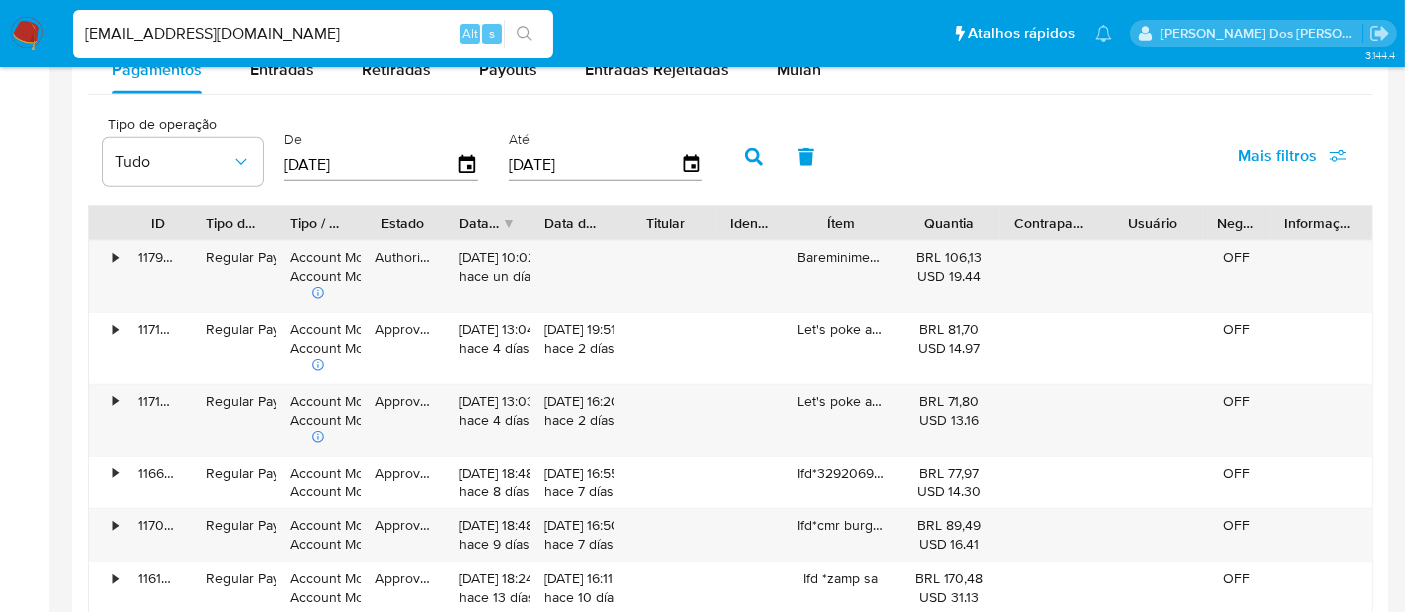 click at bounding box center (27, 34) 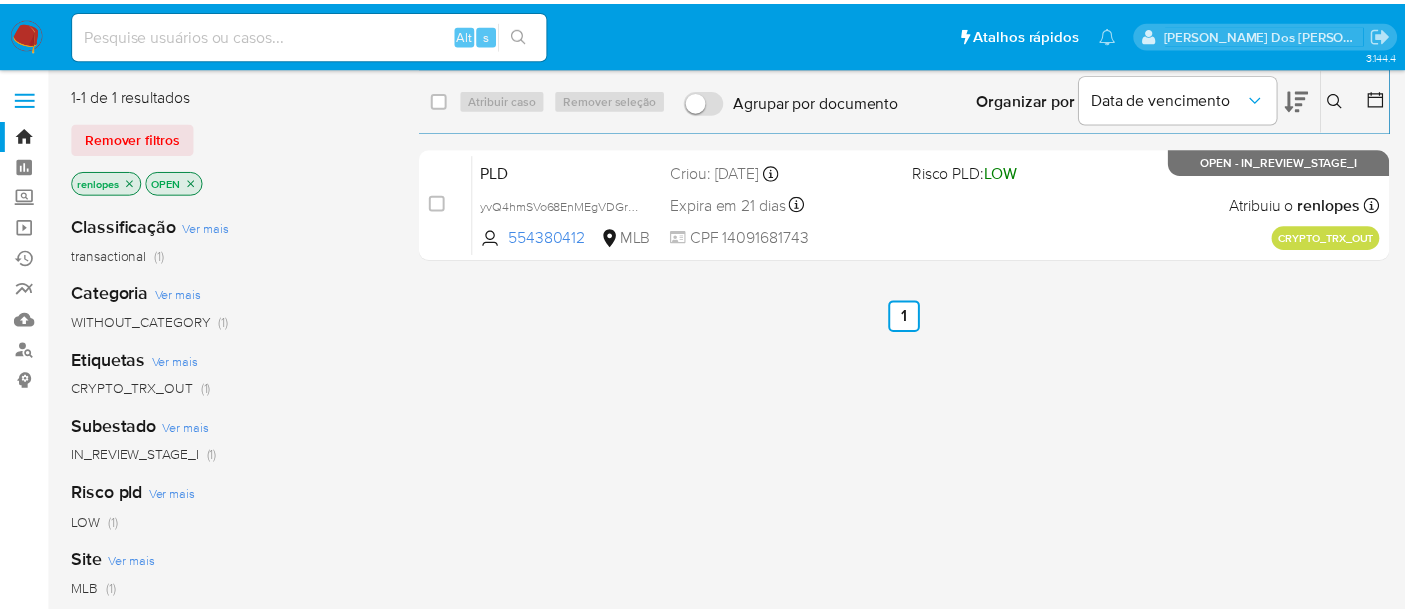 scroll, scrollTop: 0, scrollLeft: 0, axis: both 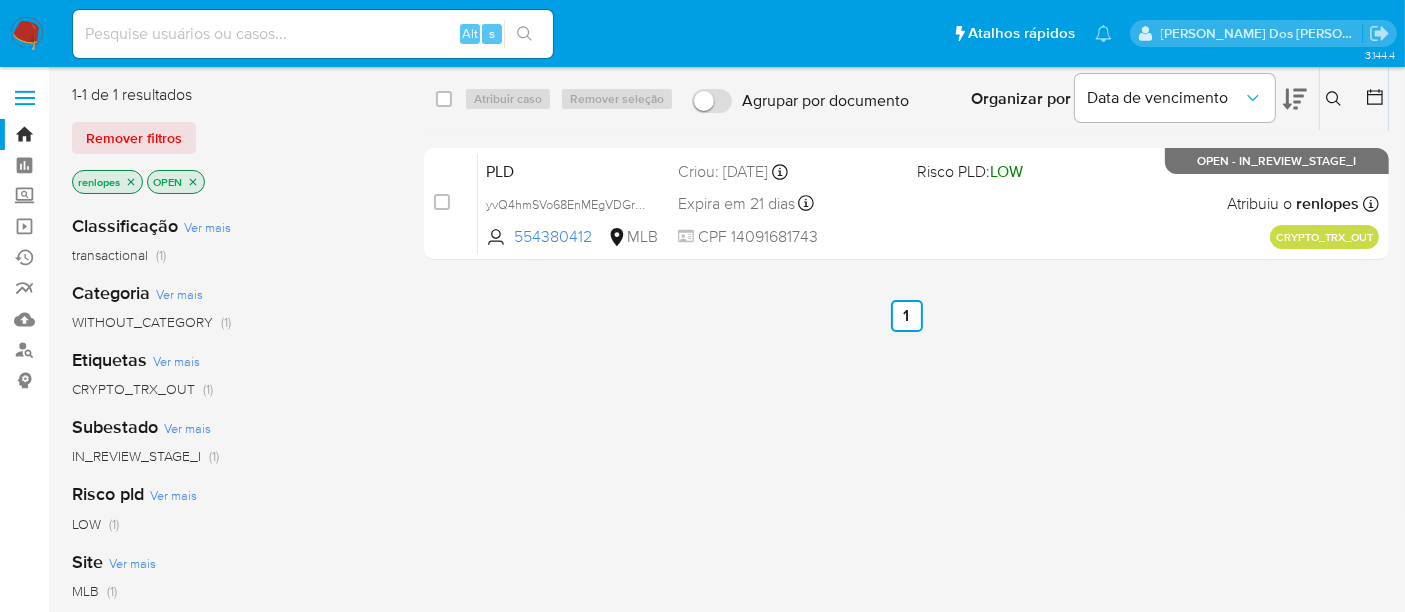 click at bounding box center [313, 34] 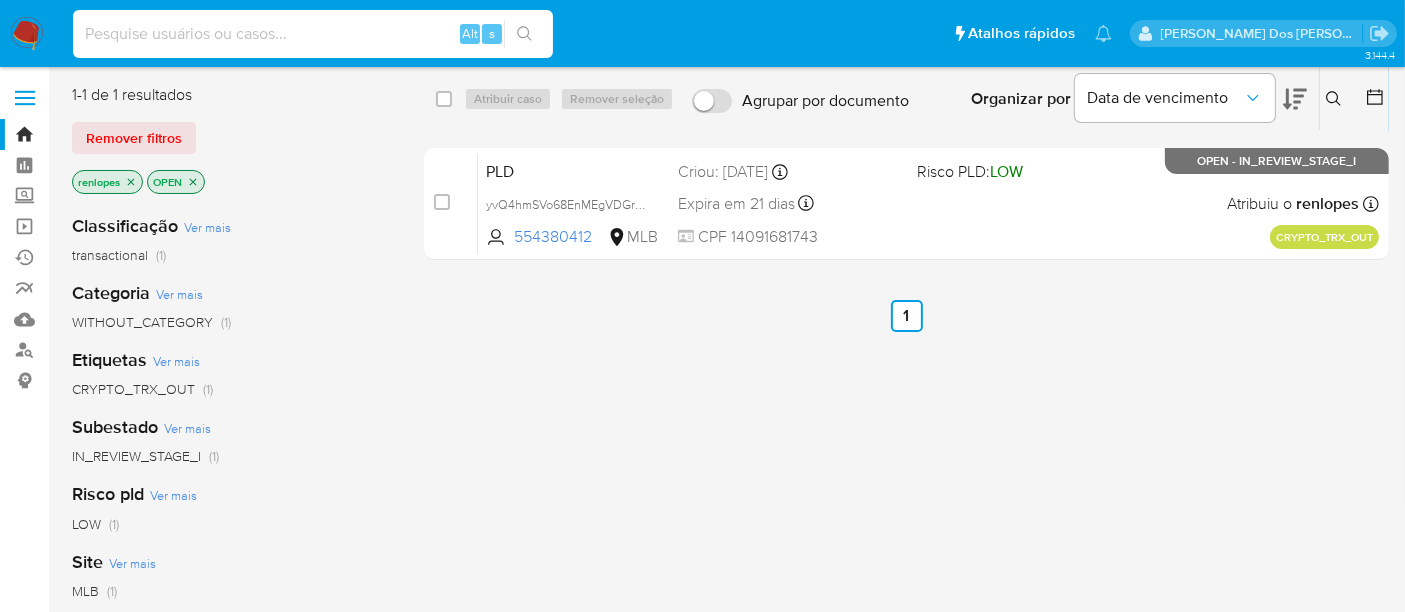 paste on "GM0R8wbFzBHianTNSkQ4ZBXG" 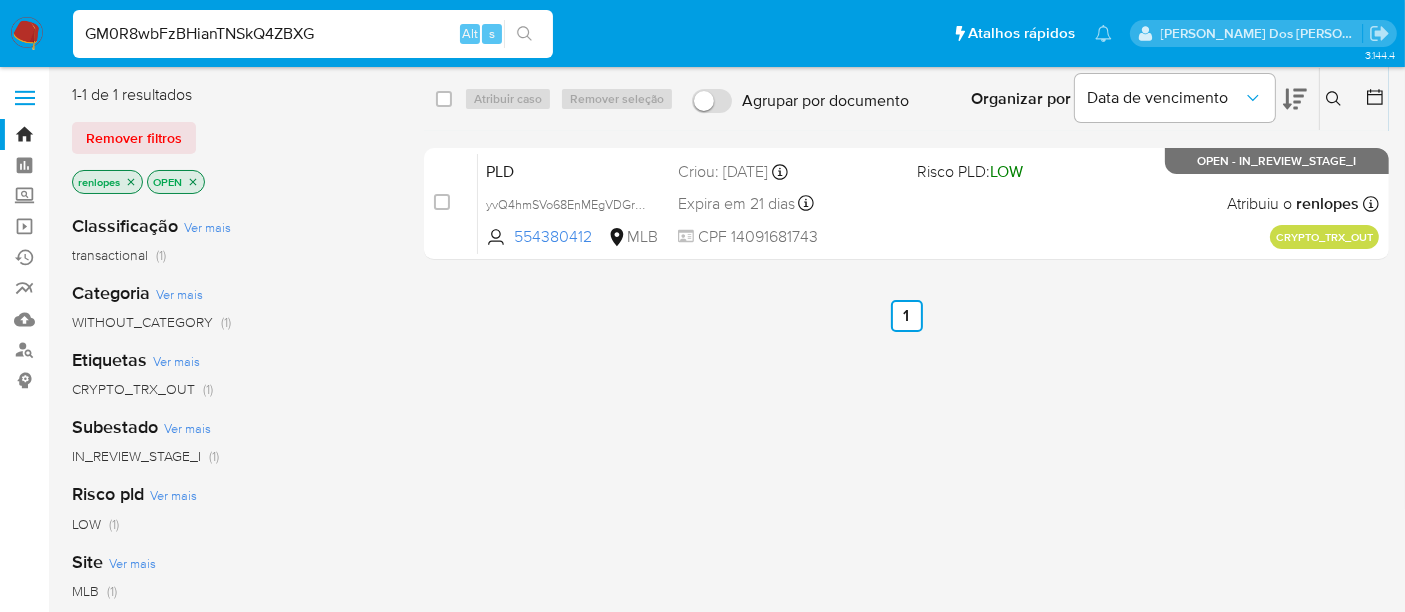 type on "GM0R8wbFzBHianTNSkQ4ZBXG" 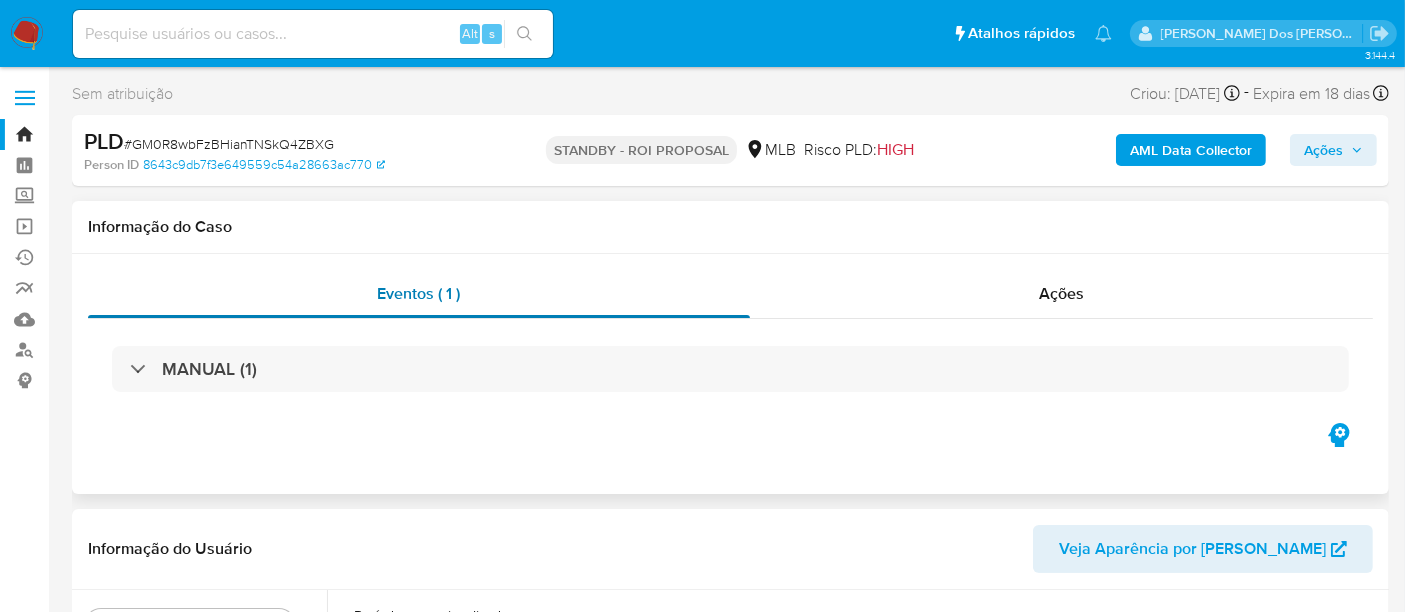 select on "10" 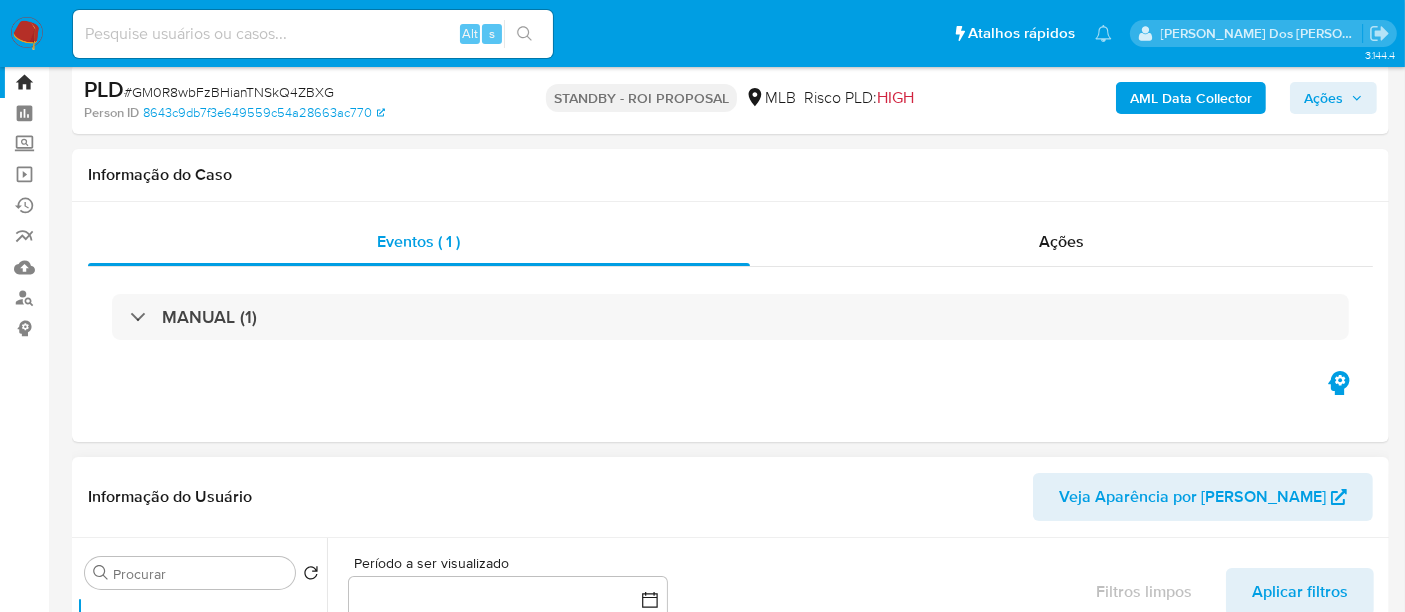 scroll, scrollTop: 444, scrollLeft: 0, axis: vertical 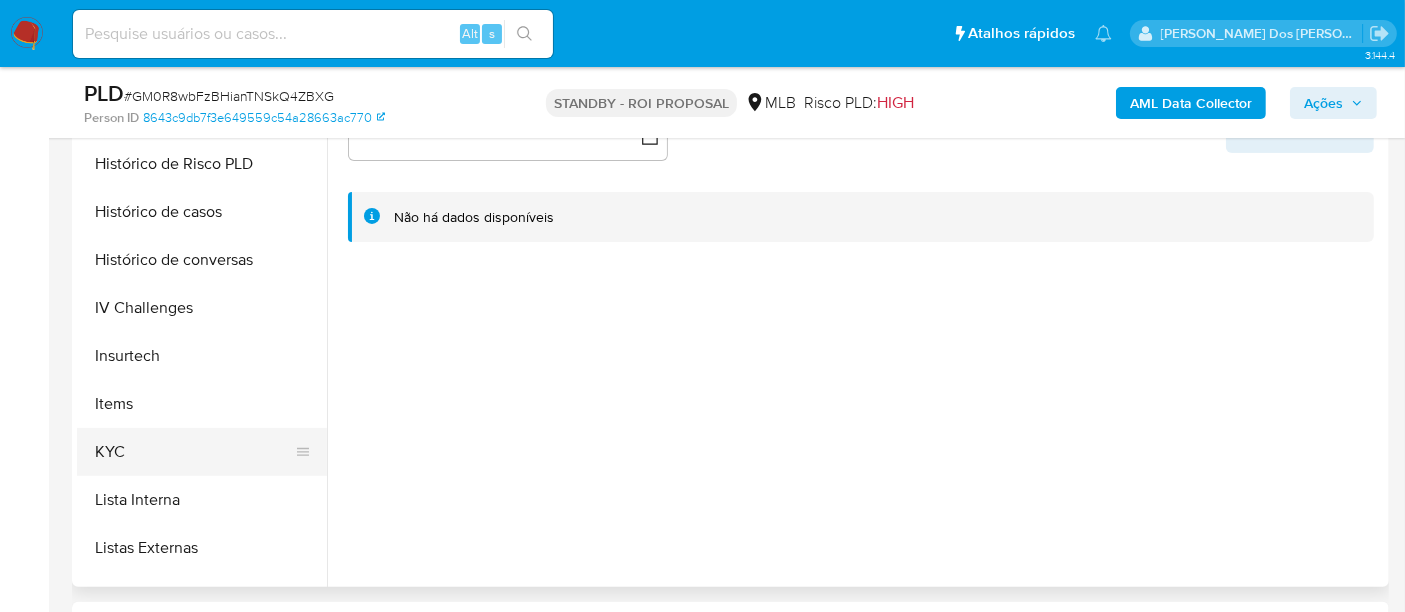 click on "KYC" at bounding box center (194, 452) 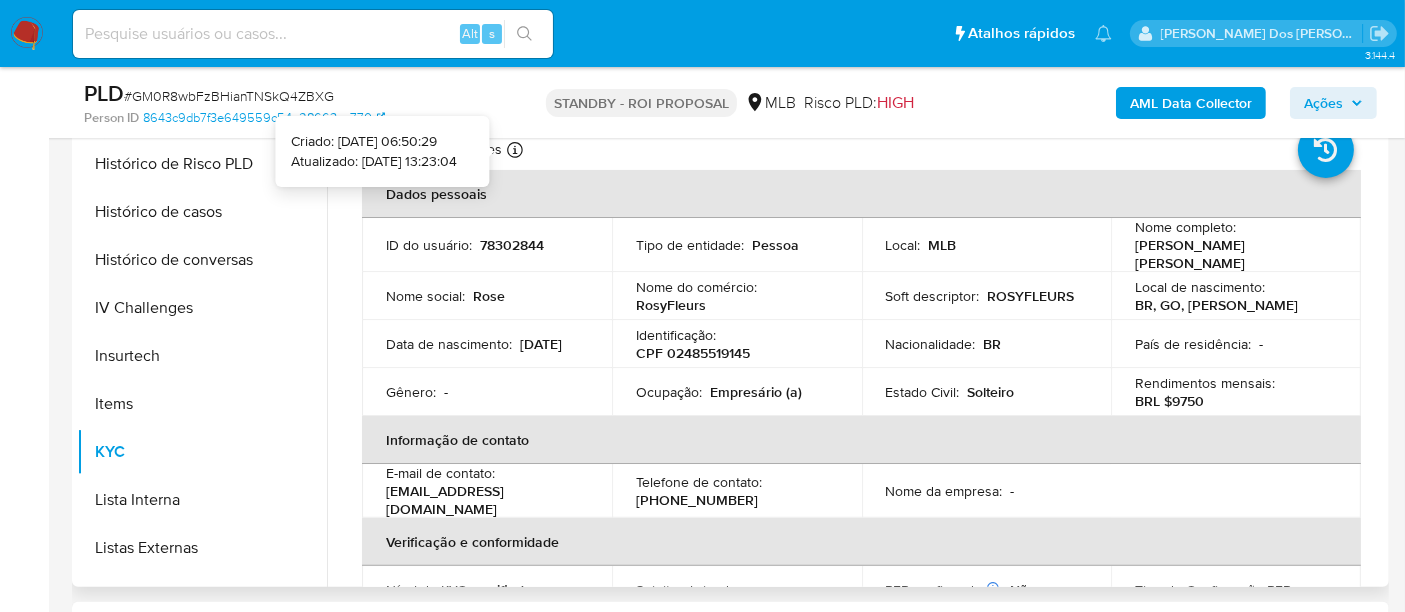type 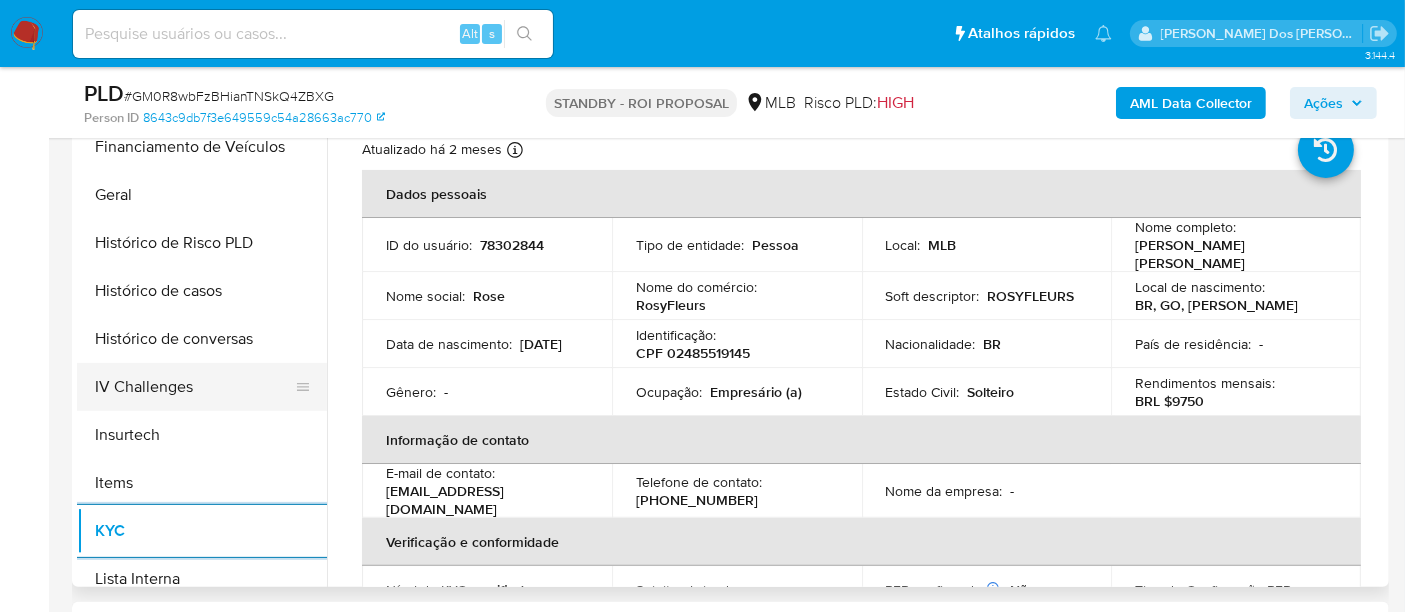scroll, scrollTop: 555, scrollLeft: 0, axis: vertical 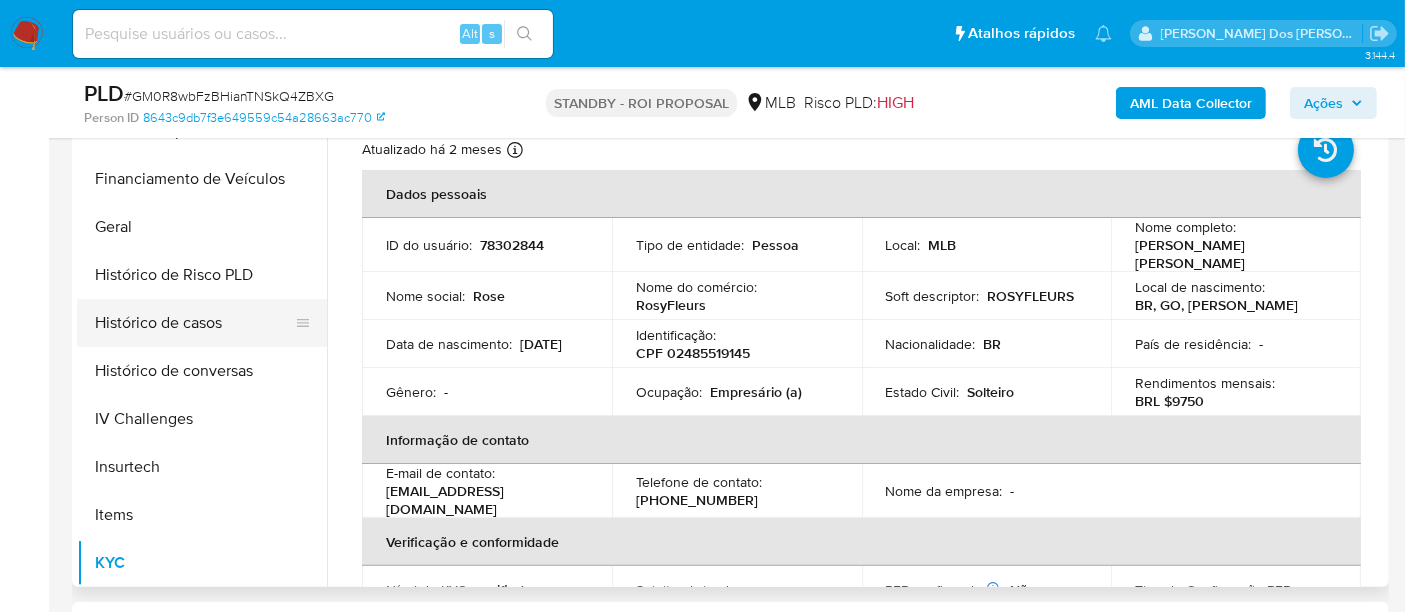click on "Histórico de casos" at bounding box center [194, 323] 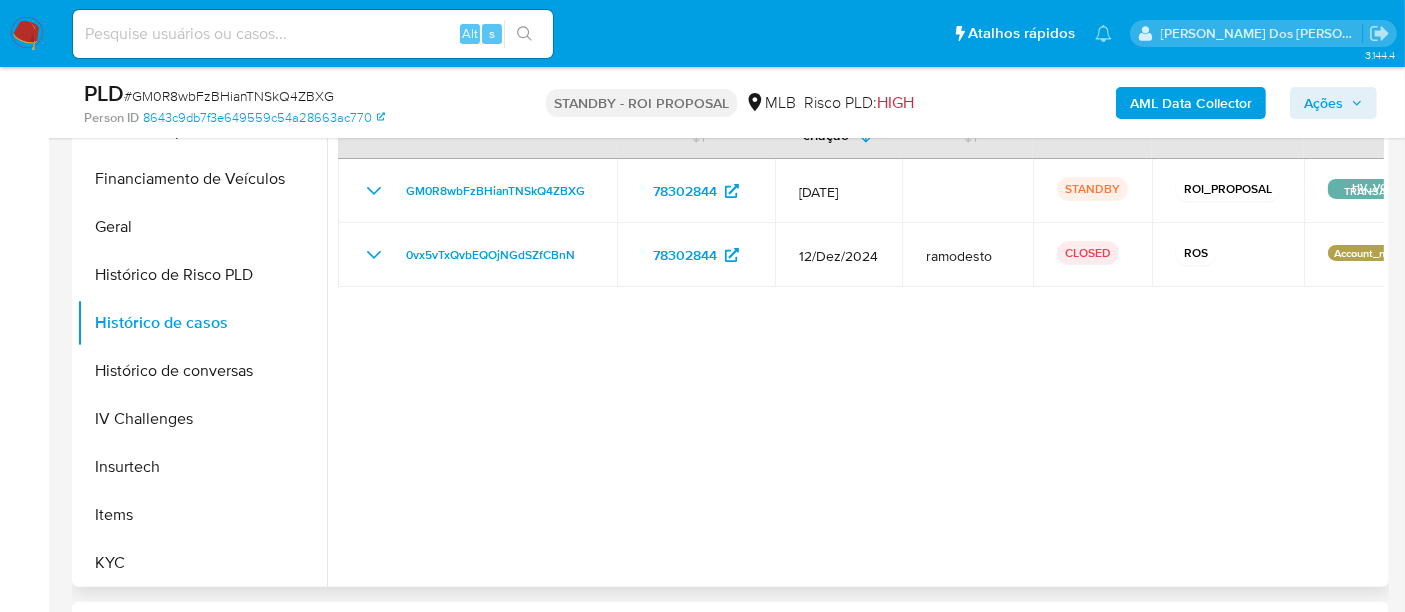 type 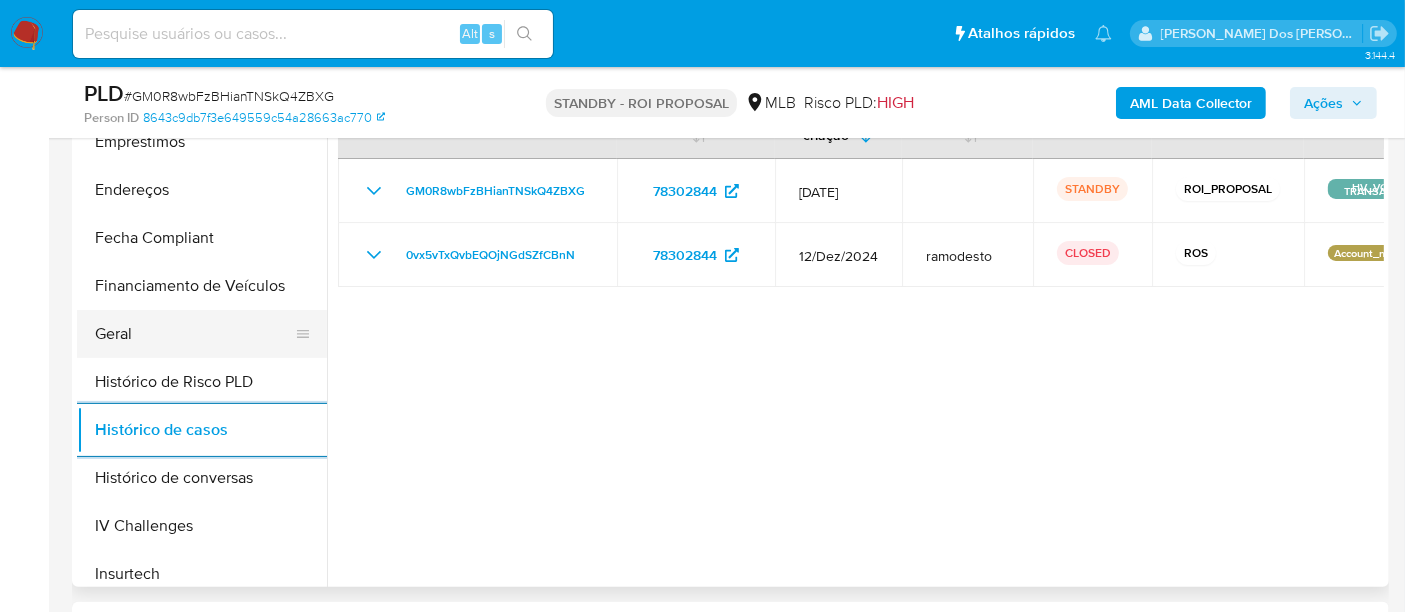 scroll, scrollTop: 333, scrollLeft: 0, axis: vertical 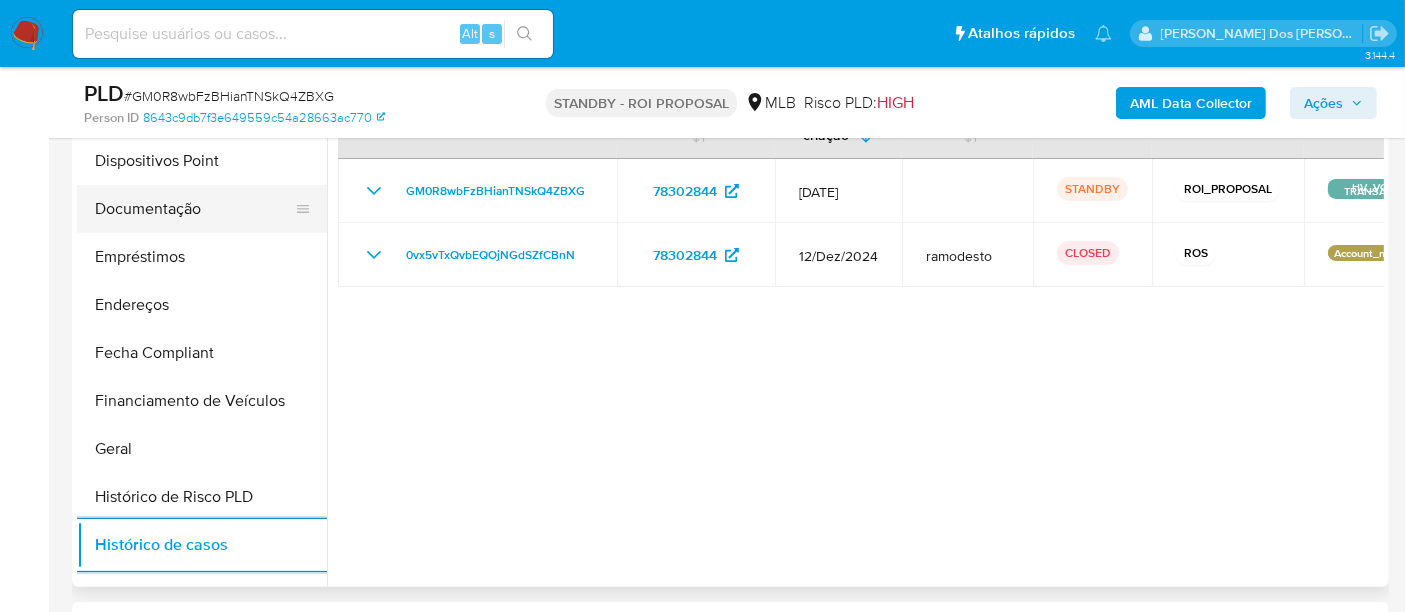 click on "Documentação" at bounding box center (194, 209) 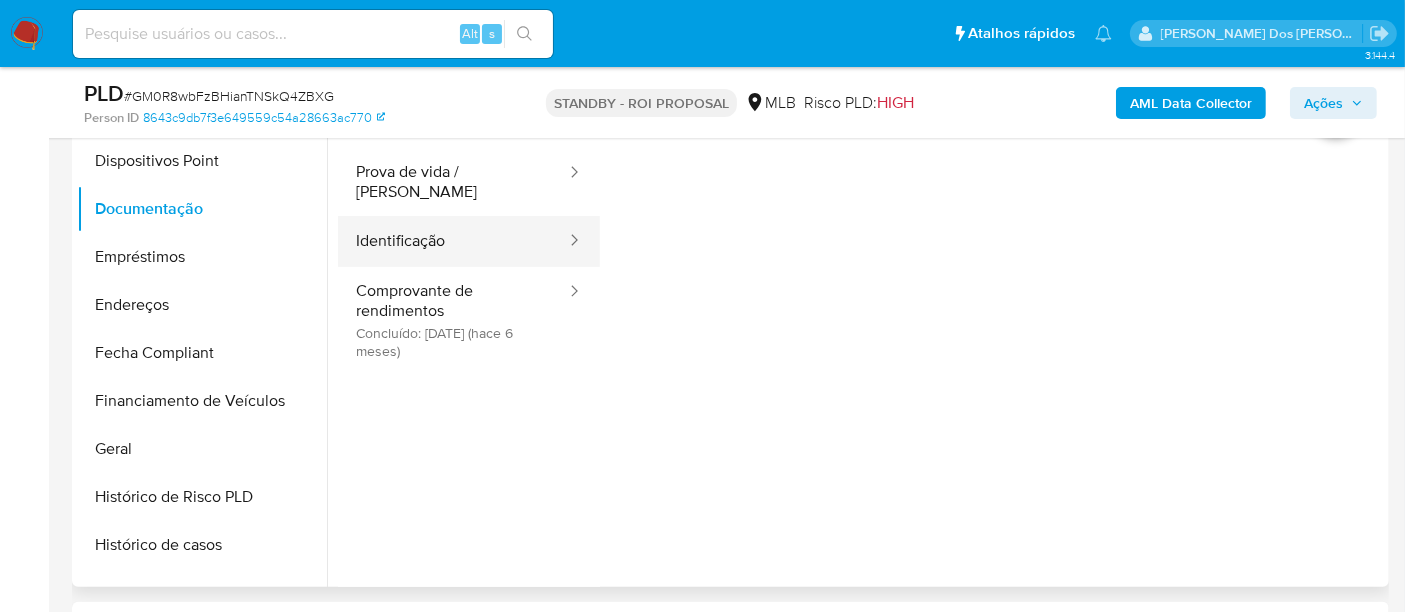 click on "Identificação" at bounding box center [453, 241] 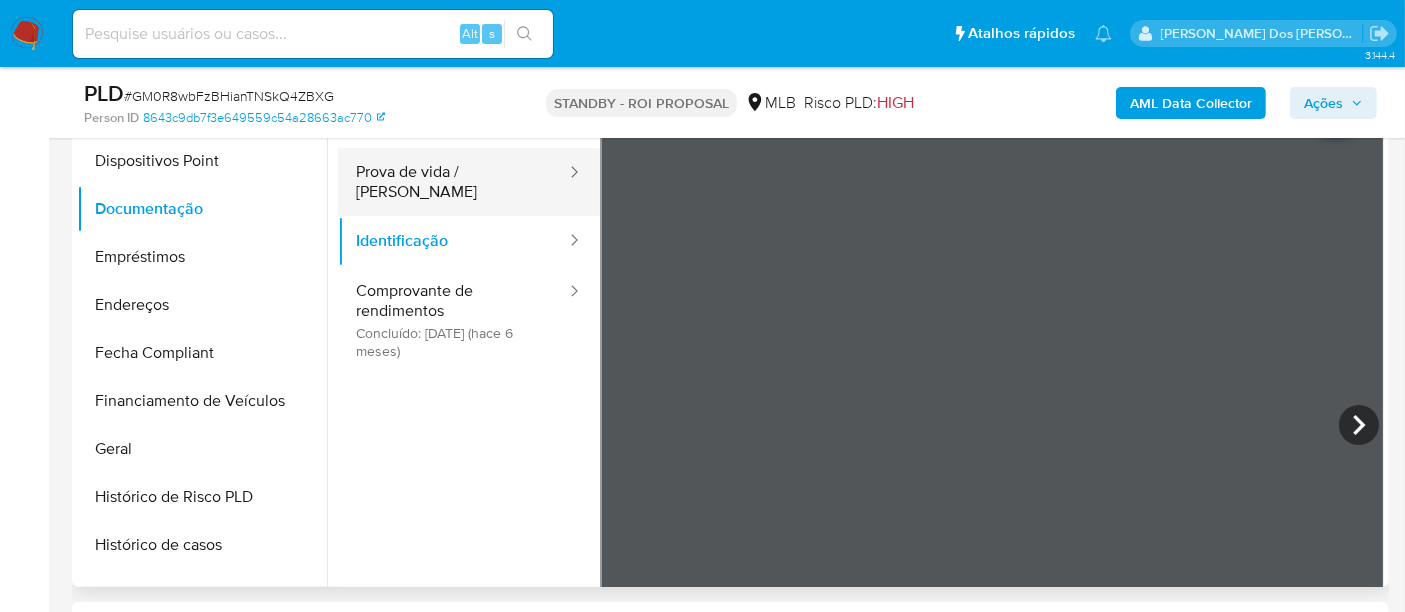 click on "Prova de vida / Selfie" at bounding box center (453, 182) 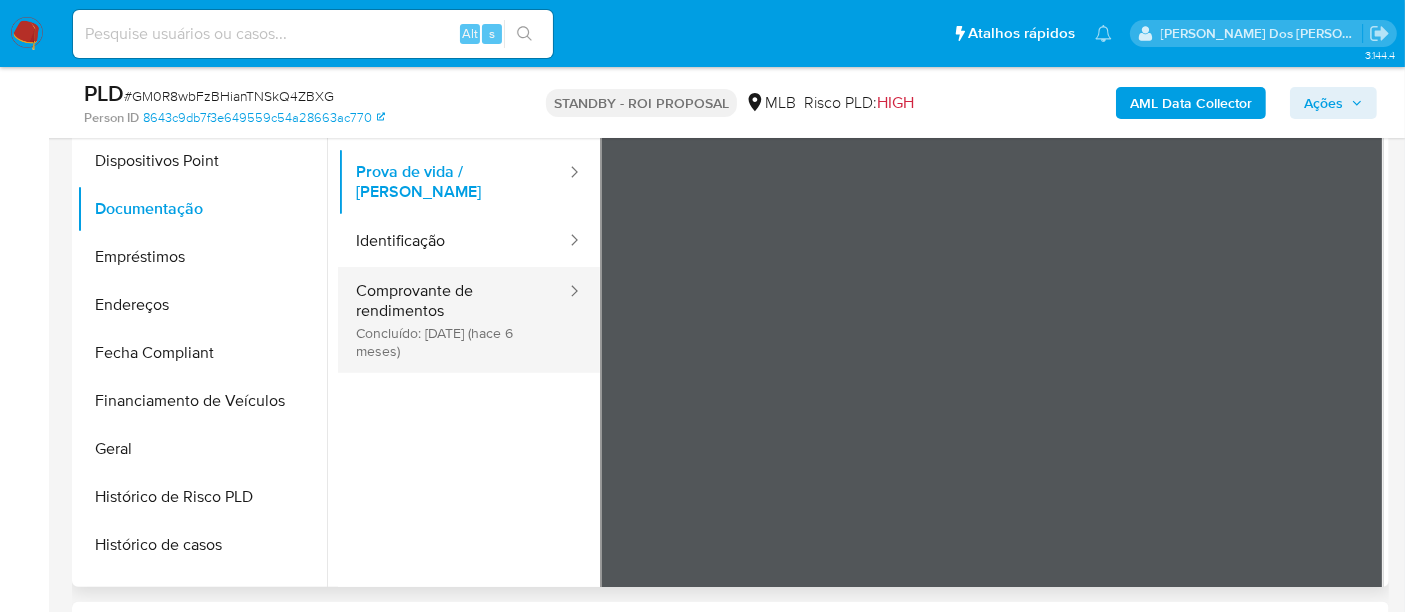click on "Comprovante de rendimentos Concluído: 02/01/2025 (hace 6 meses)" at bounding box center [453, 320] 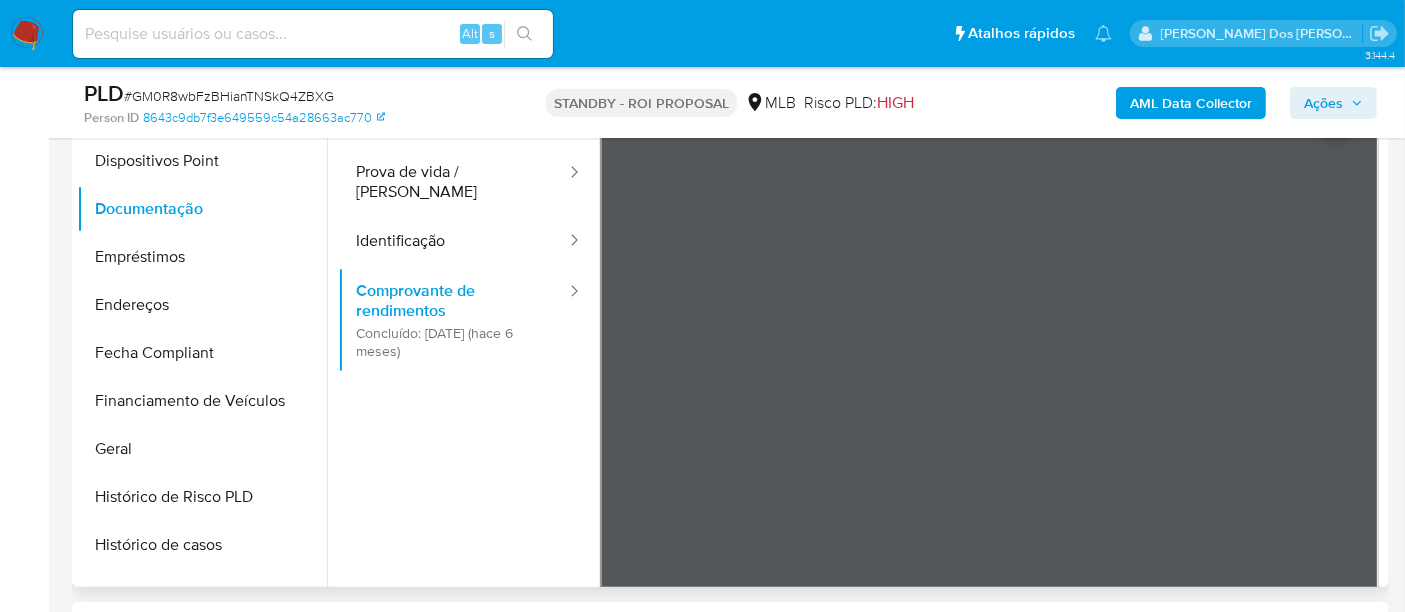 type 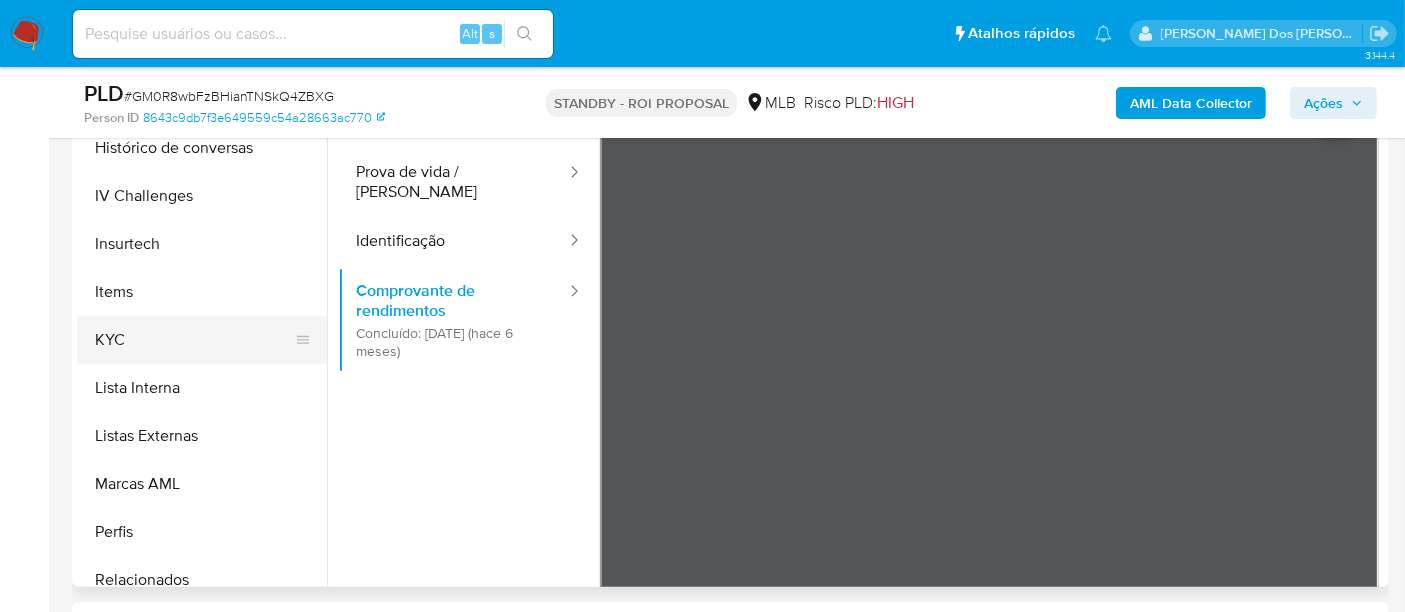 scroll, scrollTop: 844, scrollLeft: 0, axis: vertical 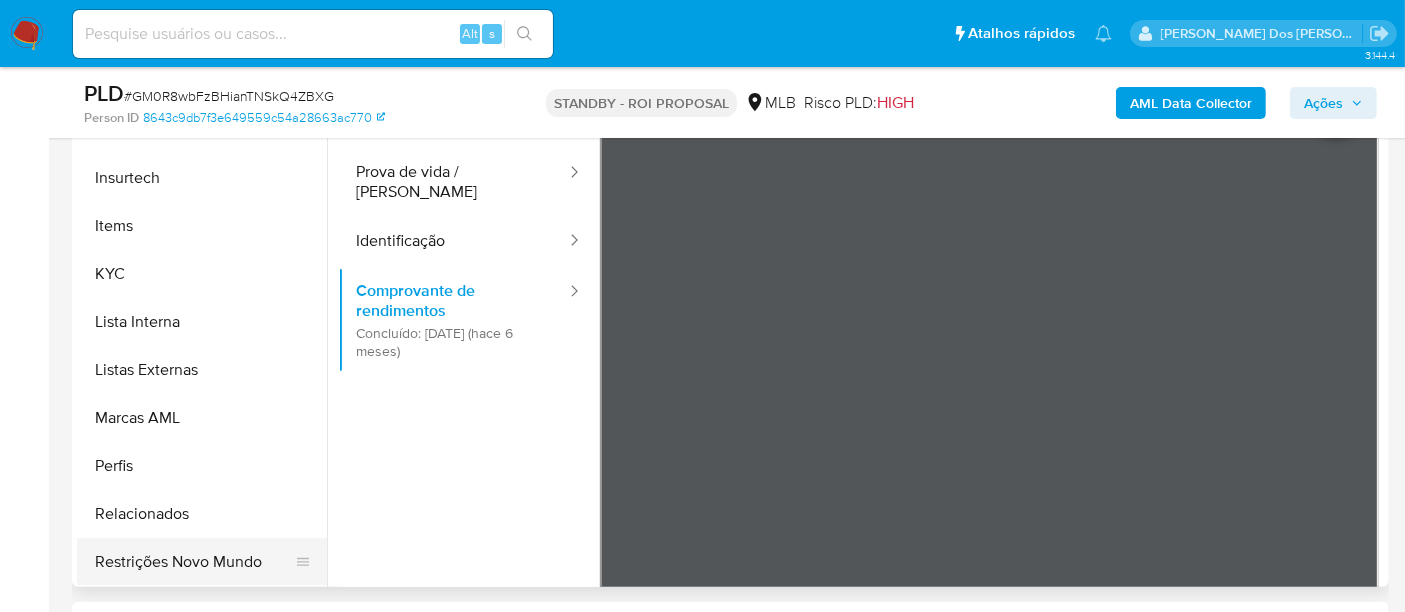 click on "Restrições Novo Mundo" at bounding box center (194, 562) 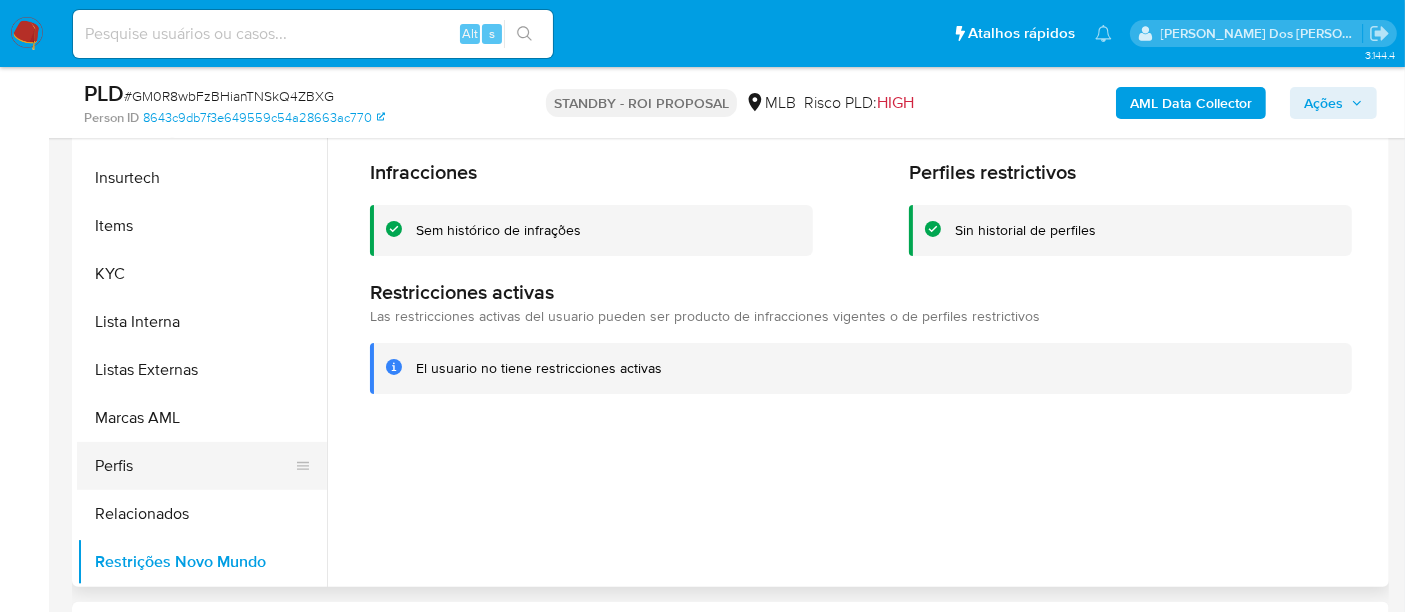 scroll, scrollTop: 400, scrollLeft: 0, axis: vertical 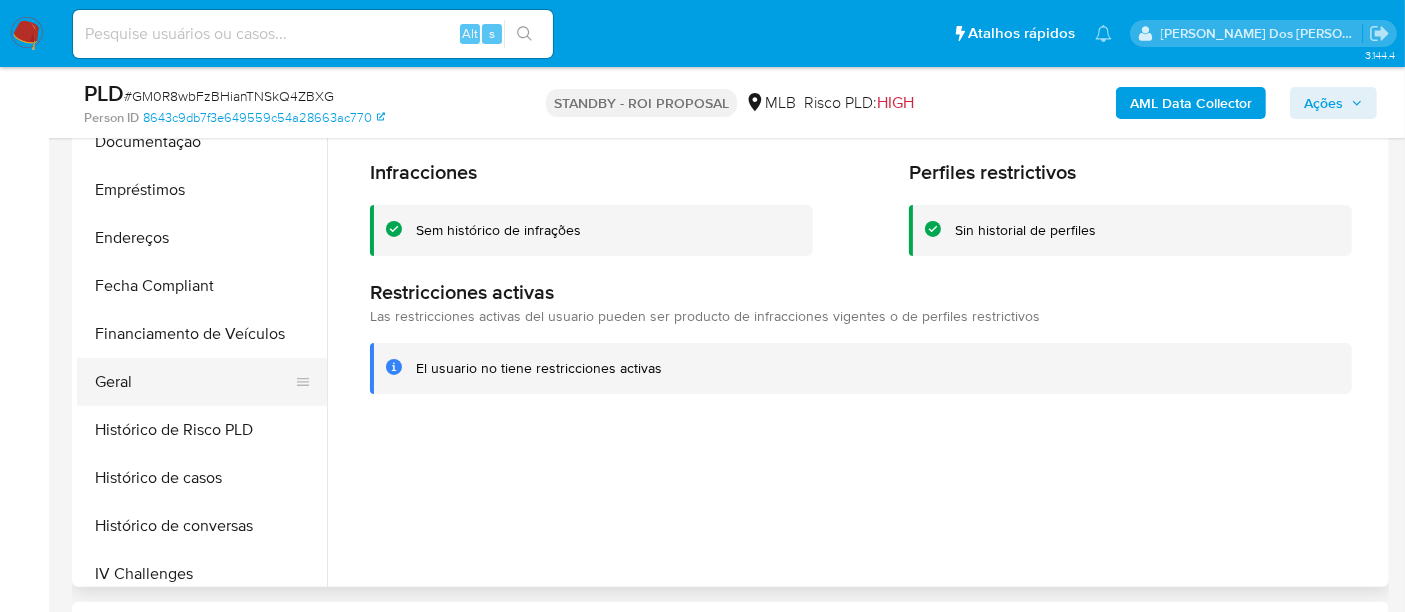 click on "Geral" at bounding box center [194, 382] 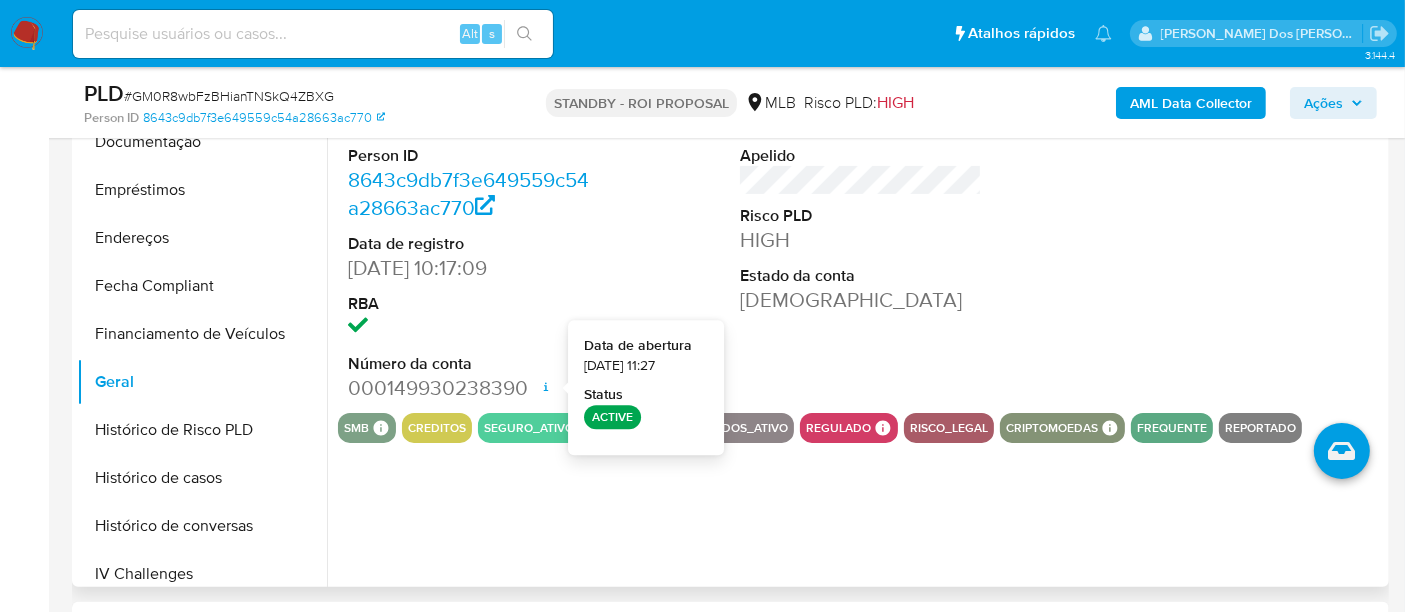 type 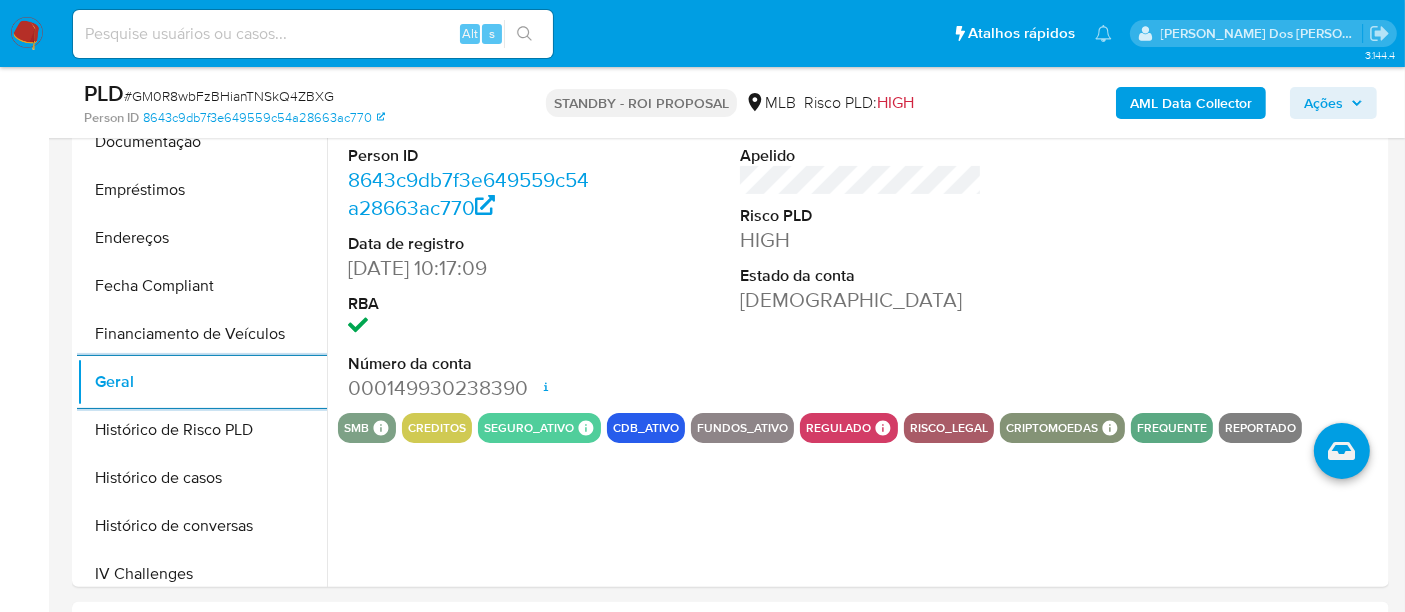 click at bounding box center (313, 34) 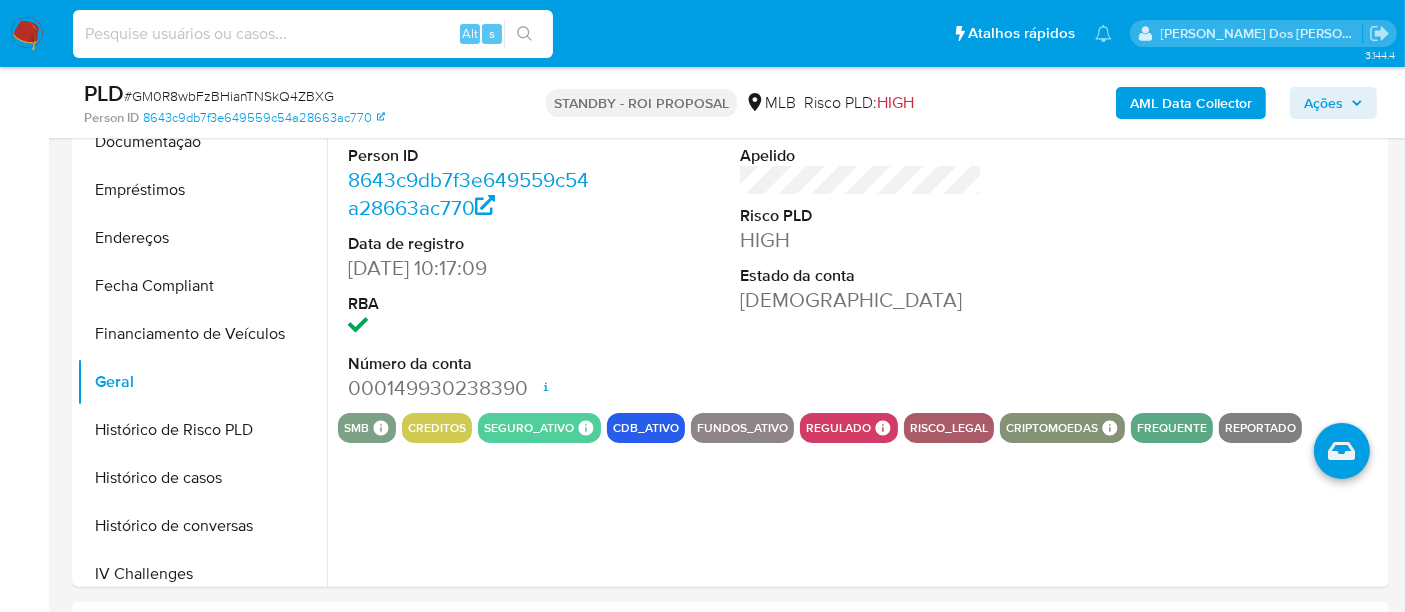 paste on "oWHvKYZE30dZHQCoYrVCIv2w" 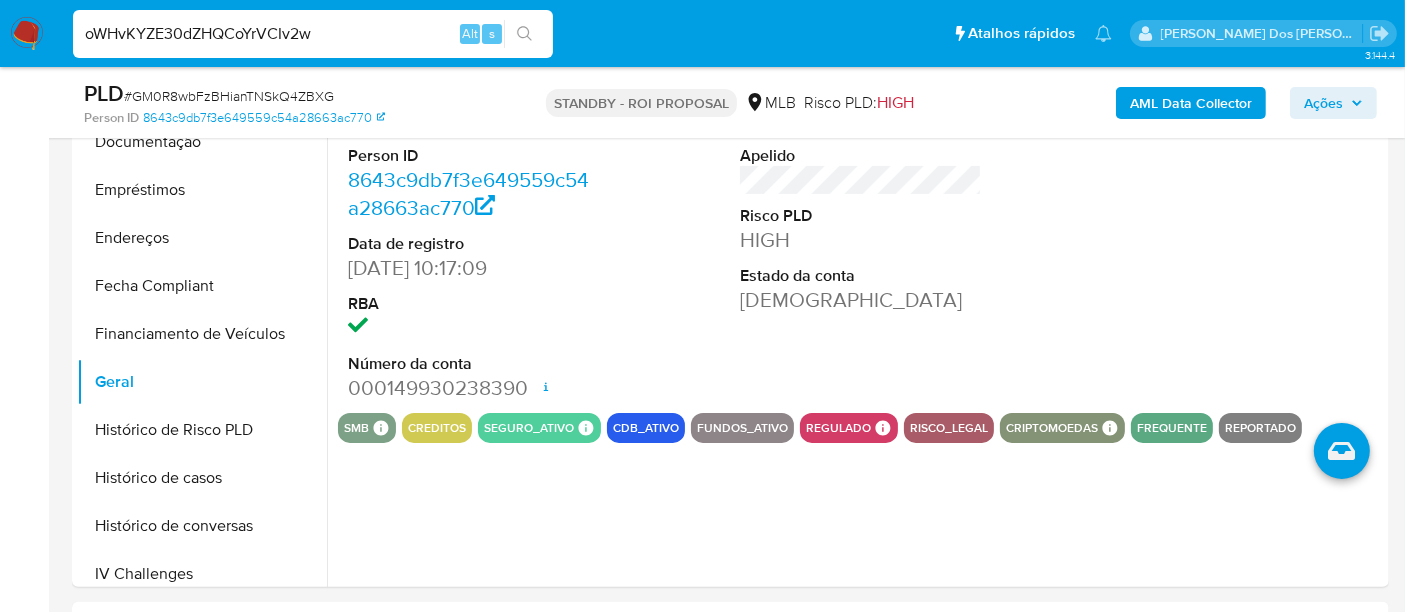 type on "oWHvKYZE30dZHQCoYrVCIv2w" 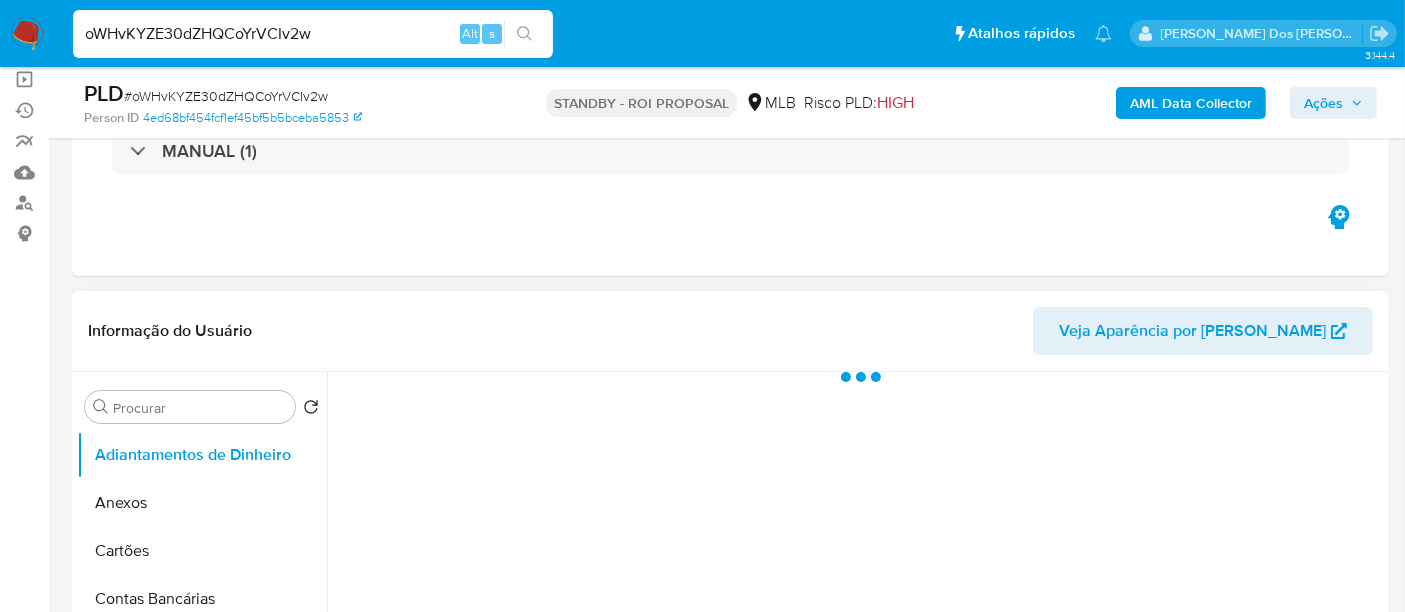 scroll, scrollTop: 333, scrollLeft: 0, axis: vertical 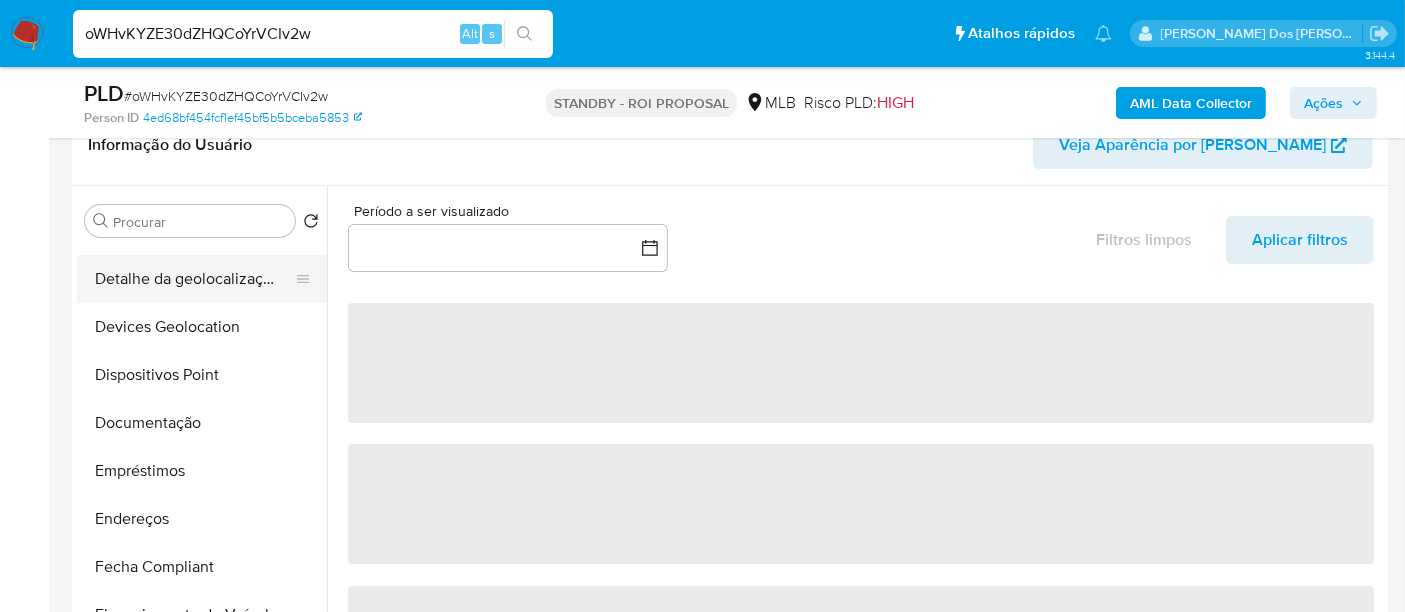 select on "10" 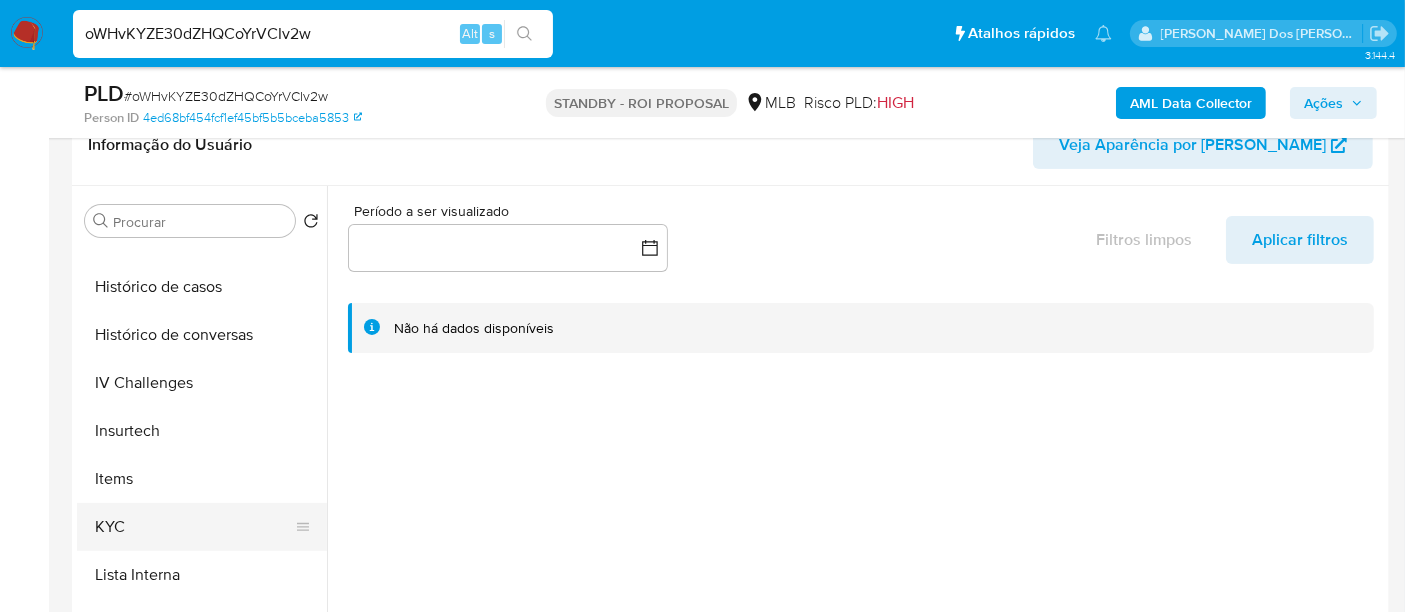 scroll, scrollTop: 777, scrollLeft: 0, axis: vertical 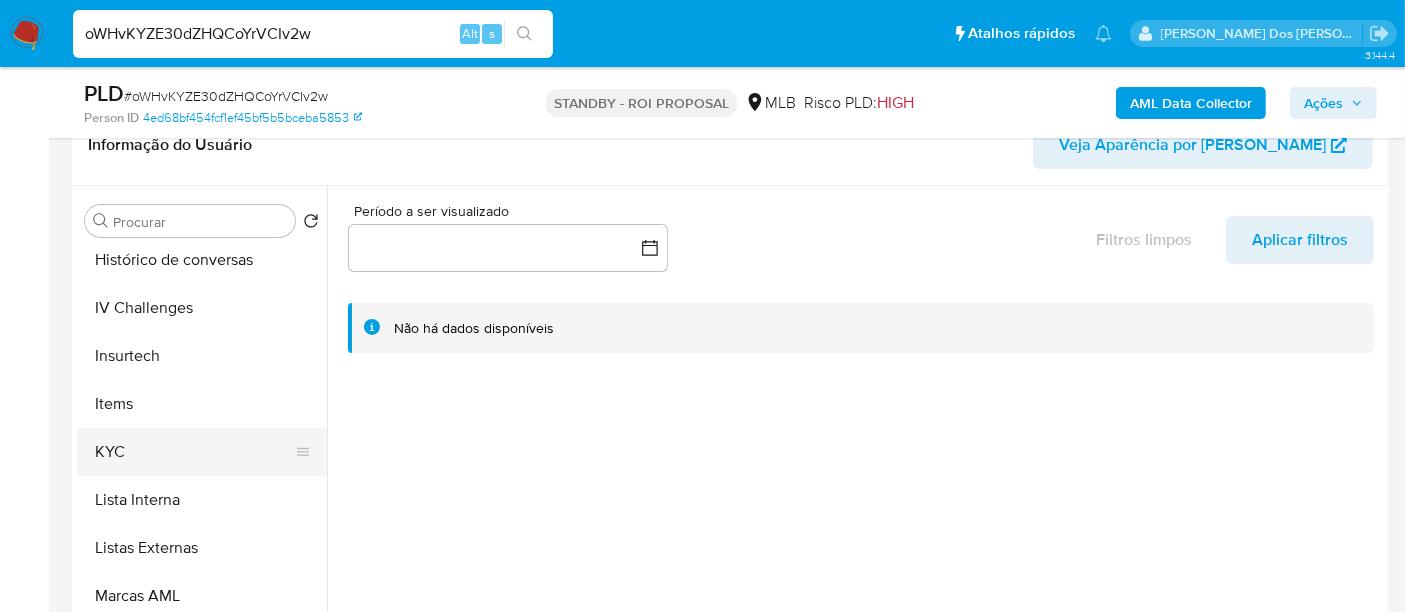 click on "KYC" at bounding box center [194, 452] 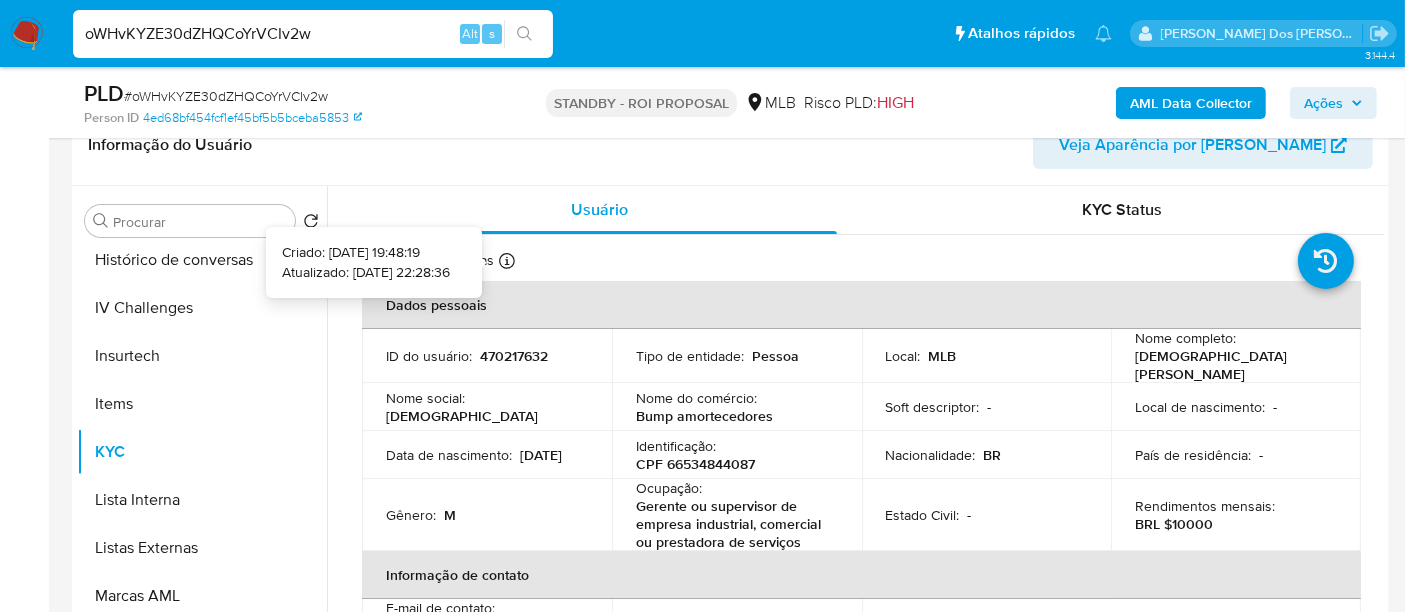 type 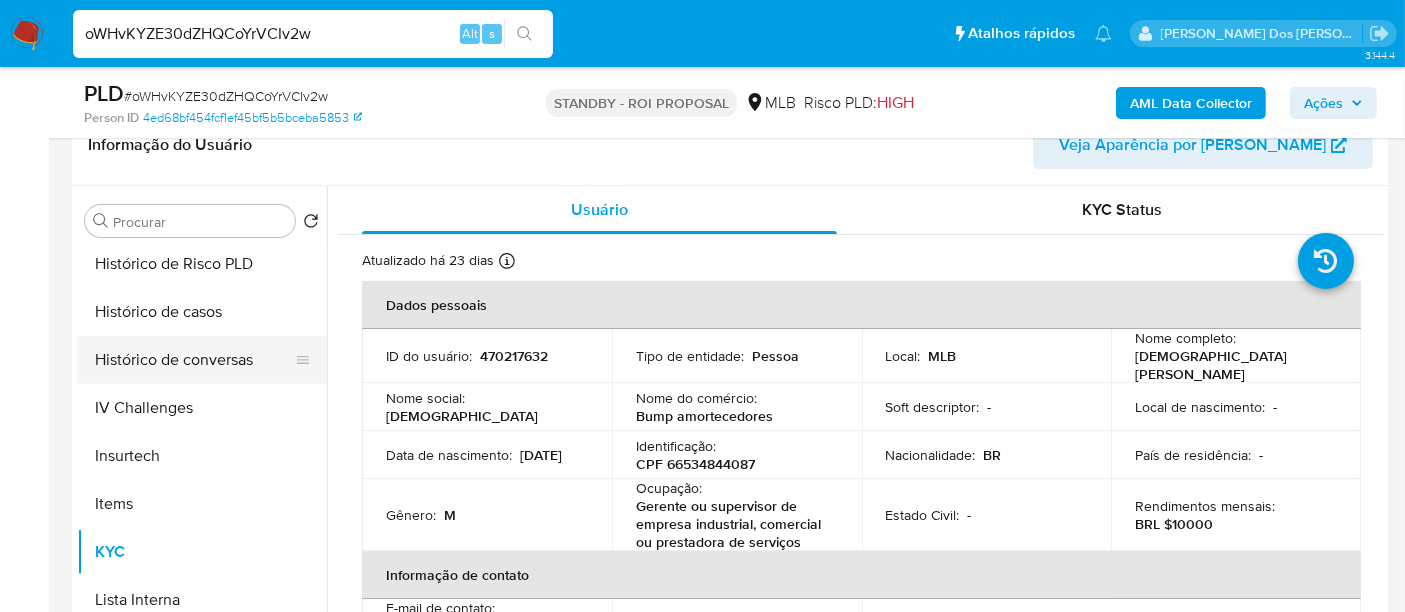 scroll, scrollTop: 555, scrollLeft: 0, axis: vertical 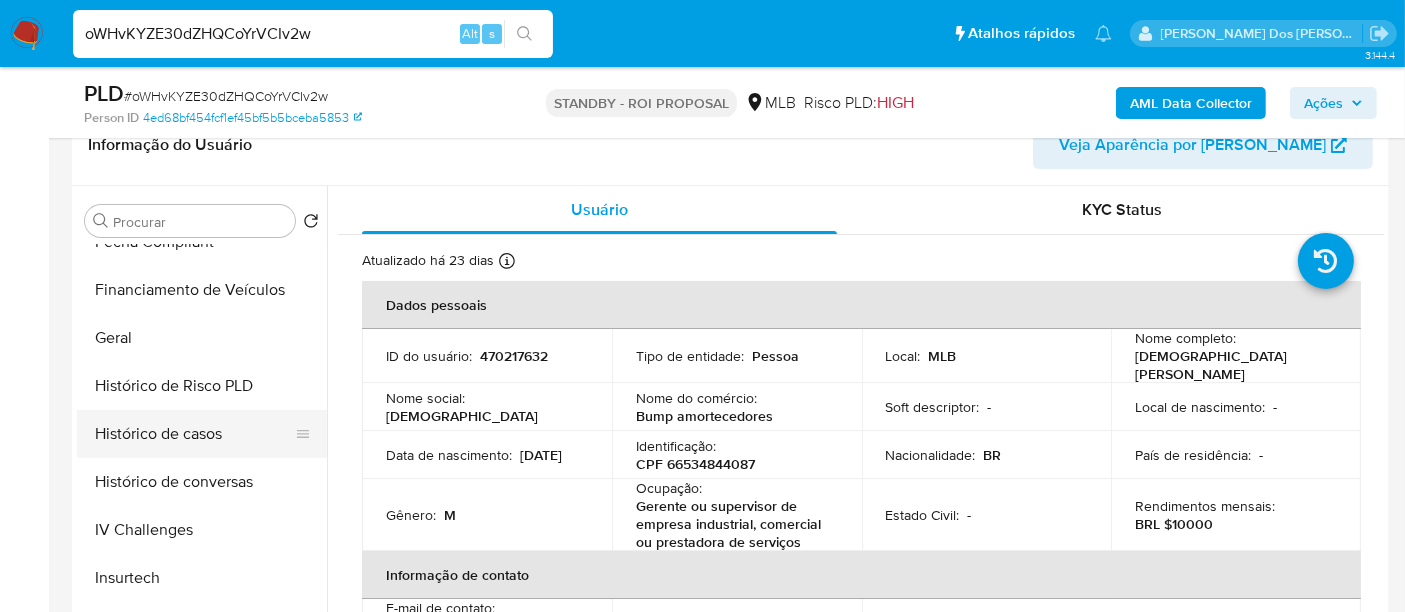 click on "Histórico de casos" at bounding box center (194, 434) 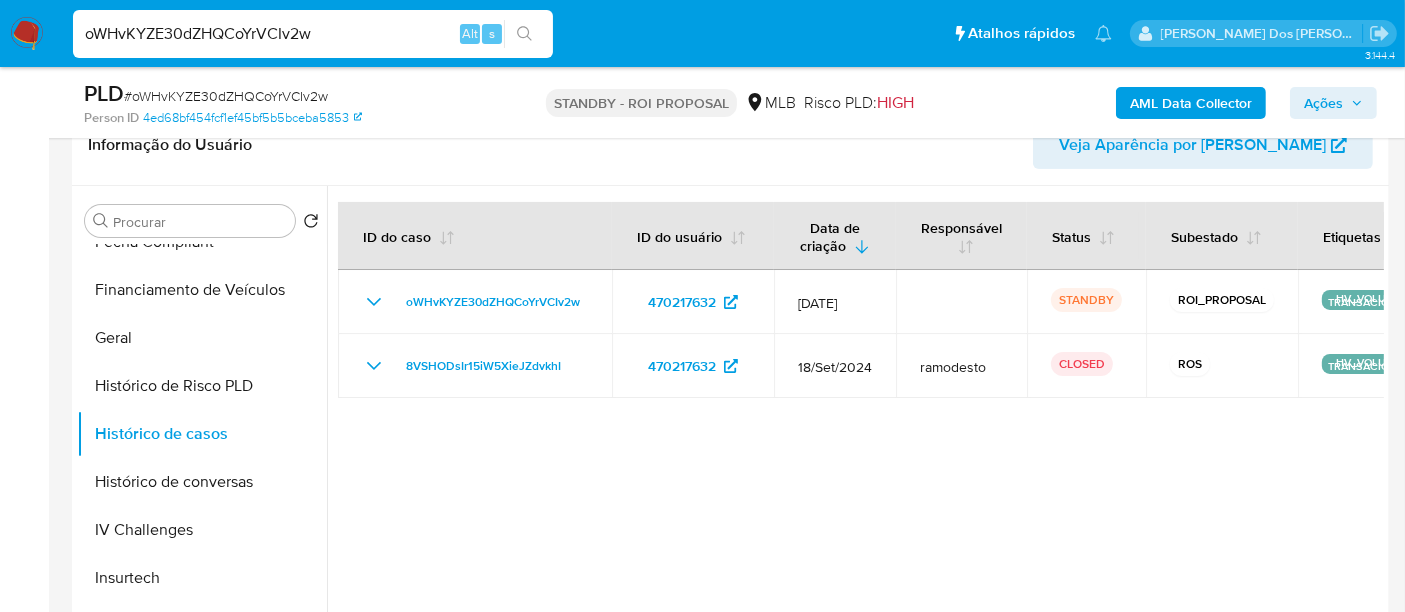 type 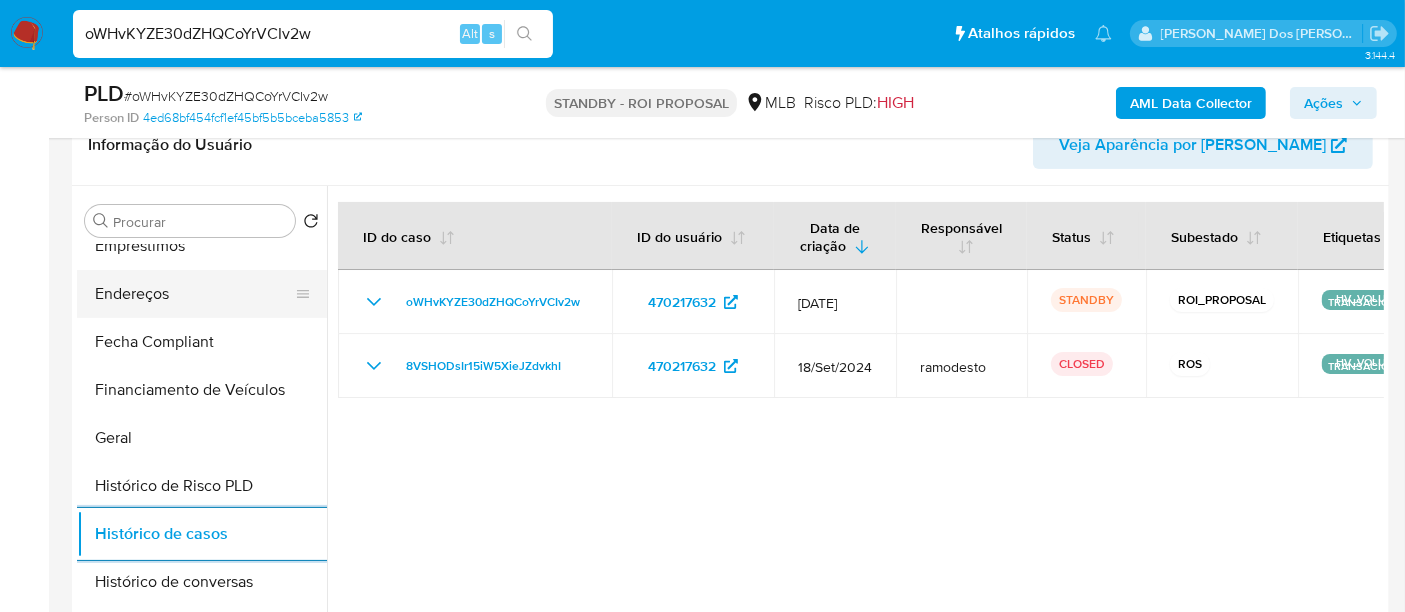 scroll, scrollTop: 333, scrollLeft: 0, axis: vertical 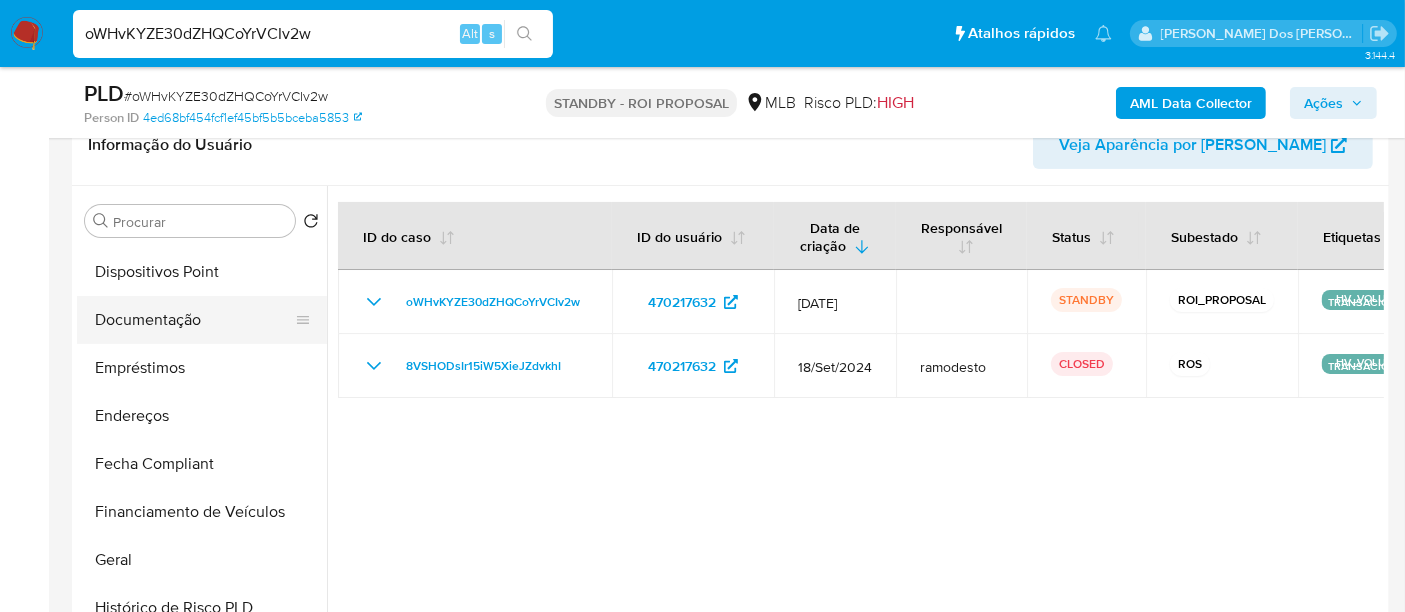 click on "Documentação" at bounding box center [194, 320] 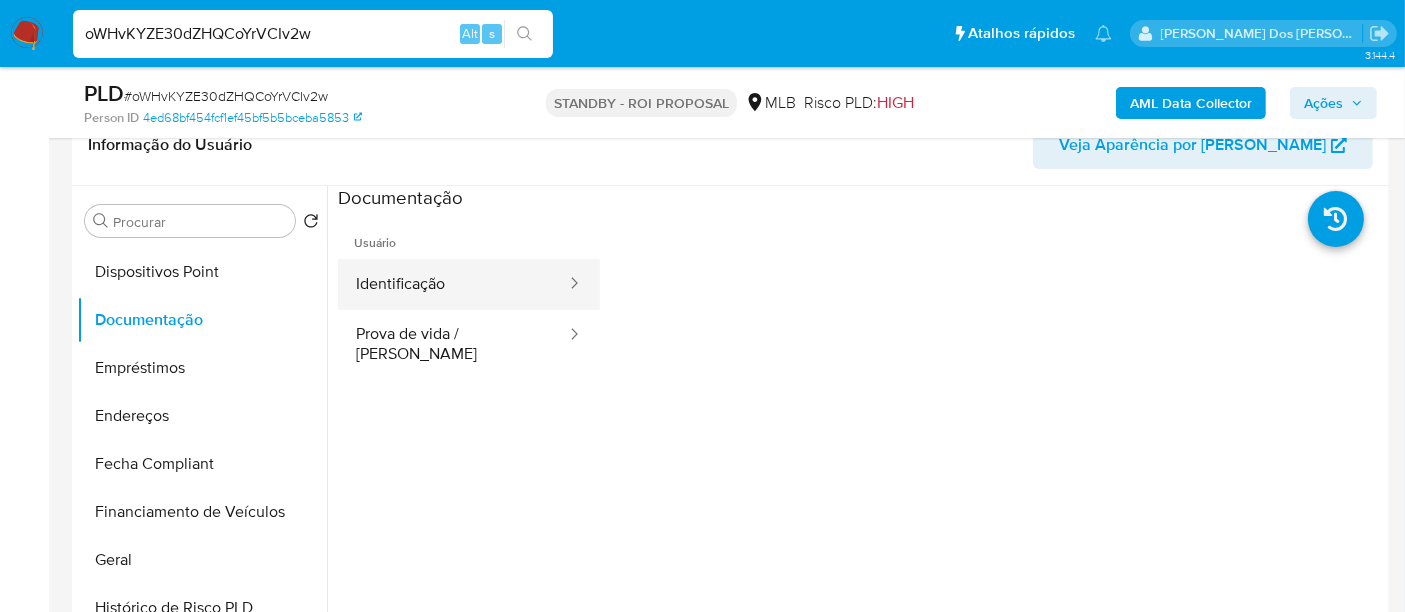 click on "Identificação" at bounding box center (453, 284) 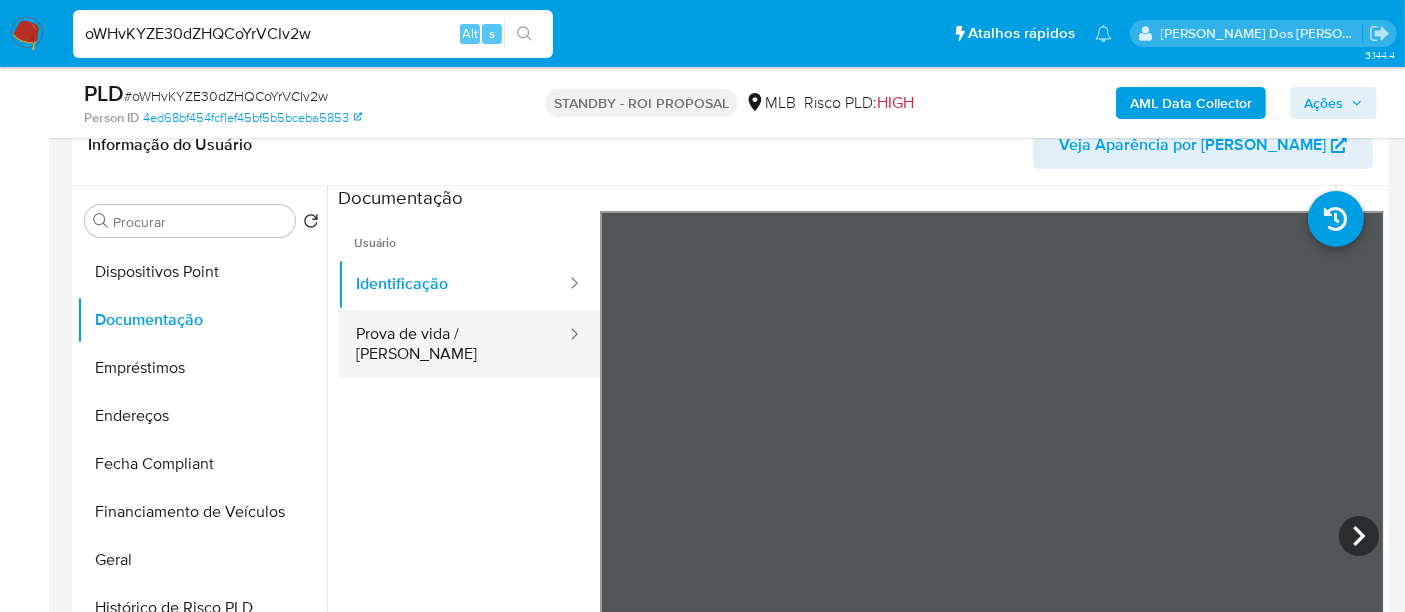 click on "Prova de vida / Selfie" at bounding box center [453, 344] 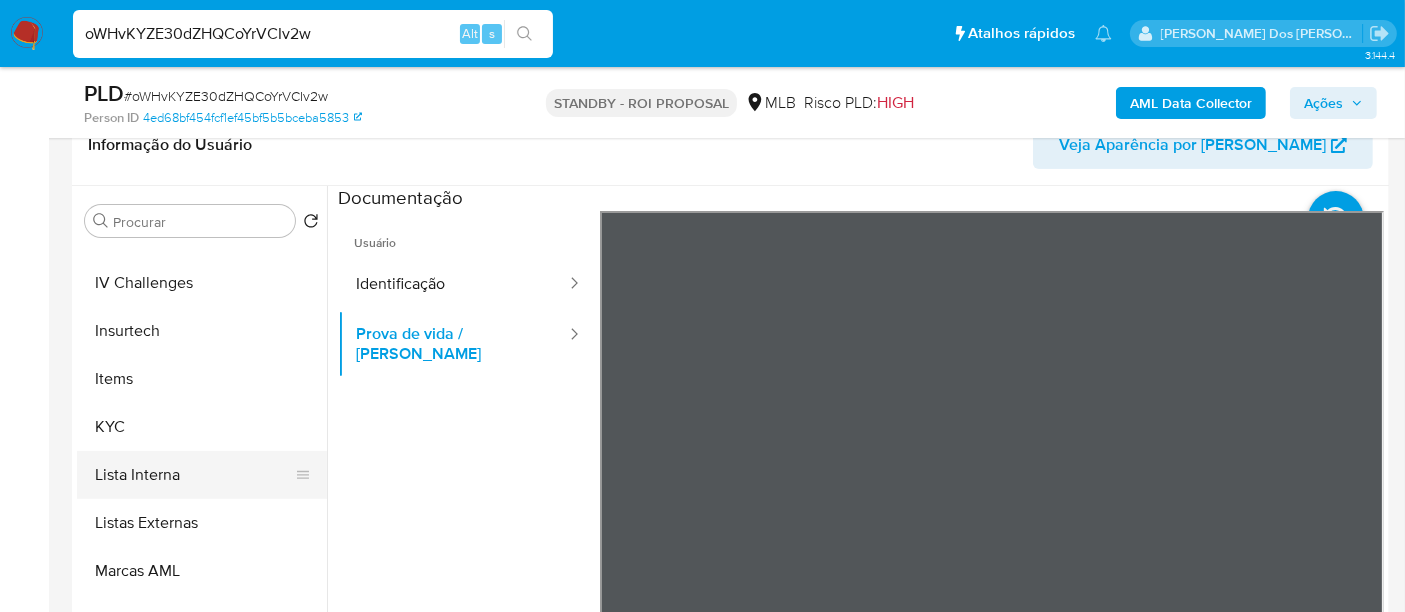 scroll, scrollTop: 844, scrollLeft: 0, axis: vertical 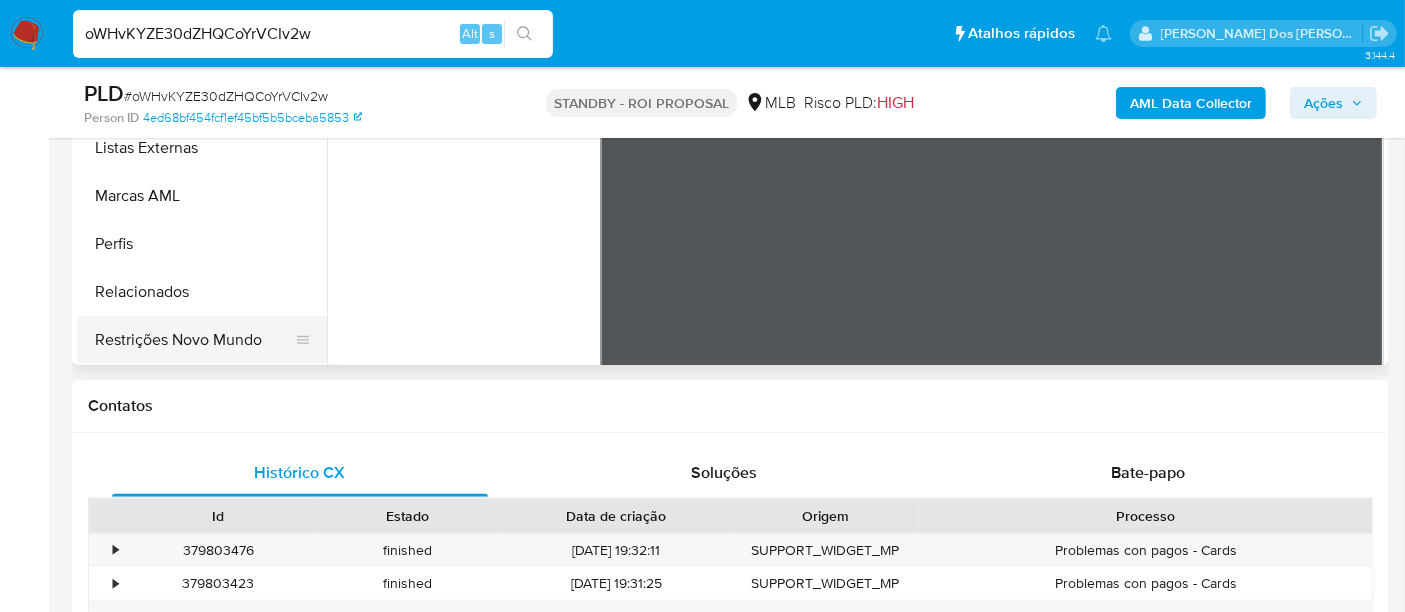 click on "Restrições Novo Mundo" at bounding box center [194, 340] 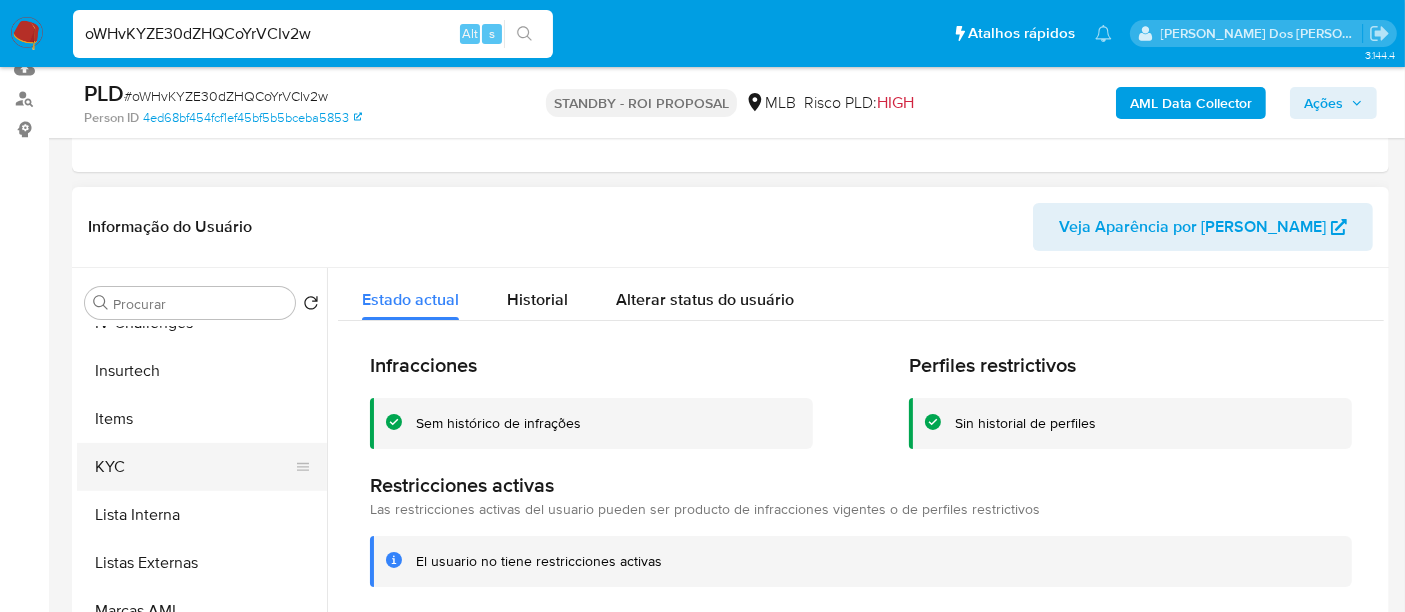 scroll, scrollTop: 222, scrollLeft: 0, axis: vertical 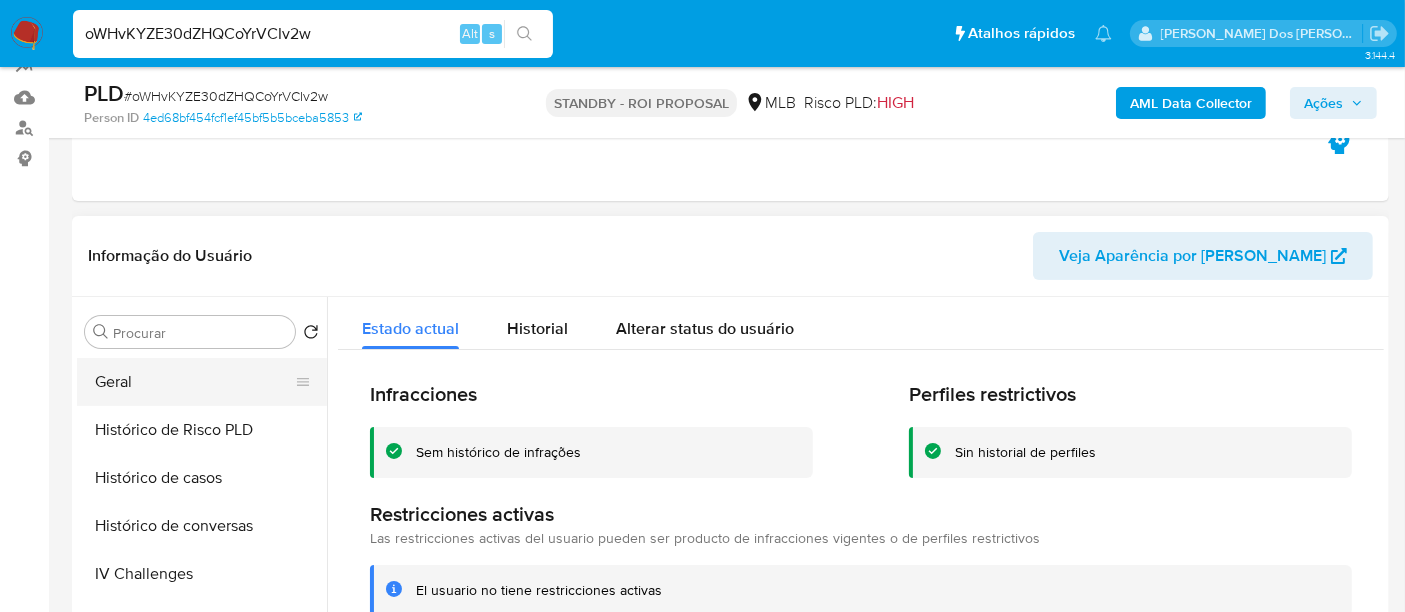 click on "Geral" at bounding box center (194, 382) 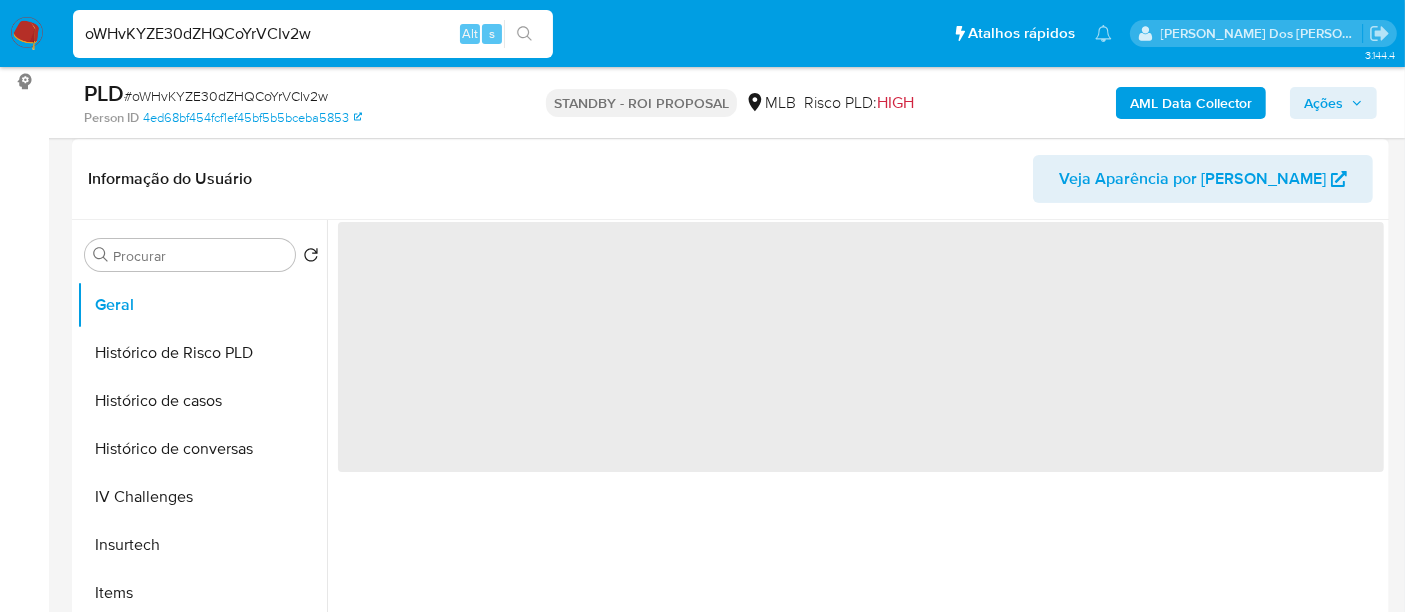 scroll, scrollTop: 333, scrollLeft: 0, axis: vertical 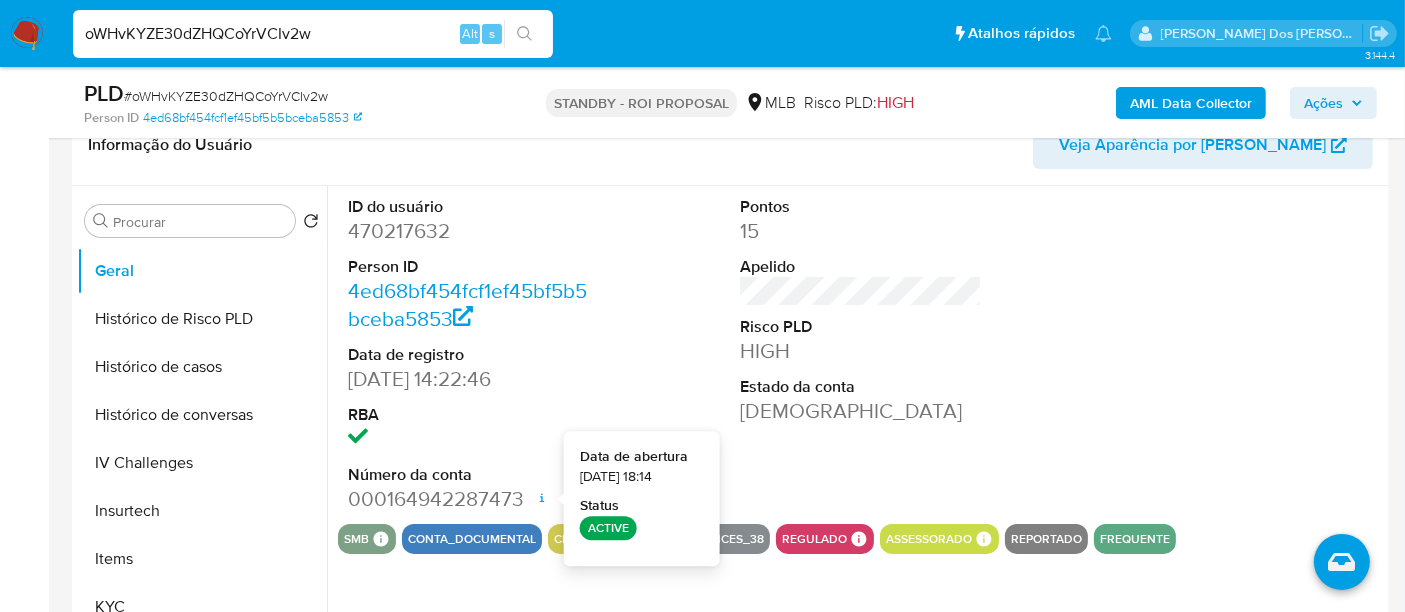 type 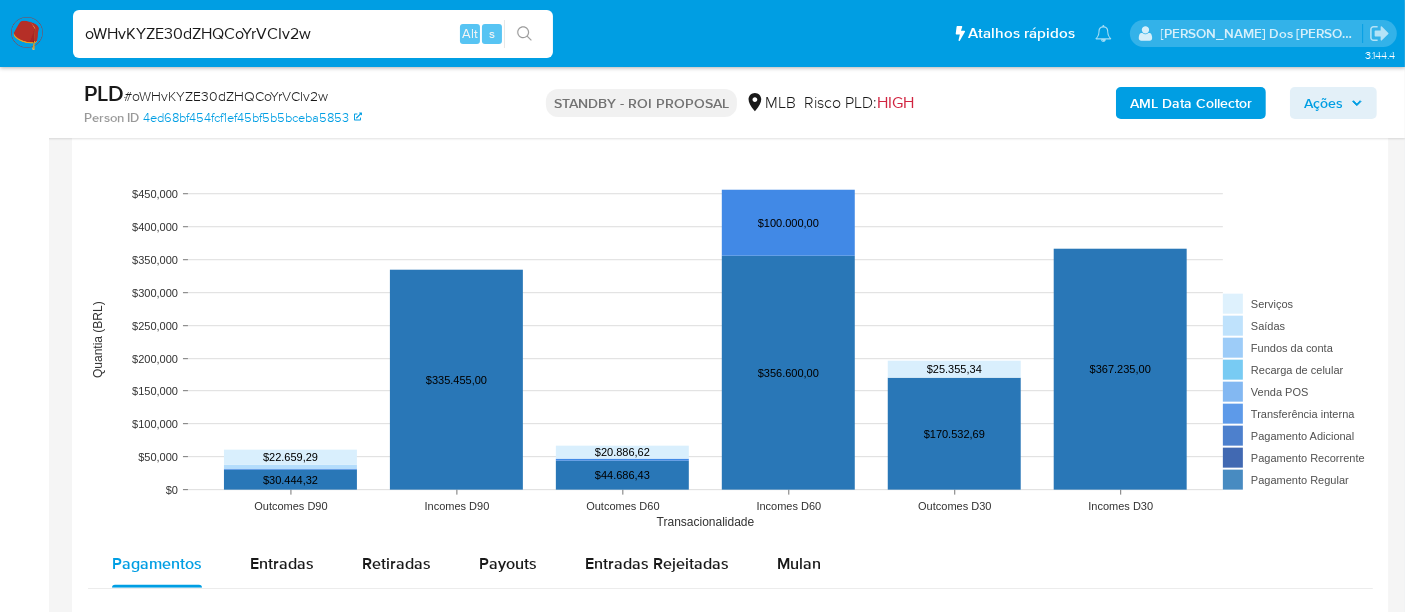 scroll, scrollTop: 2111, scrollLeft: 0, axis: vertical 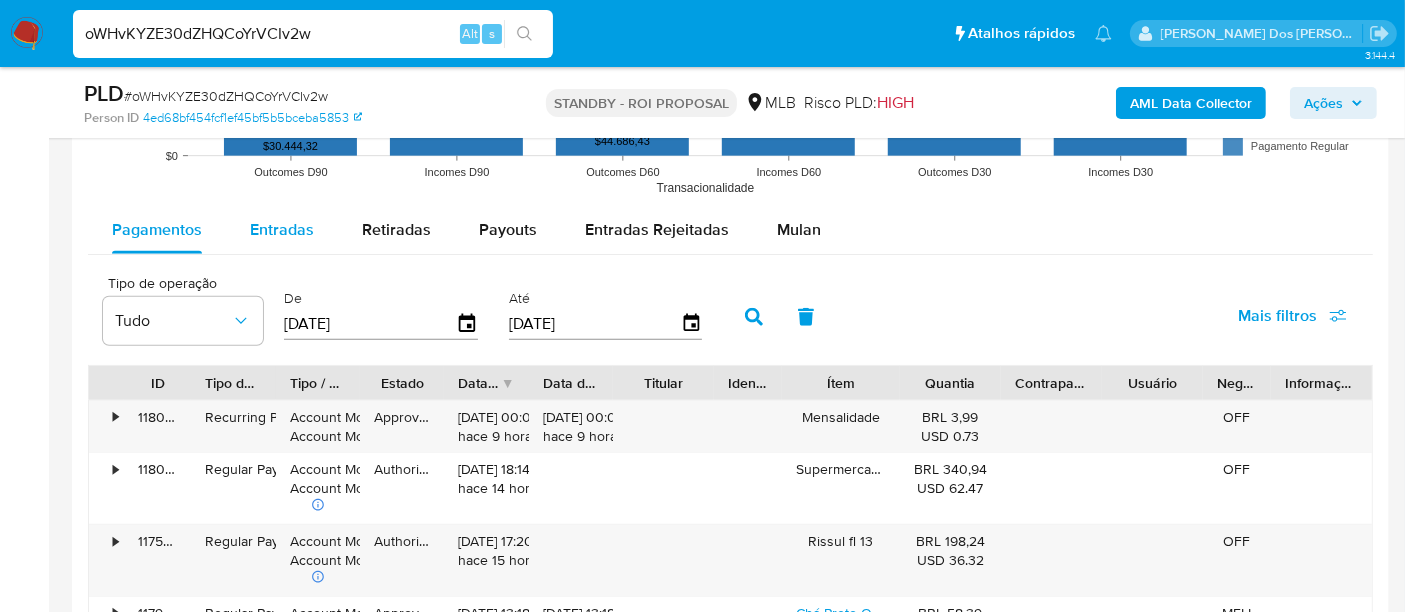 click on "Entradas" at bounding box center (282, 229) 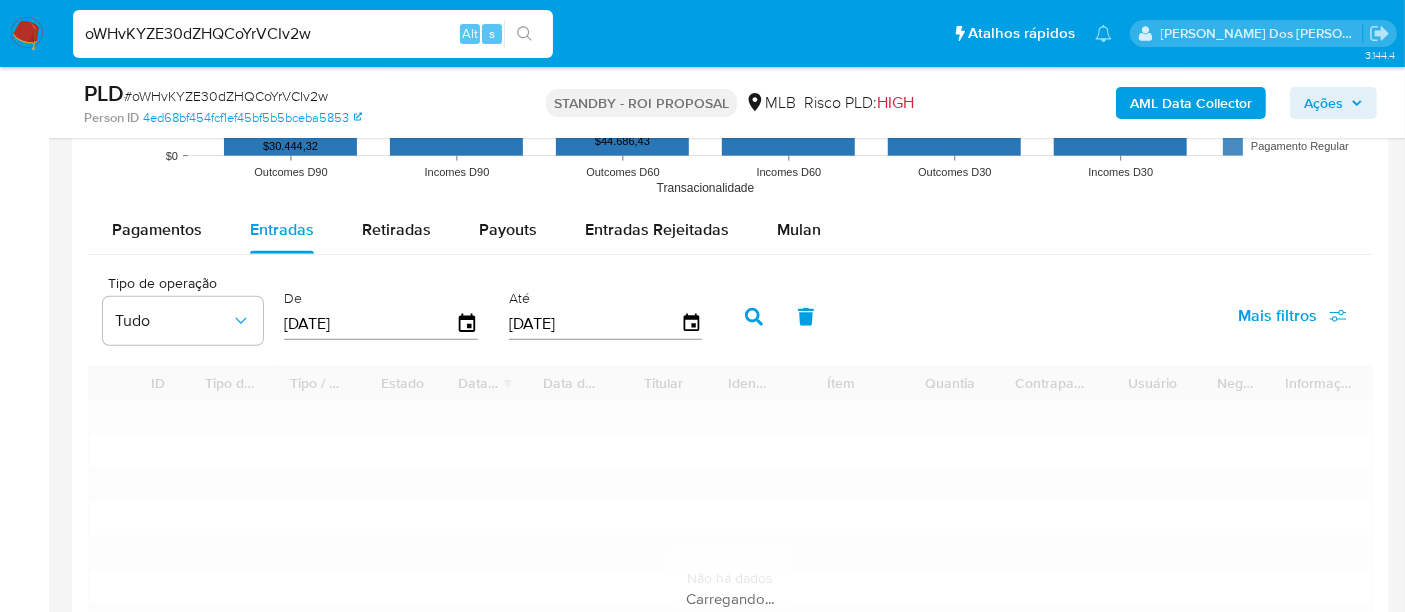 type 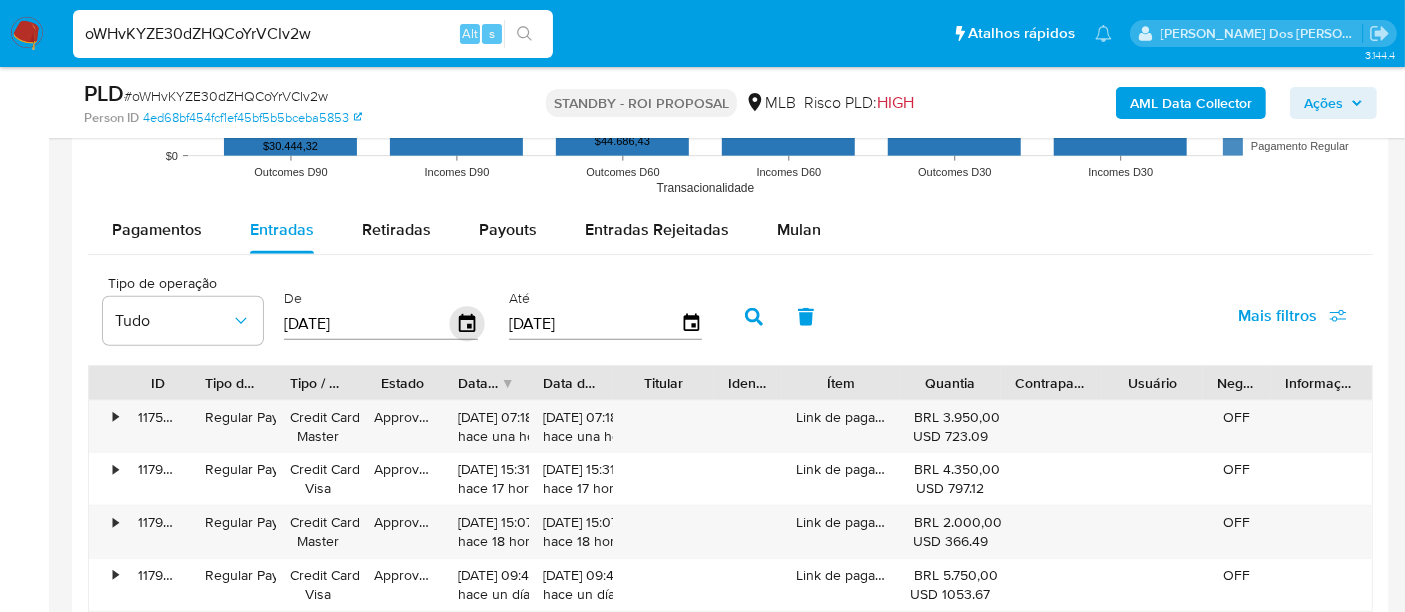 click 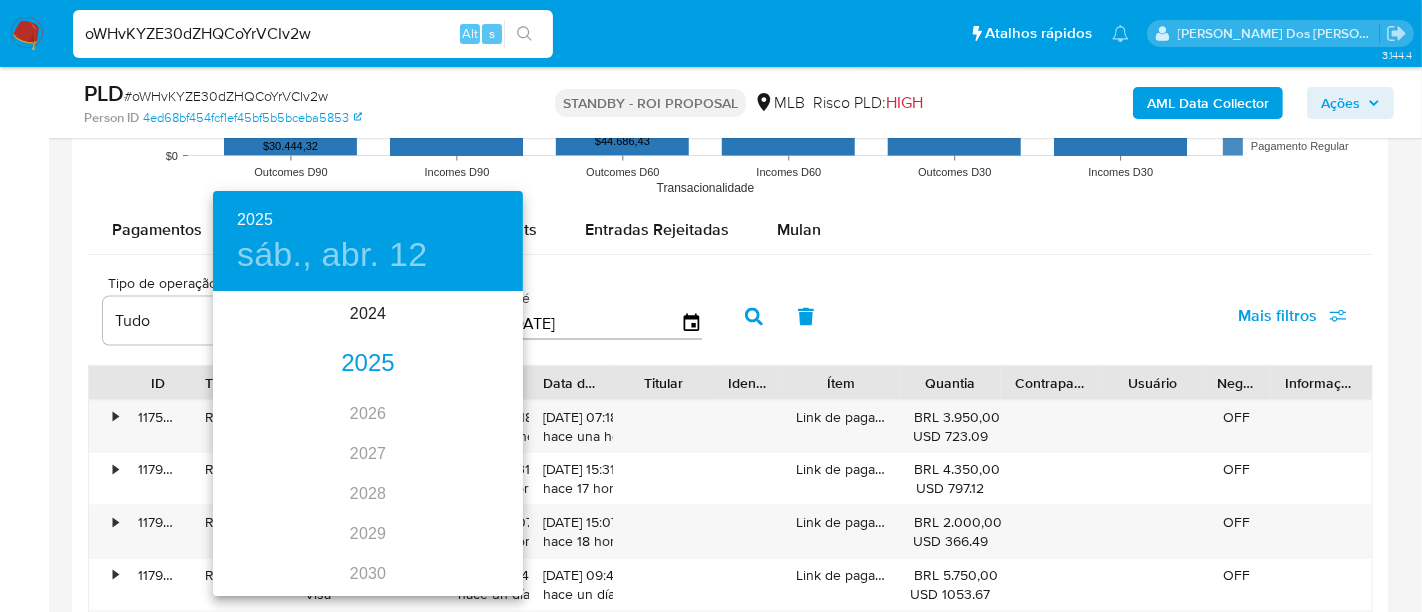 click on "2025" at bounding box center [368, 364] 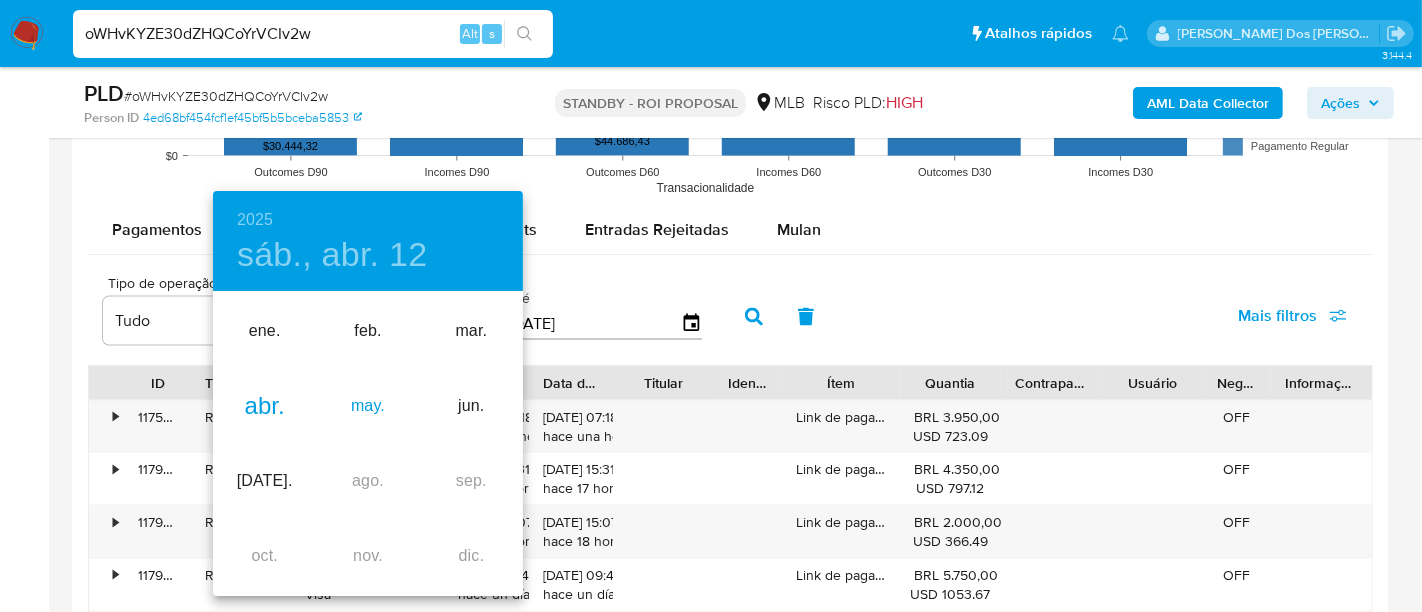 click on "may." at bounding box center [367, 406] 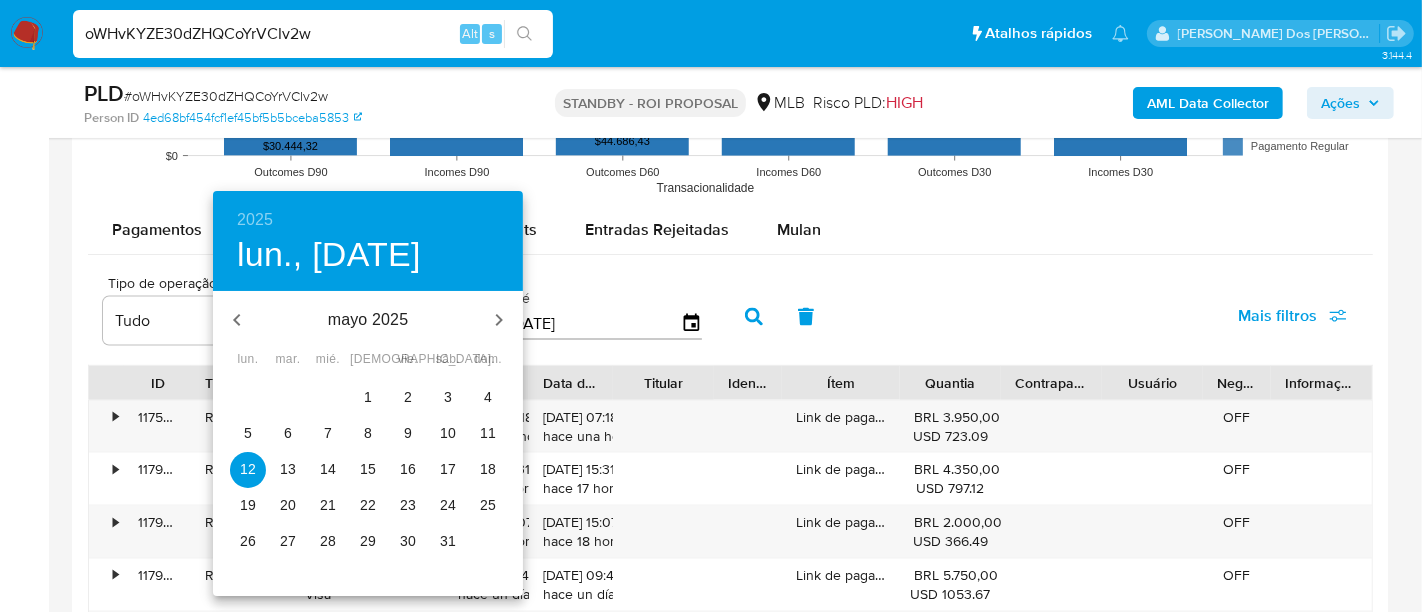 click on "1" at bounding box center (368, 397) 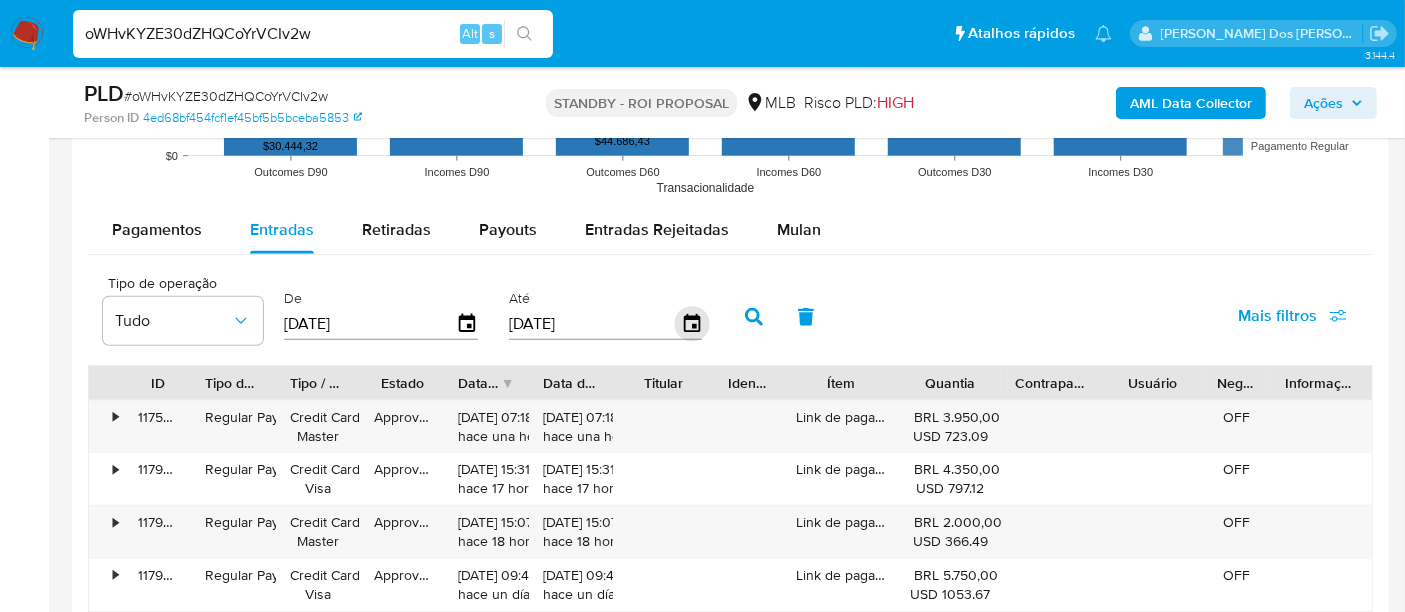 click 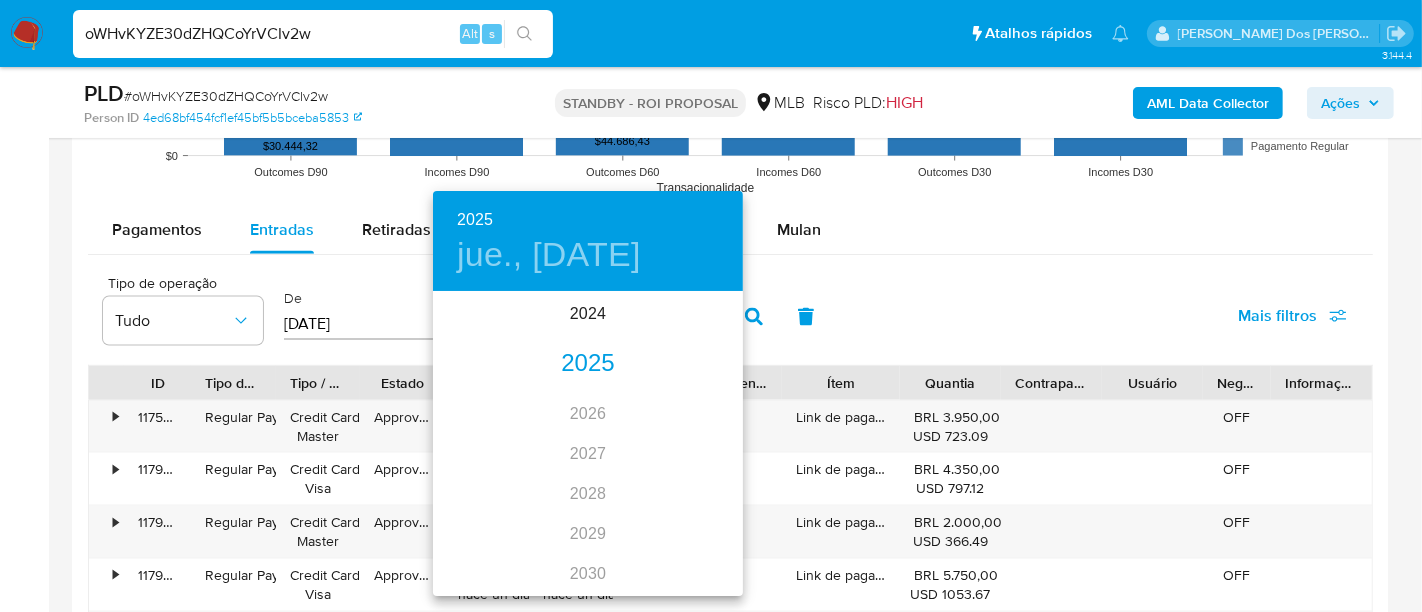 click on "2025" at bounding box center [588, 364] 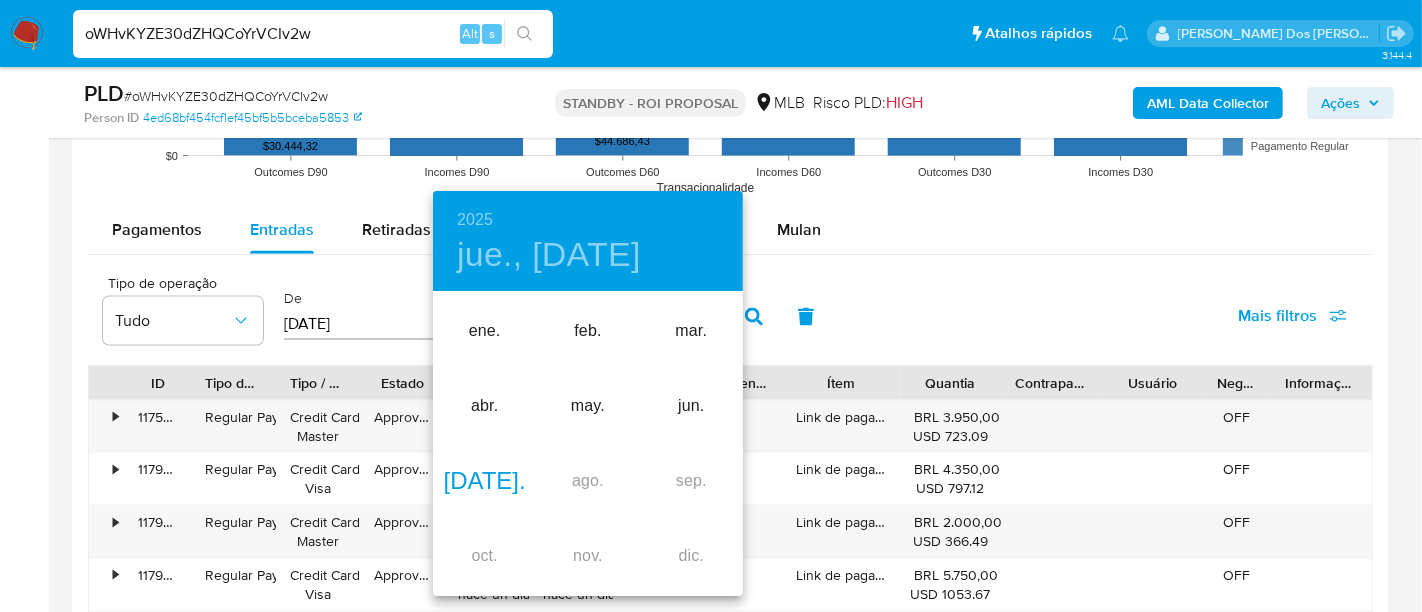 click on "jul." at bounding box center [484, 481] 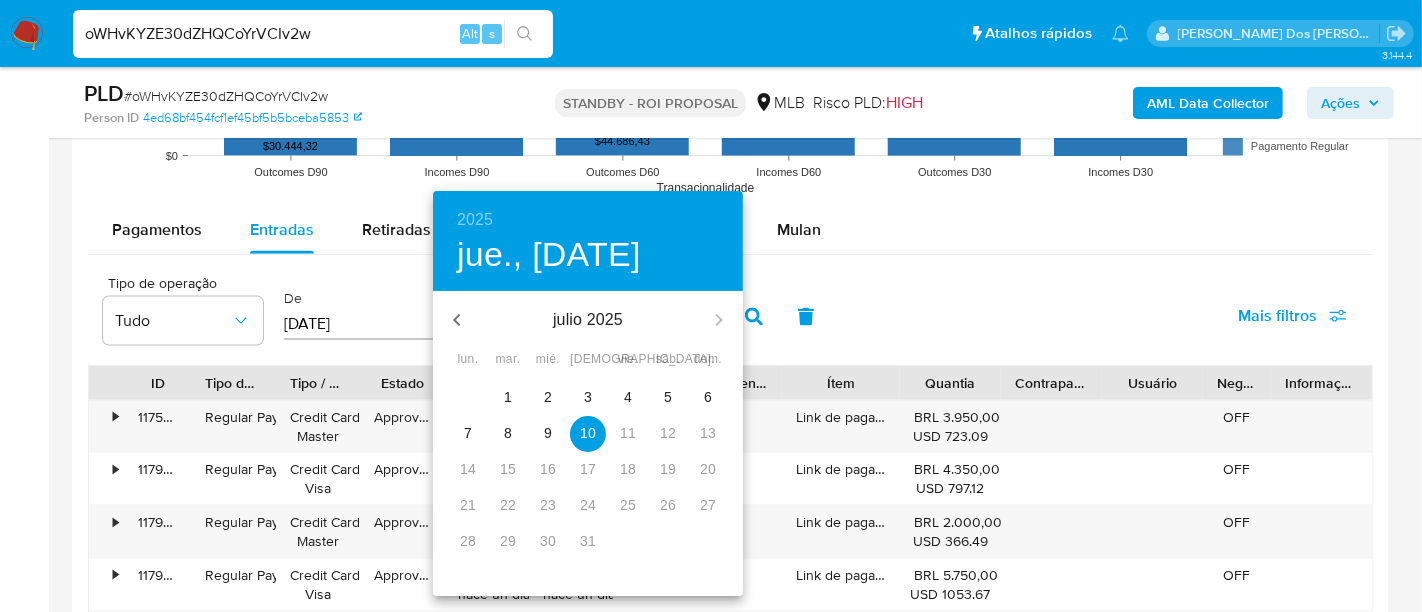 click on "5" at bounding box center [668, 397] 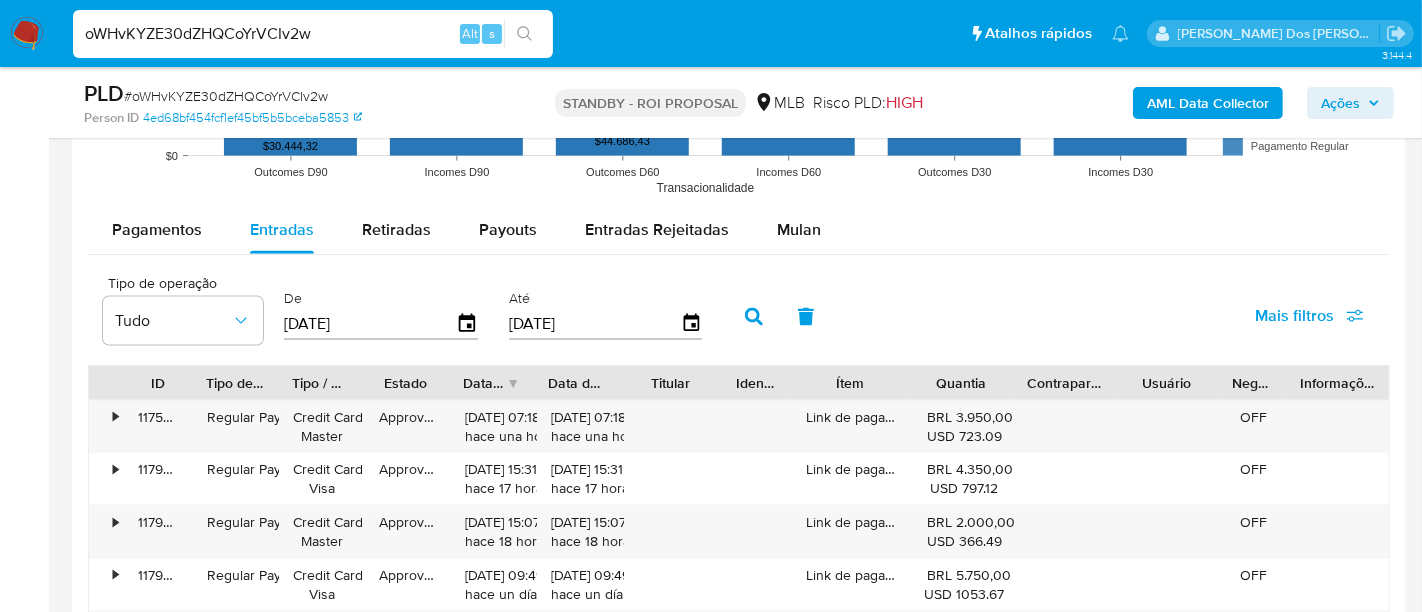 type on "05/07/2025" 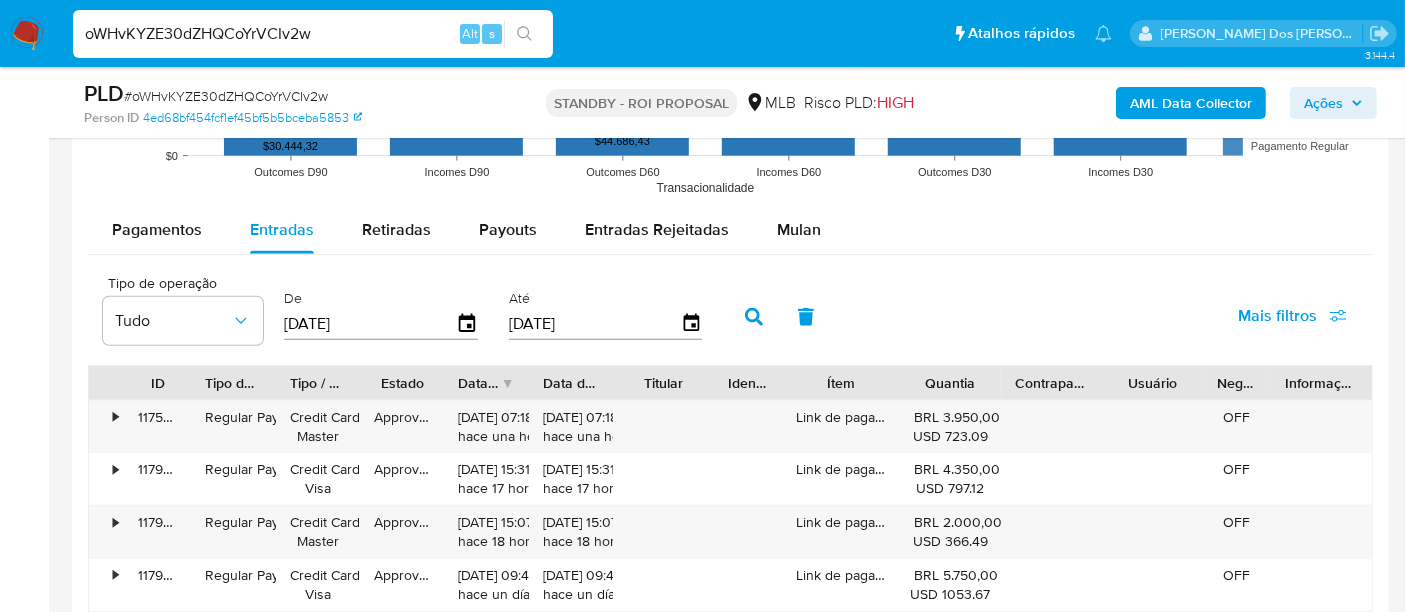 click on "Mais filtros" at bounding box center (1277, 316) 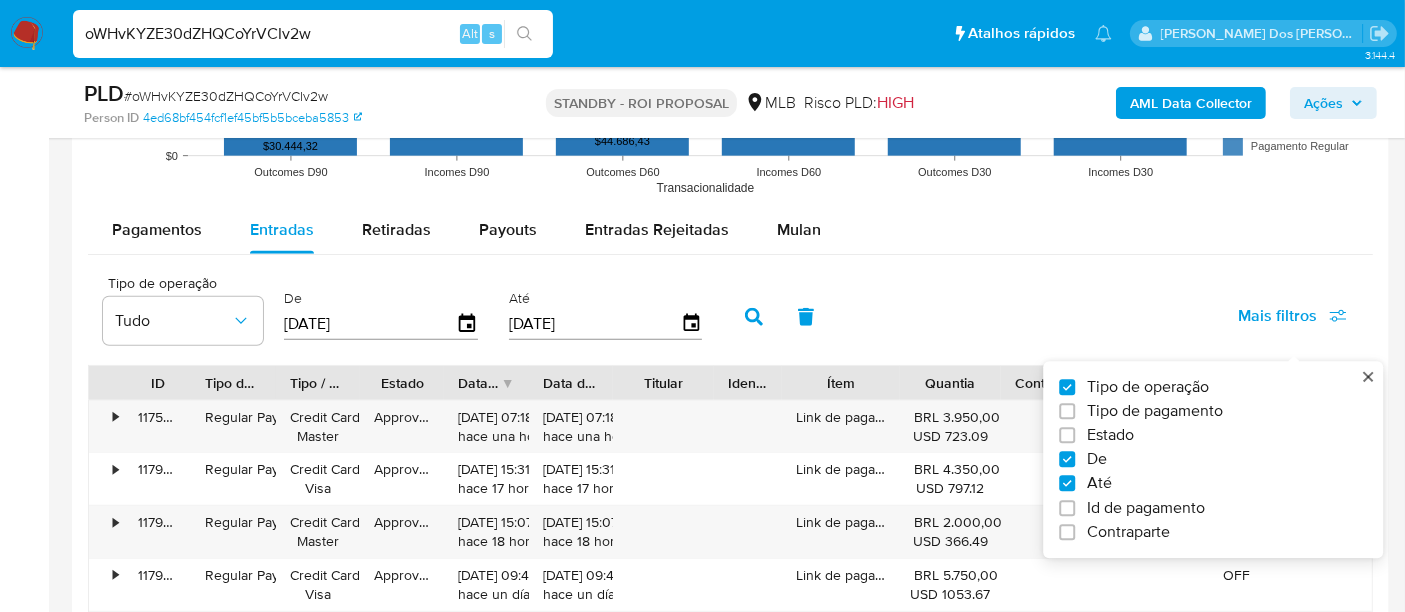 click on "Estado" at bounding box center (1110, 436) 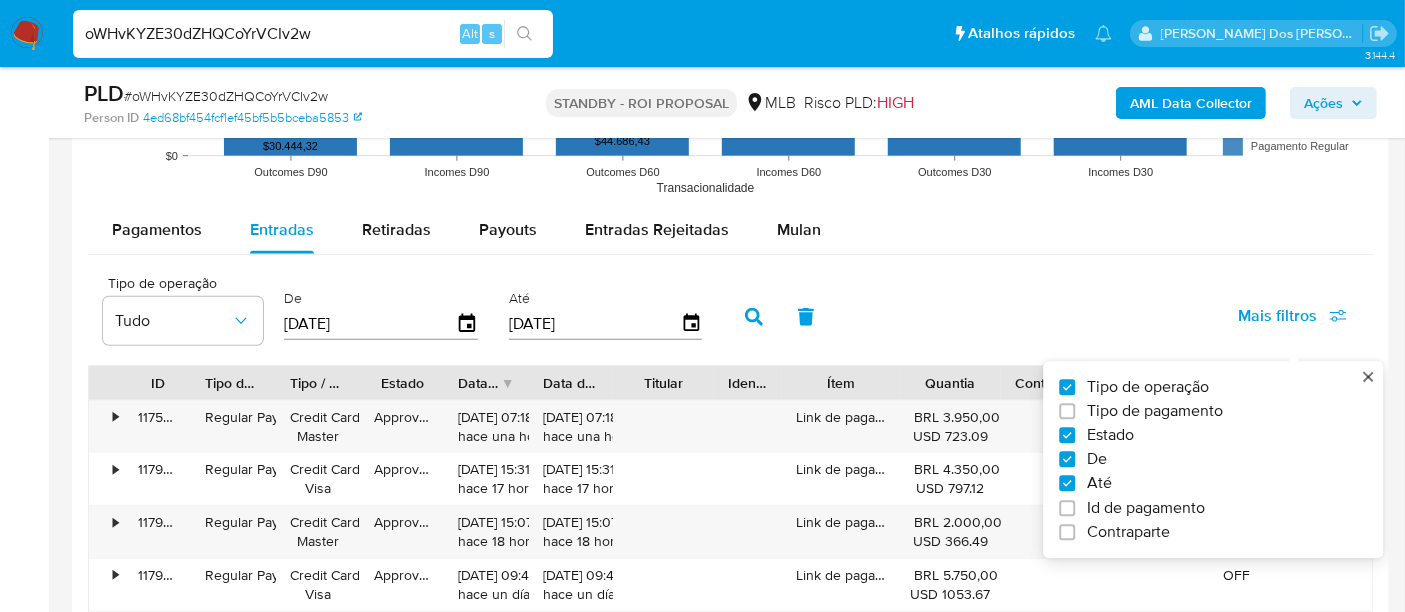 checkbox on "true" 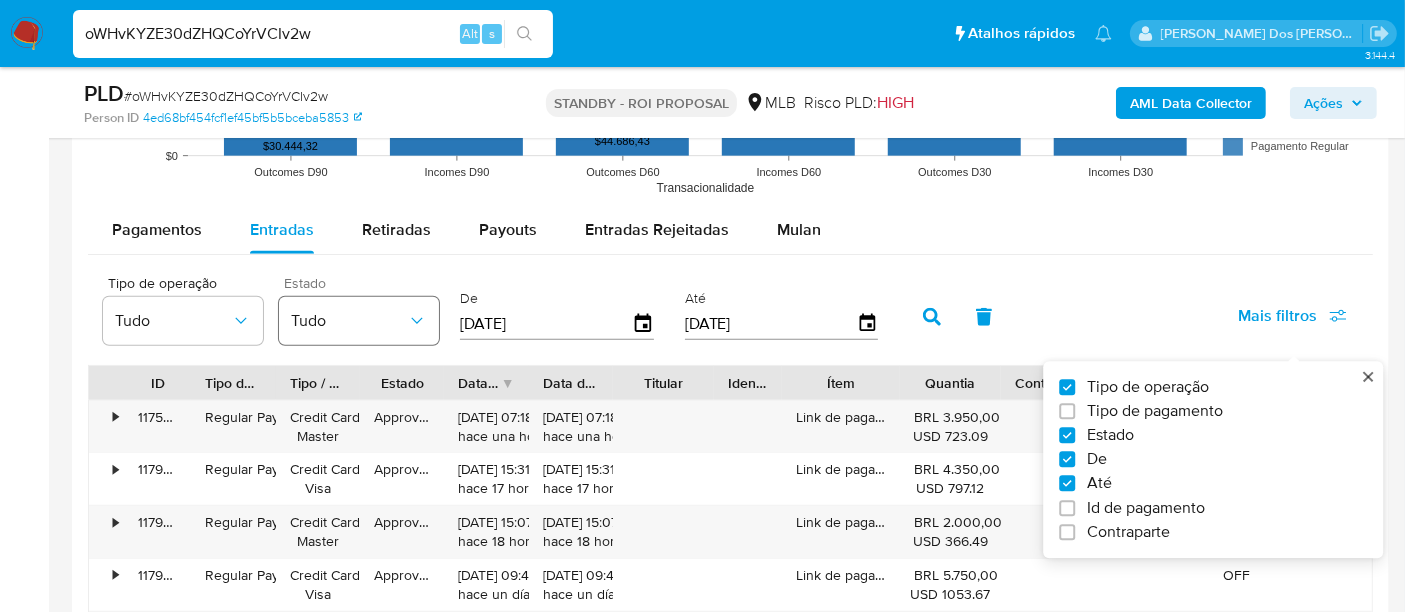 click on "Tudo" at bounding box center [359, 321] 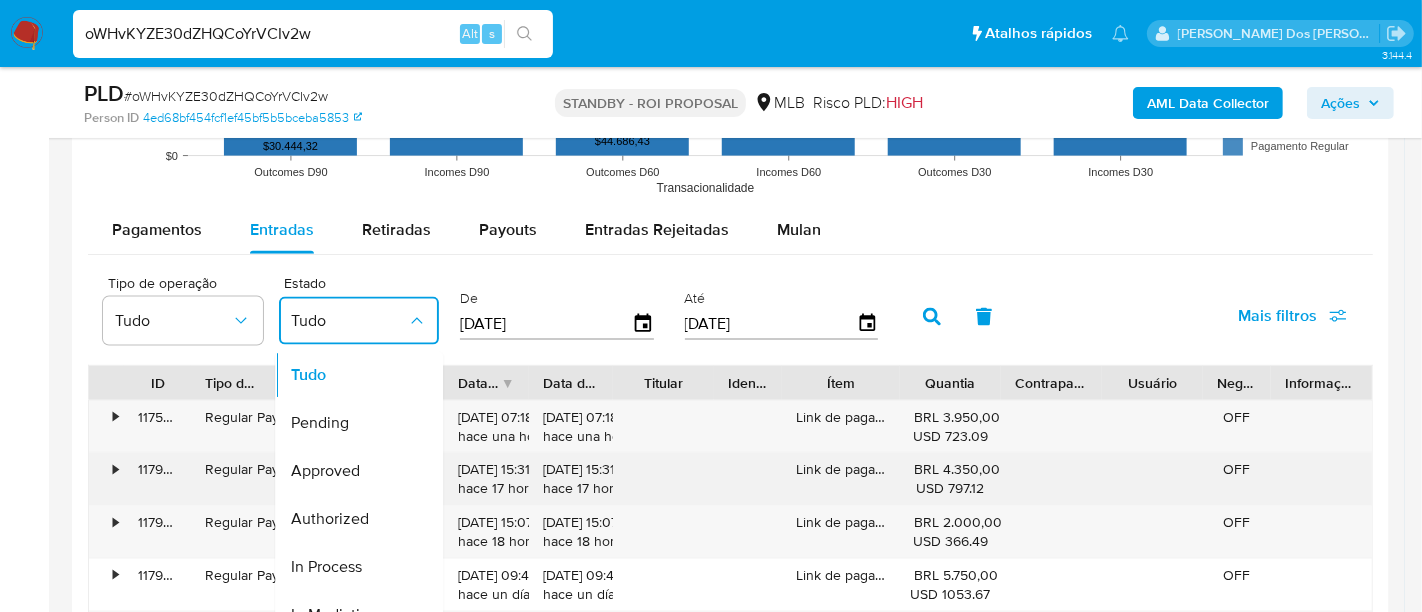 click on "Approved" at bounding box center (325, 471) 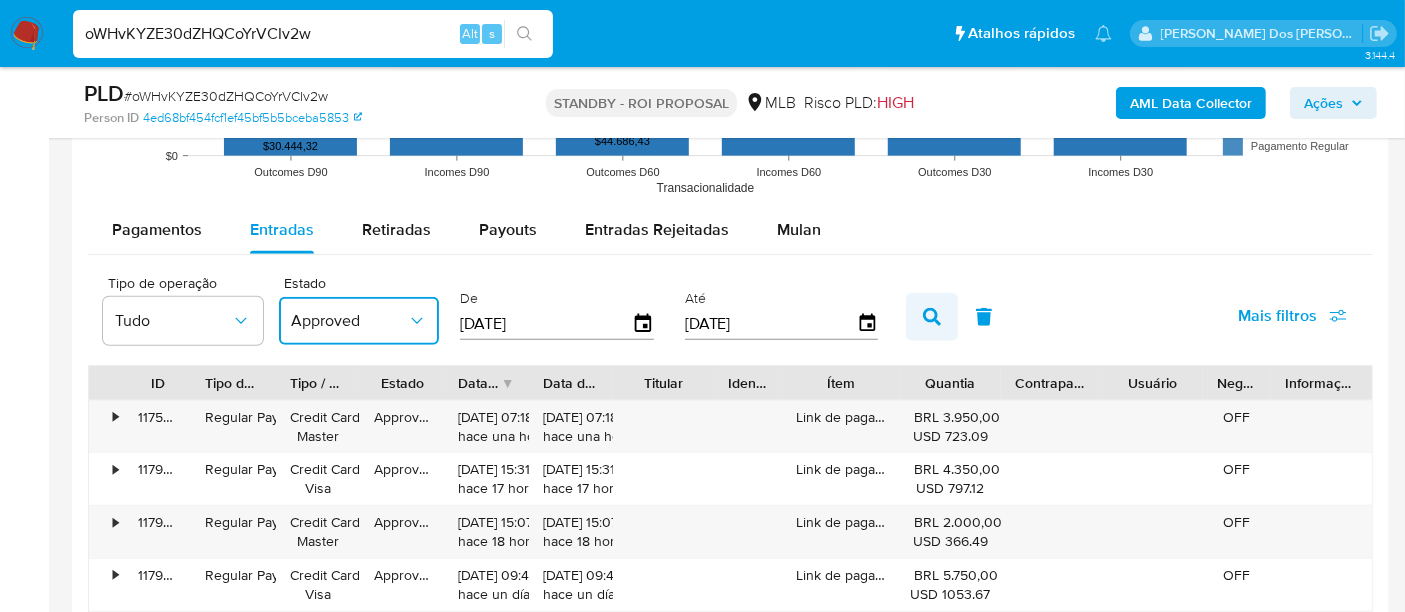 click 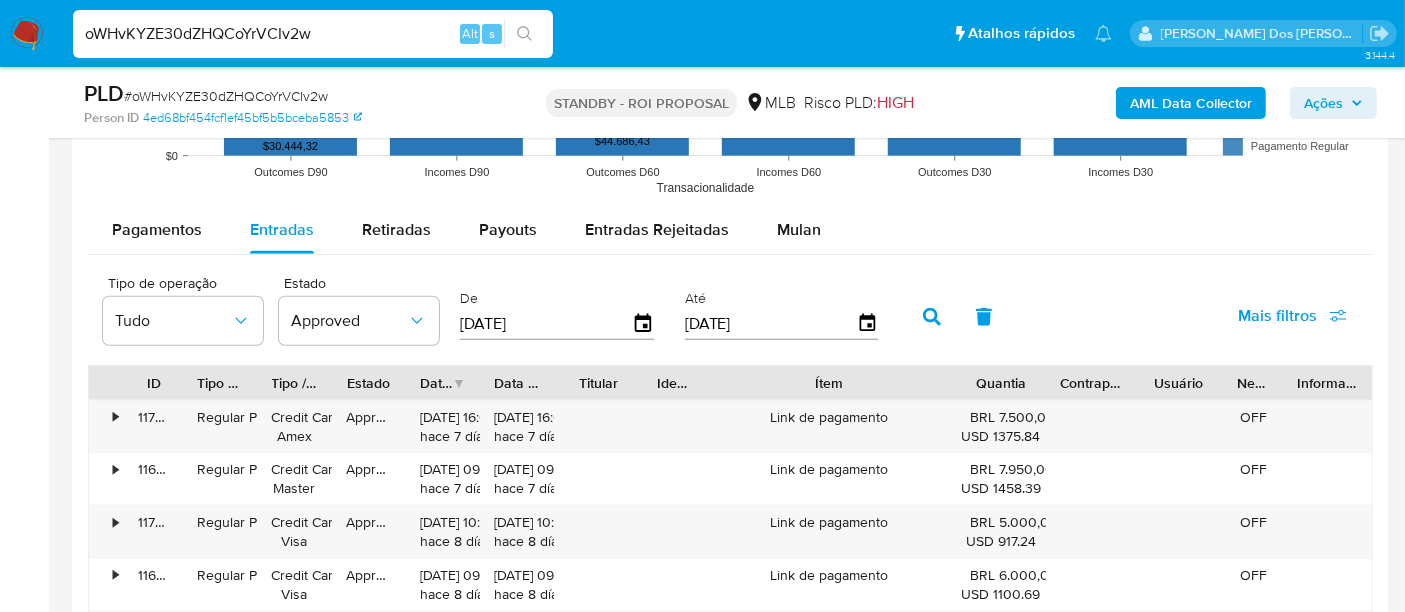 drag, startPoint x: 909, startPoint y: 379, endPoint x: 1034, endPoint y: 387, distance: 125.25574 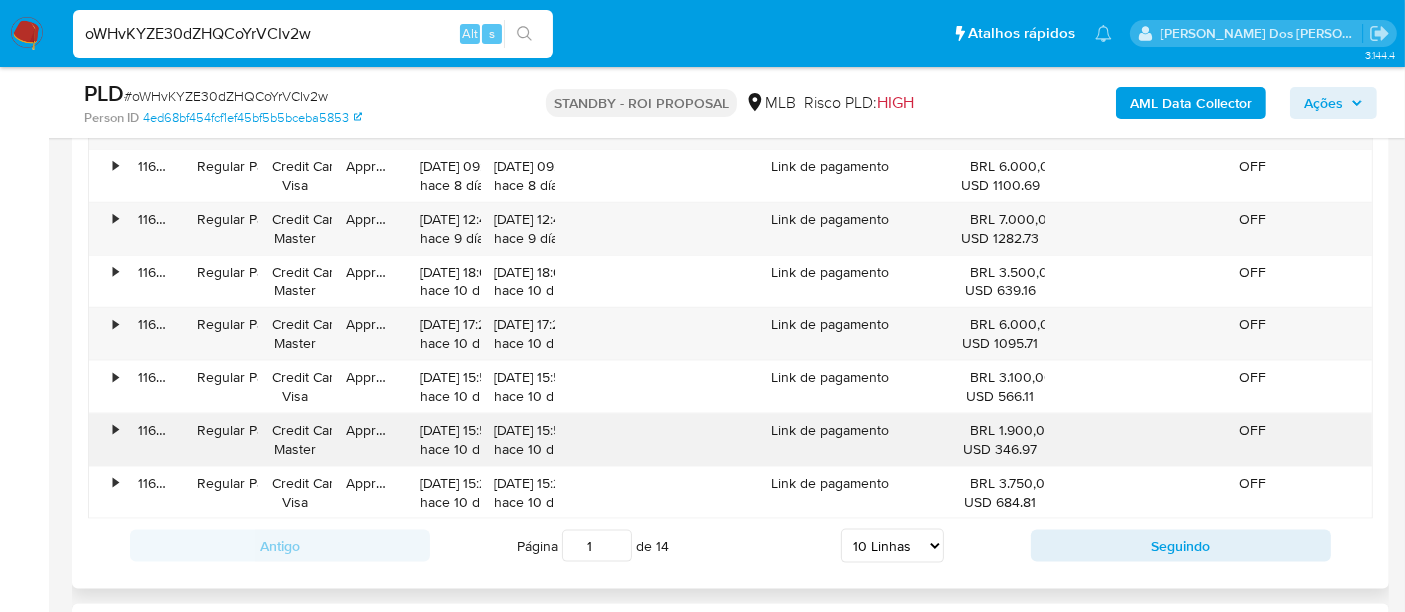 scroll, scrollTop: 2555, scrollLeft: 0, axis: vertical 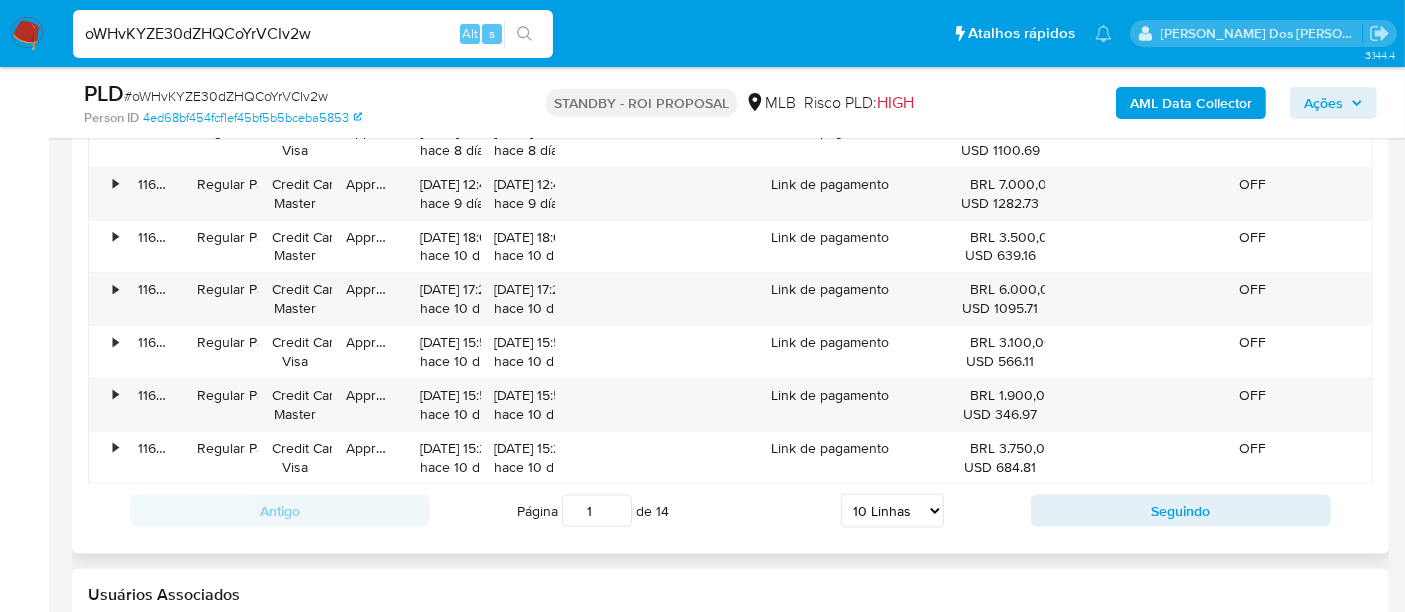 click on "5   Linhas 10   Linhas 20   Linhas 25   Linhas 50   Linhas 100   Linhas" at bounding box center [892, 511] 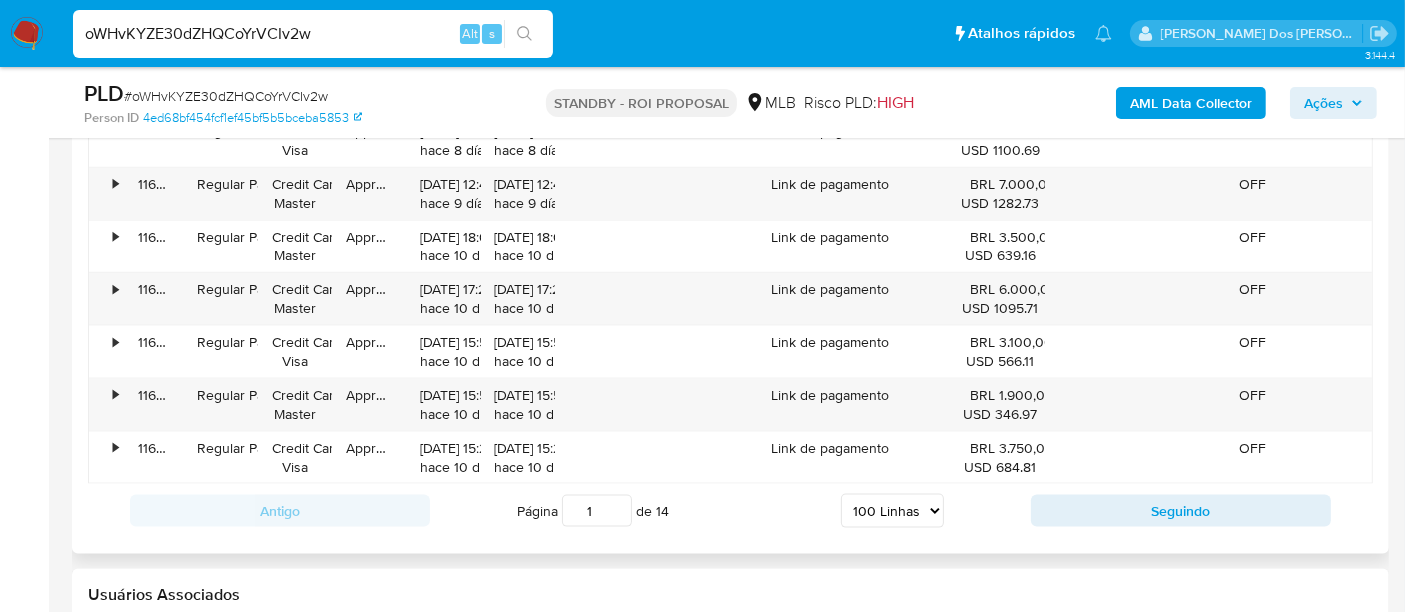 click on "5   Linhas 10   Linhas 20   Linhas 25   Linhas 50   Linhas 100   Linhas" at bounding box center [892, 511] 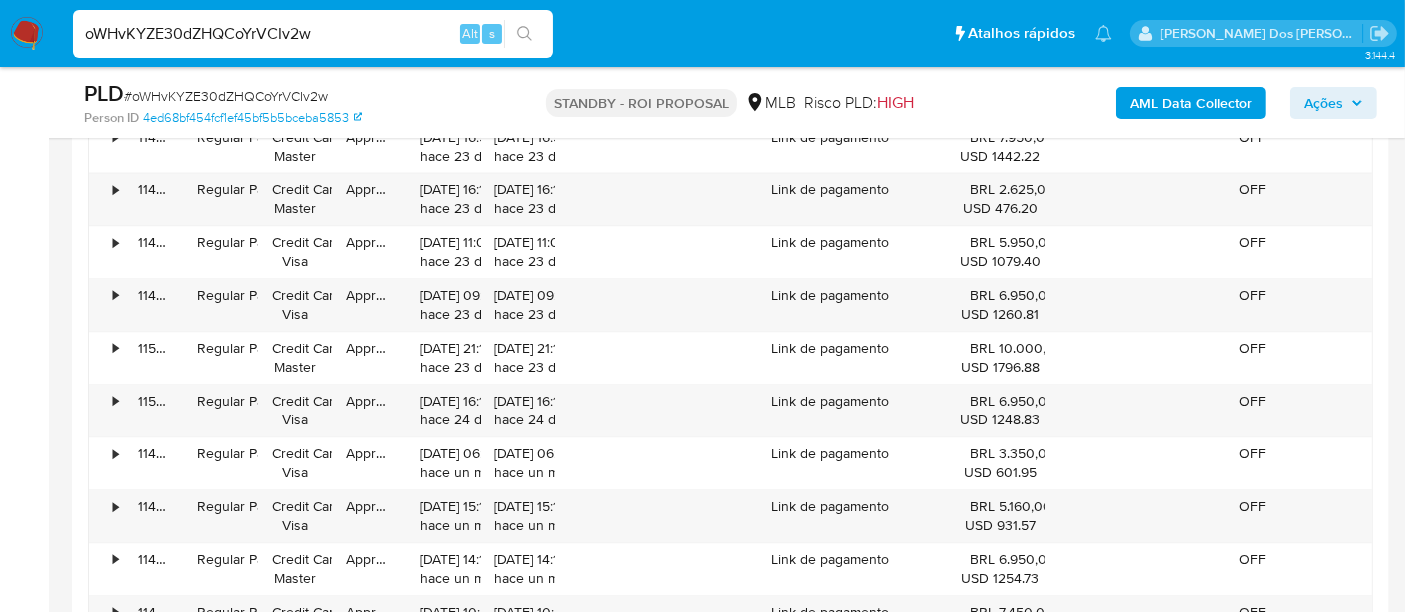 scroll, scrollTop: 4666, scrollLeft: 0, axis: vertical 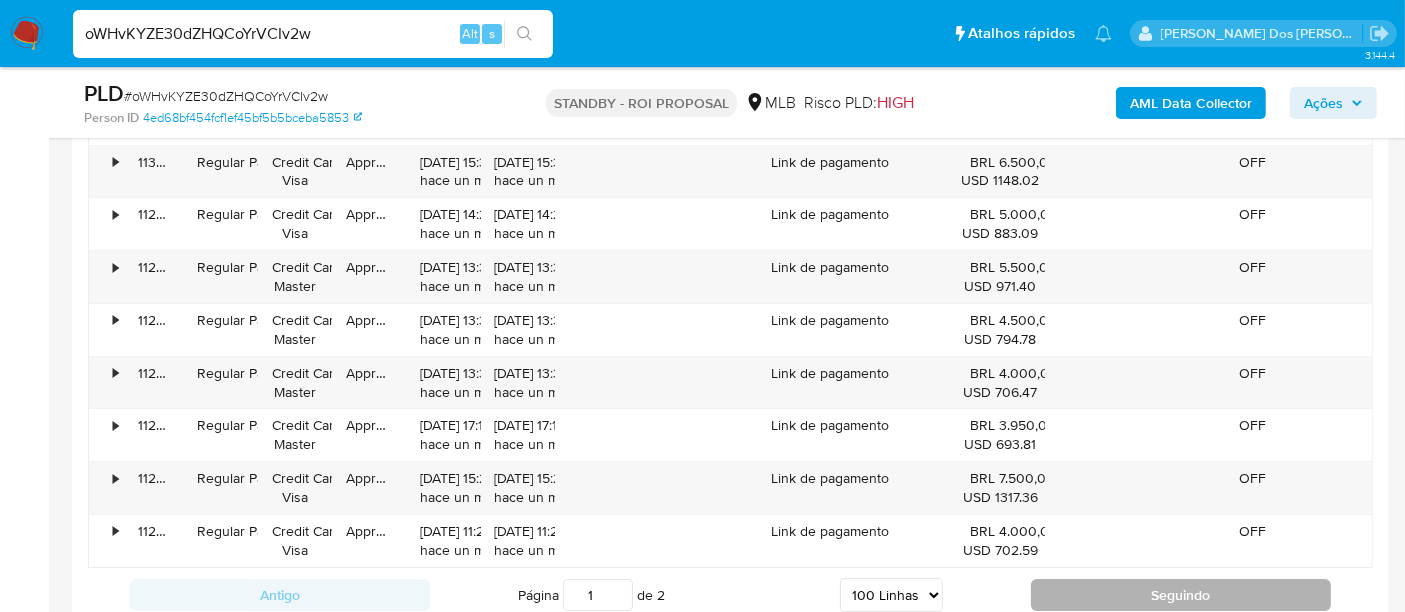 click on "Seguindo" at bounding box center (1181, 595) 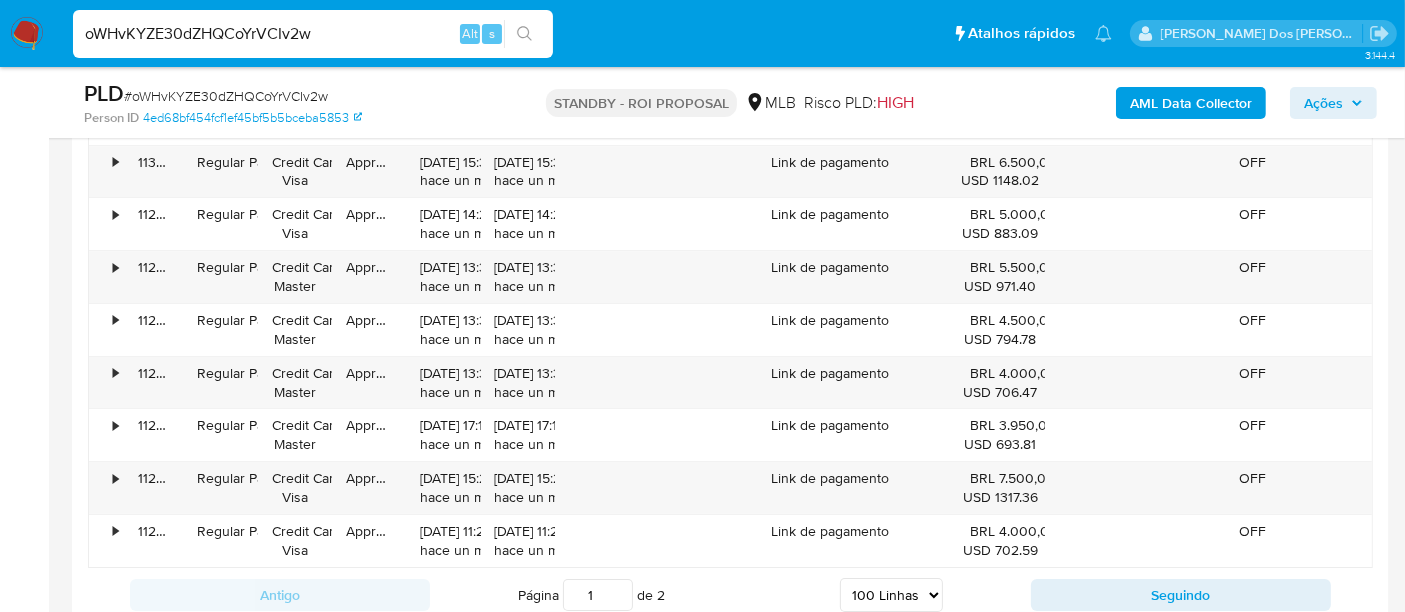 type on "2" 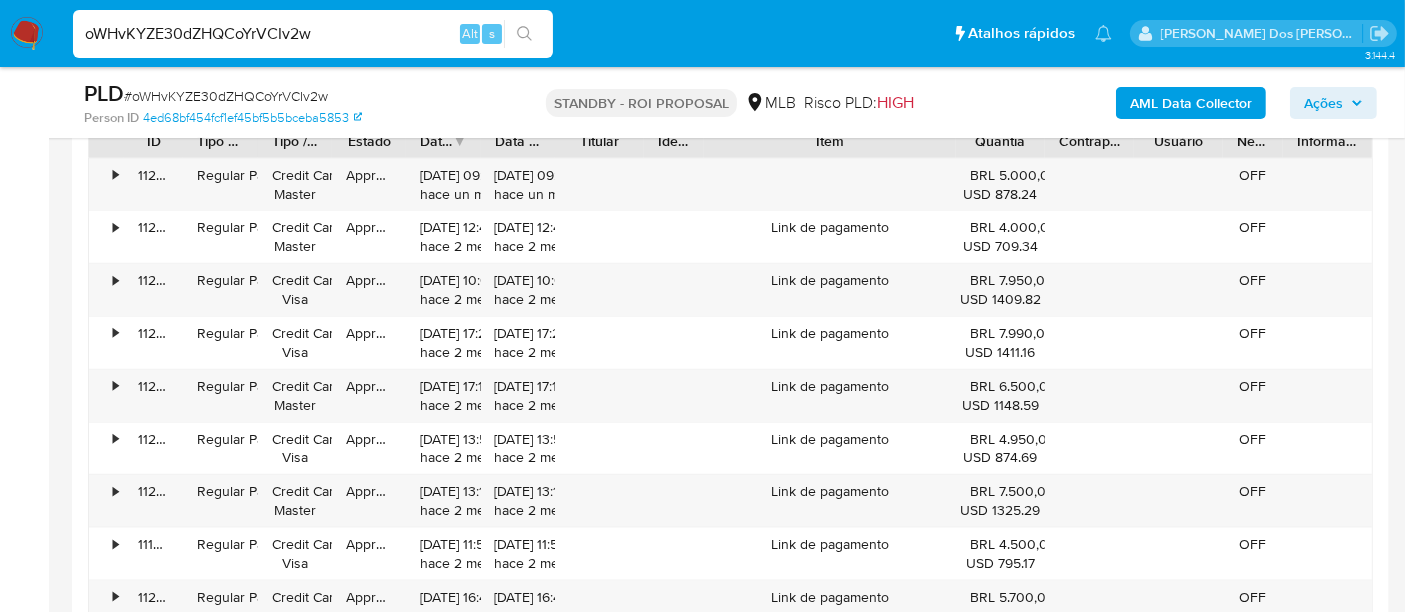 scroll, scrollTop: 2131, scrollLeft: 0, axis: vertical 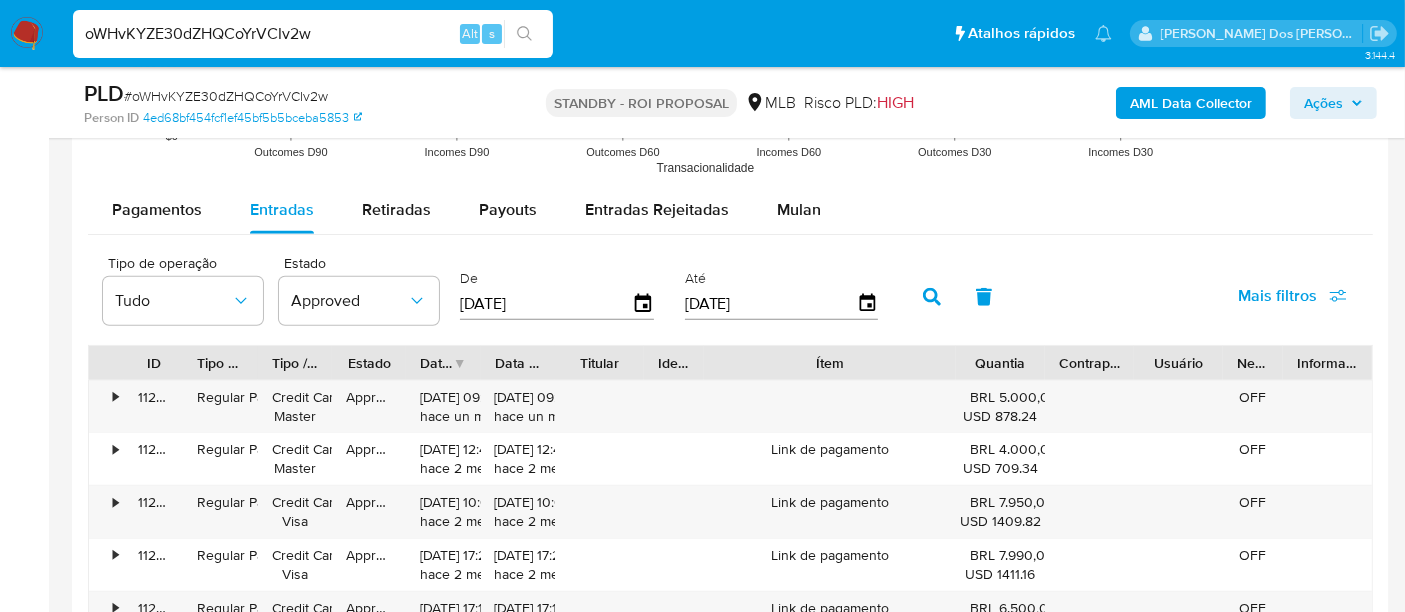 click on "oWHvKYZE30dZHQCoYrVCIv2w" at bounding box center (313, 34) 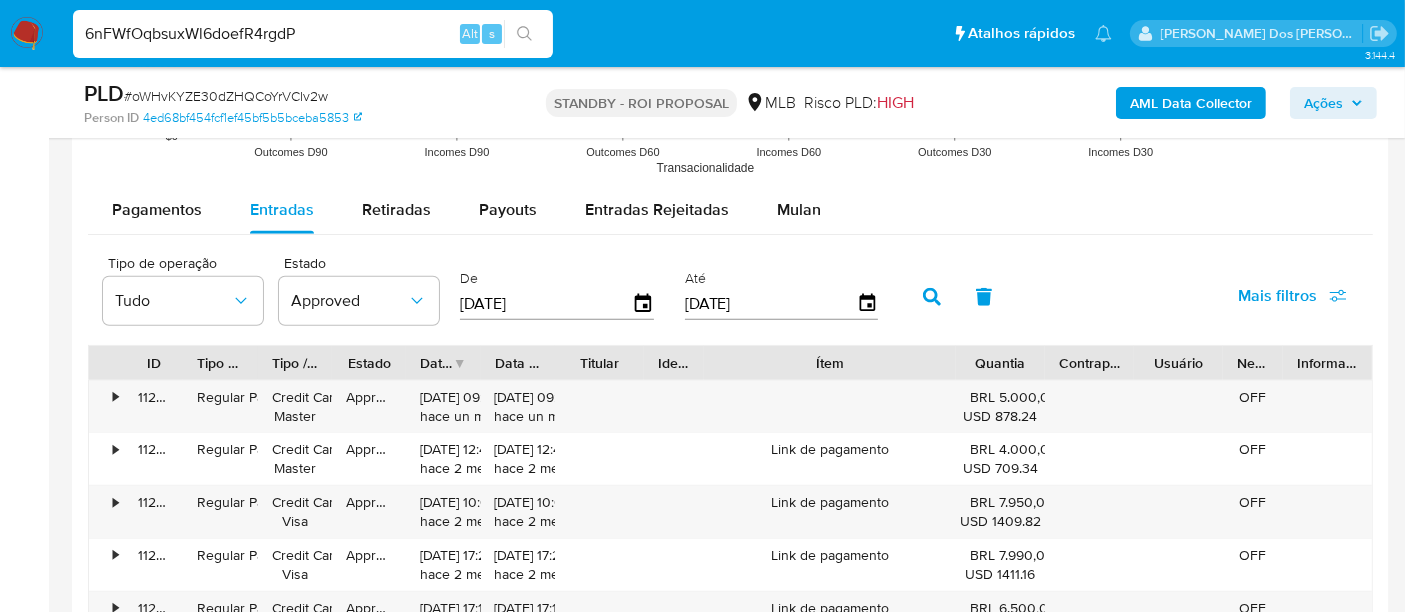 type on "6nFWfOqbsuxWl6doefR4rgdP" 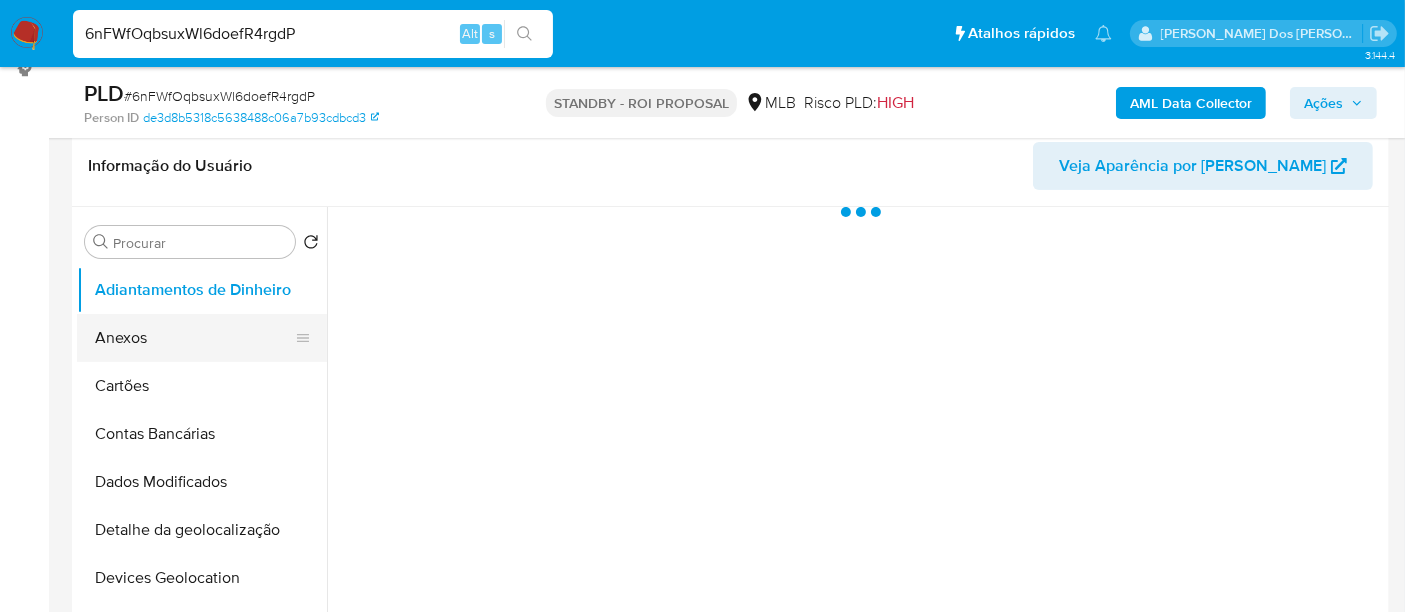 scroll, scrollTop: 333, scrollLeft: 0, axis: vertical 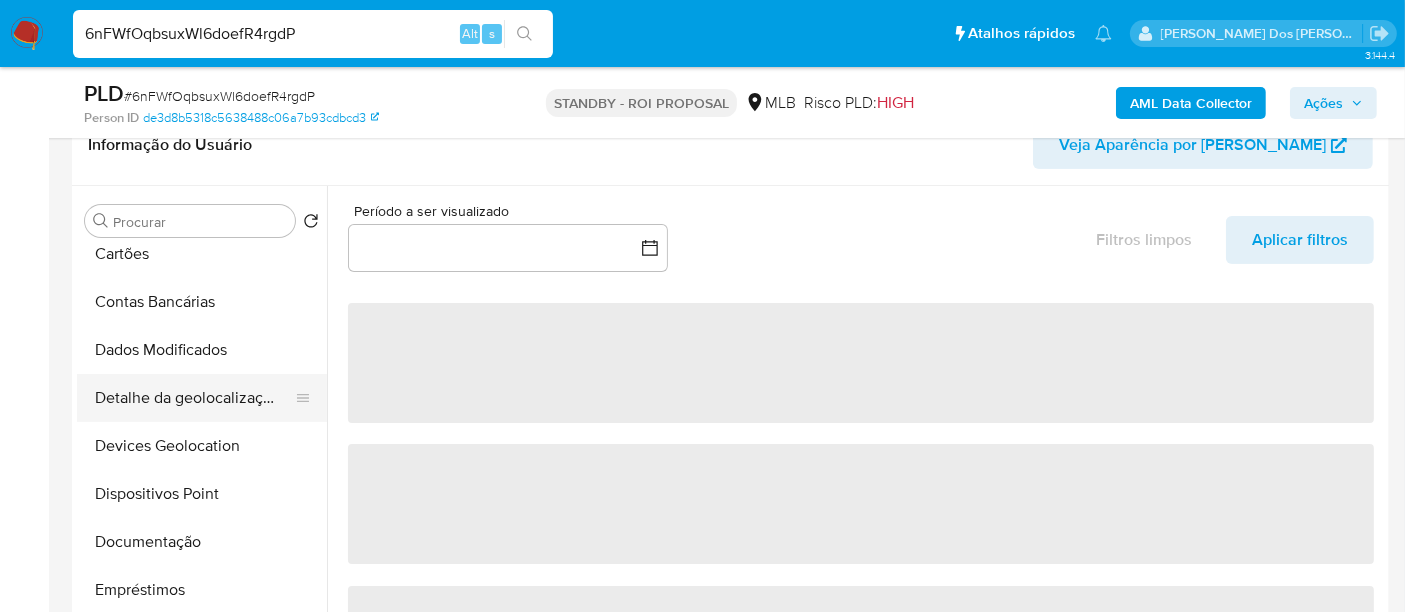 select on "10" 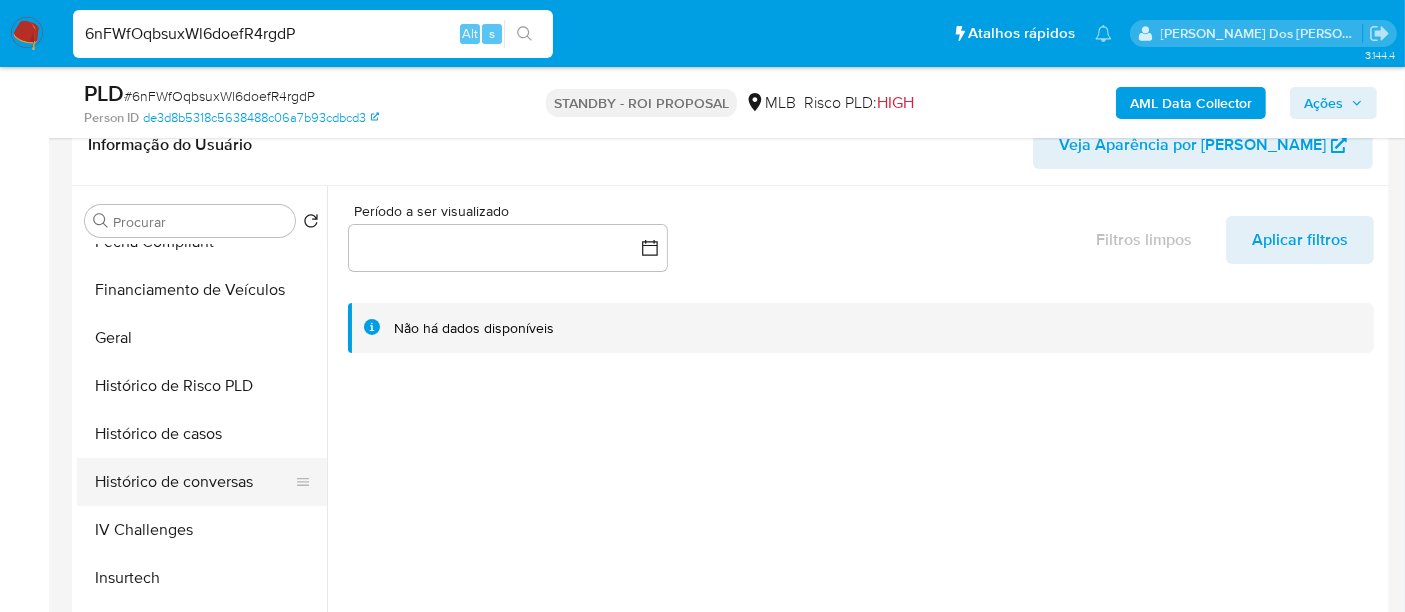 scroll, scrollTop: 666, scrollLeft: 0, axis: vertical 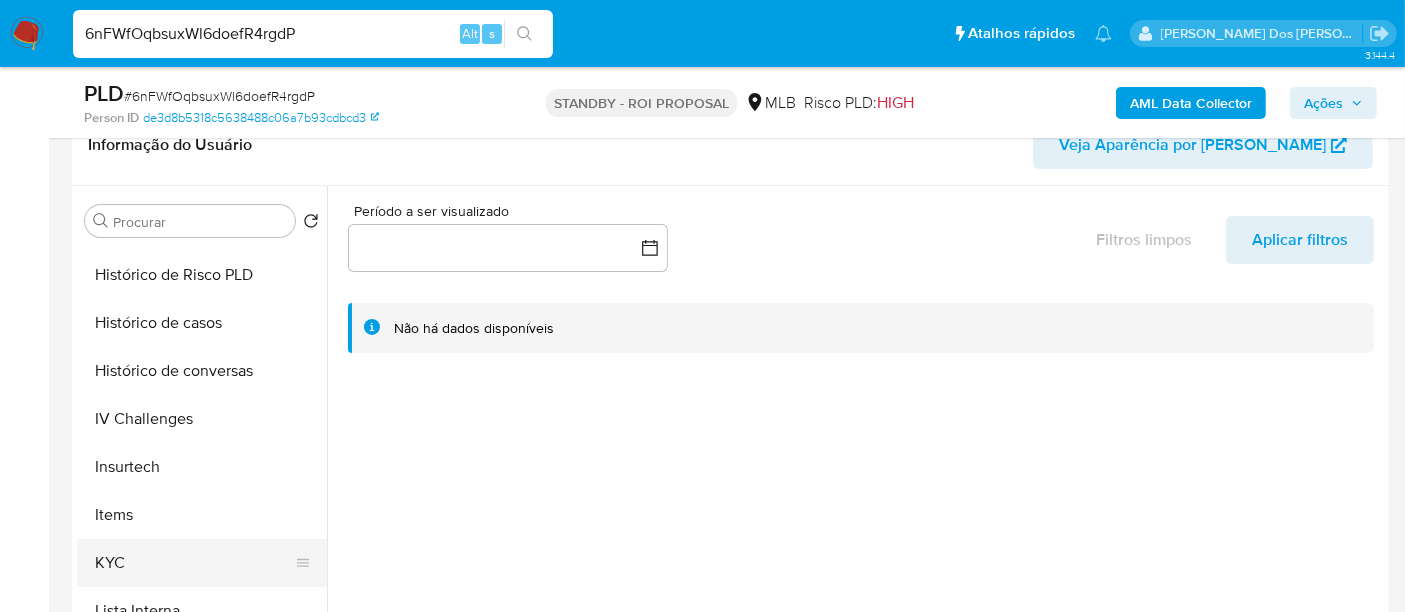 click on "KYC" at bounding box center [194, 563] 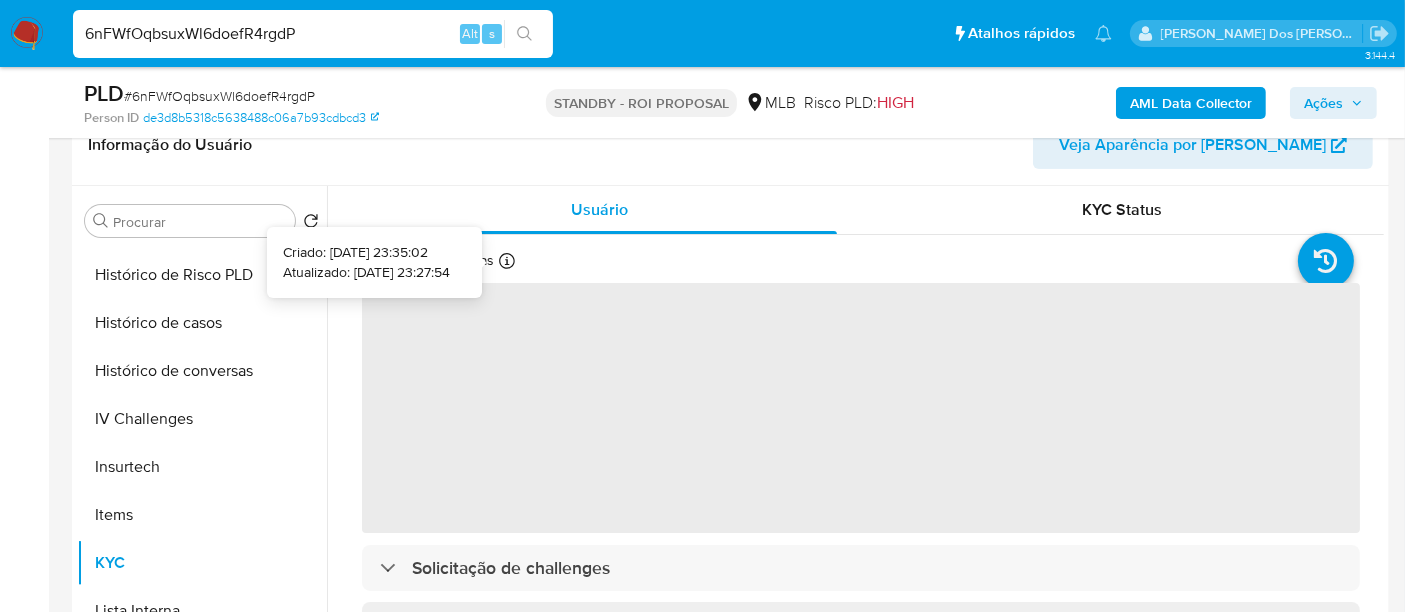 type 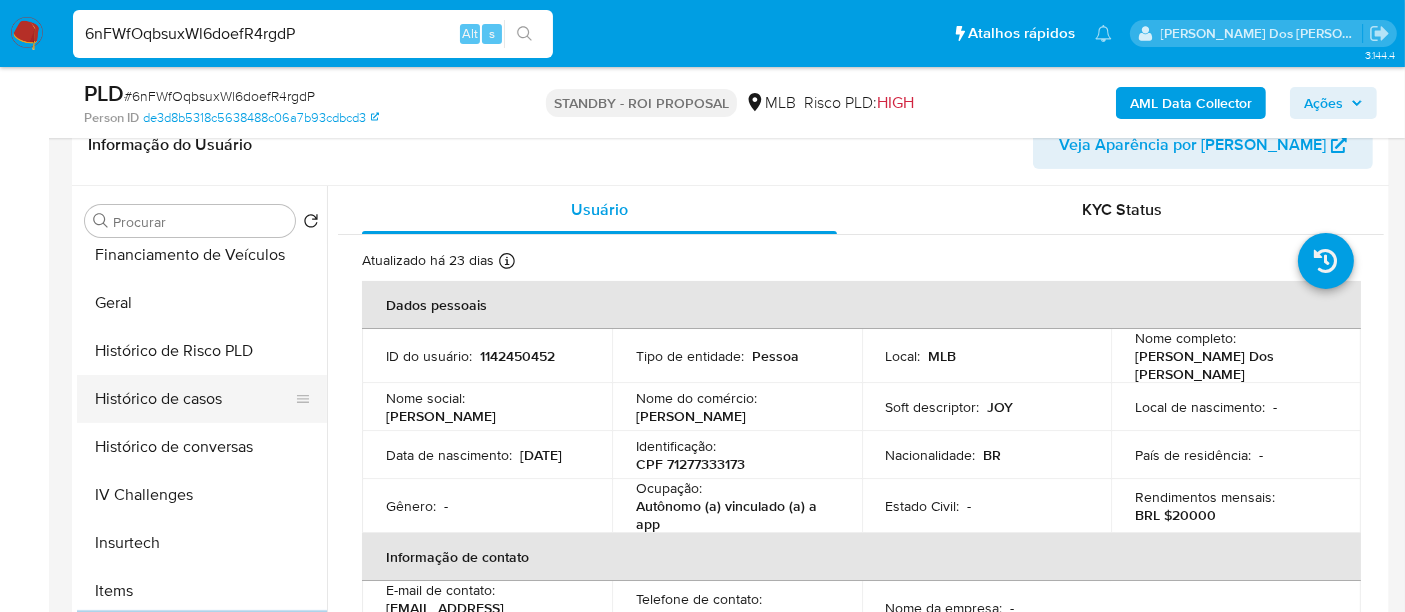 scroll, scrollTop: 555, scrollLeft: 0, axis: vertical 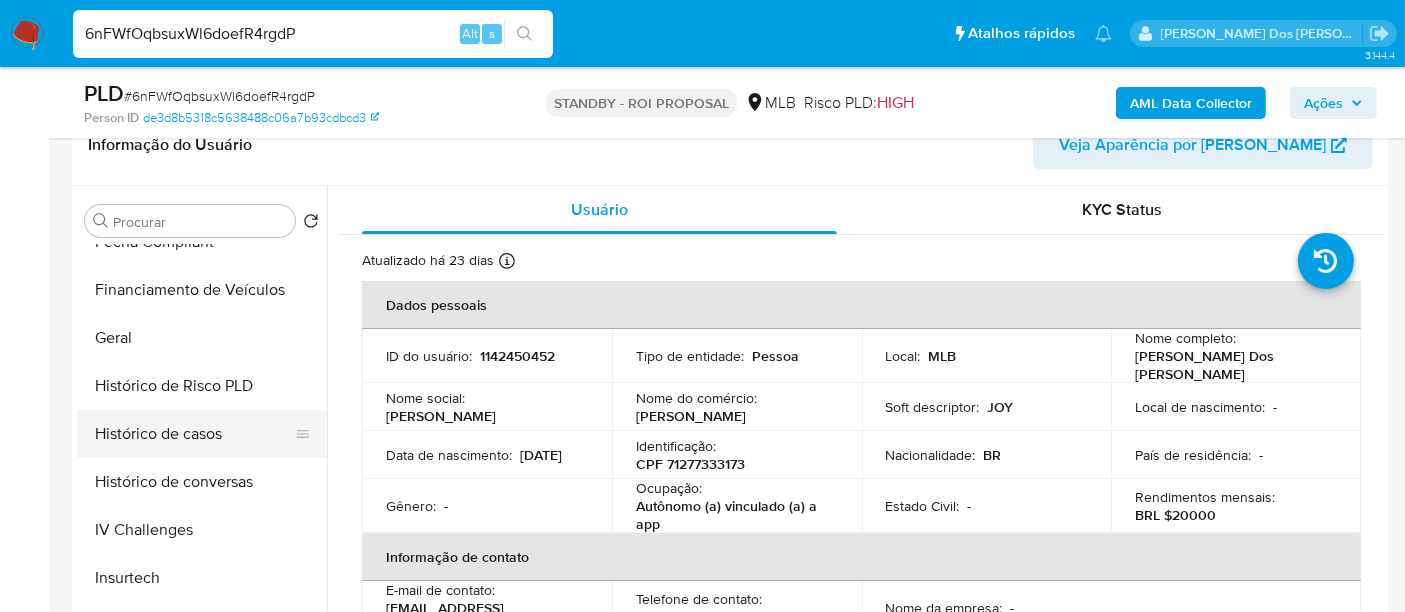 click on "Histórico de casos" at bounding box center (194, 434) 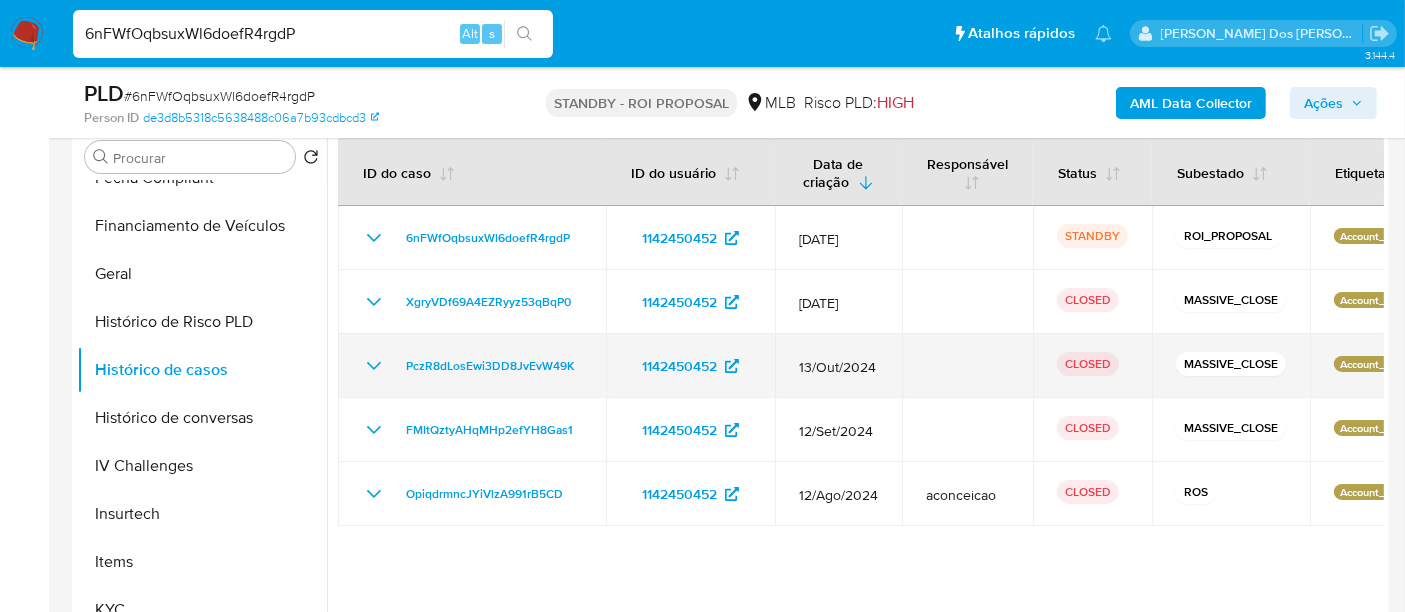 scroll, scrollTop: 444, scrollLeft: 0, axis: vertical 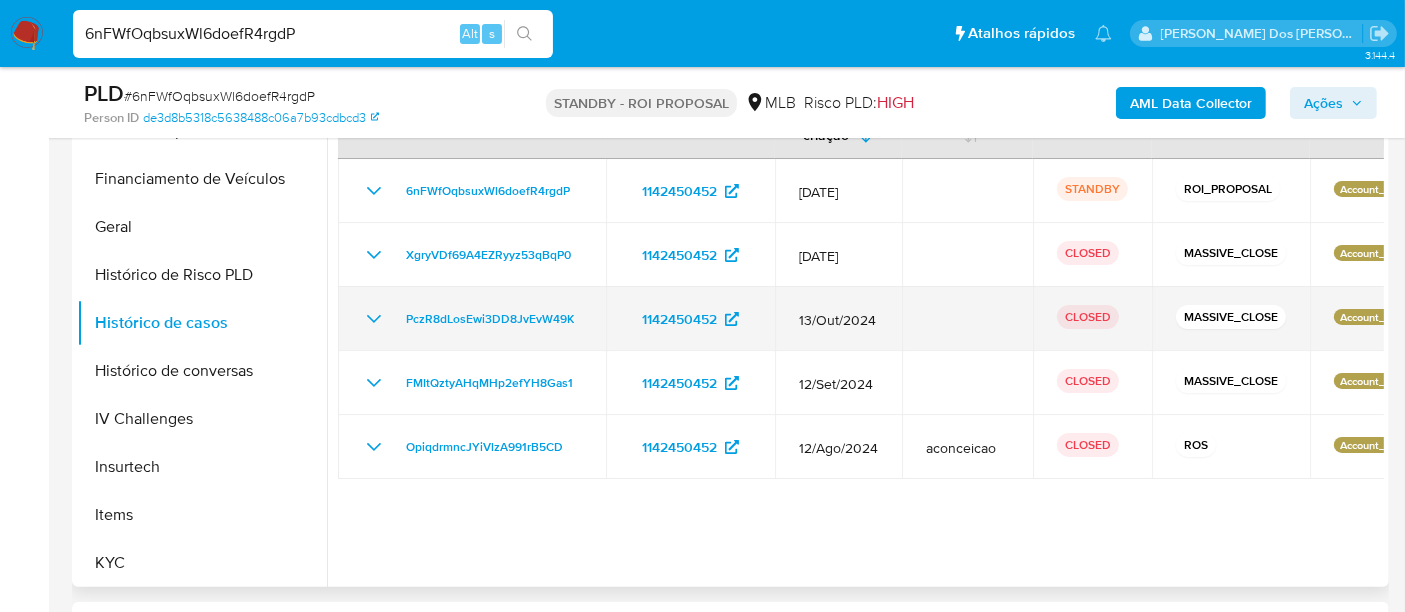 type 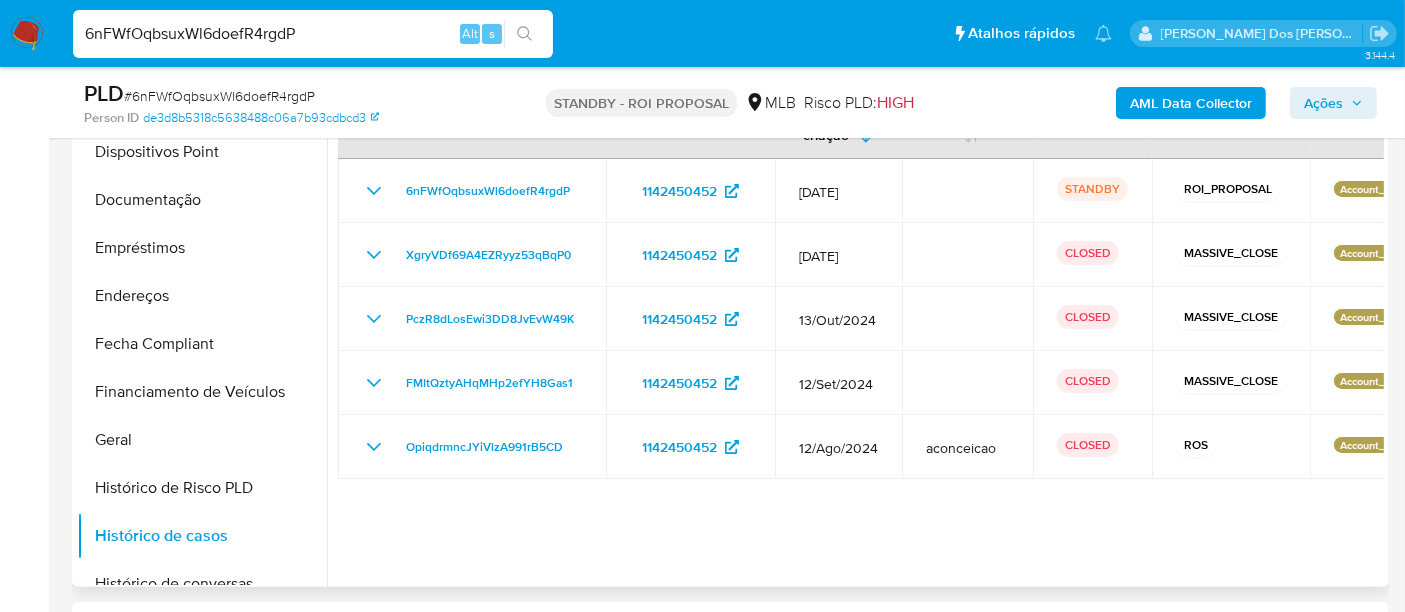 scroll, scrollTop: 111, scrollLeft: 0, axis: vertical 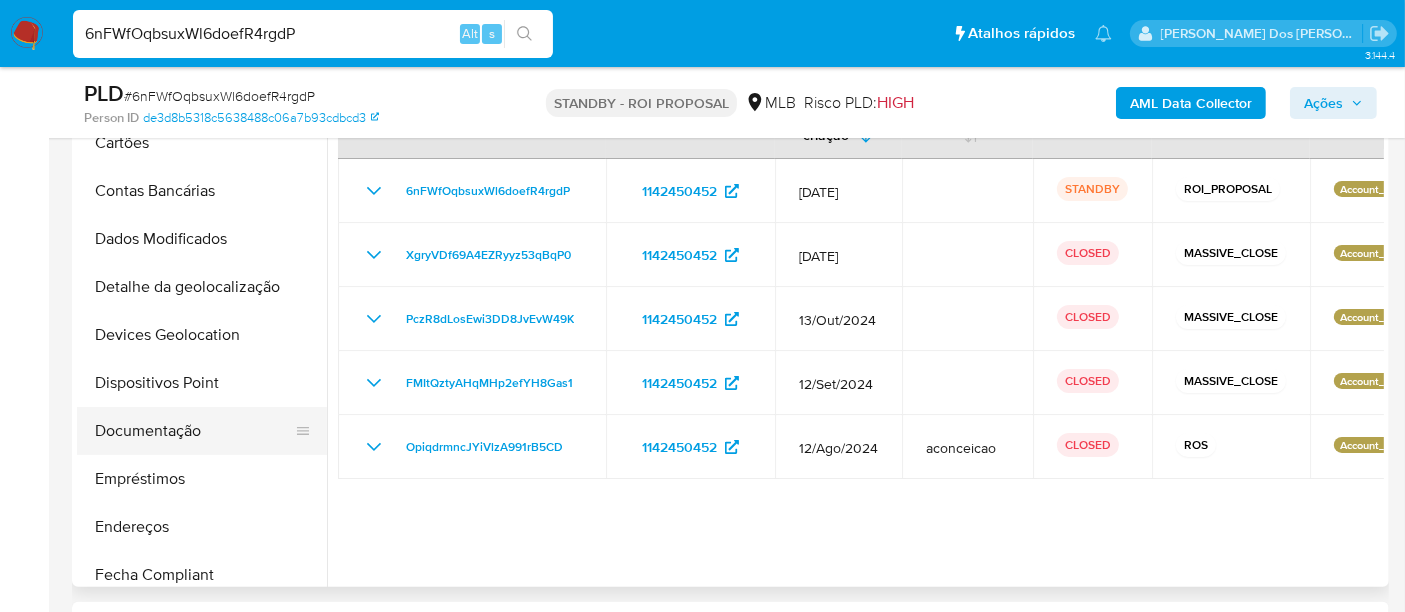 click on "Documentação" at bounding box center [194, 431] 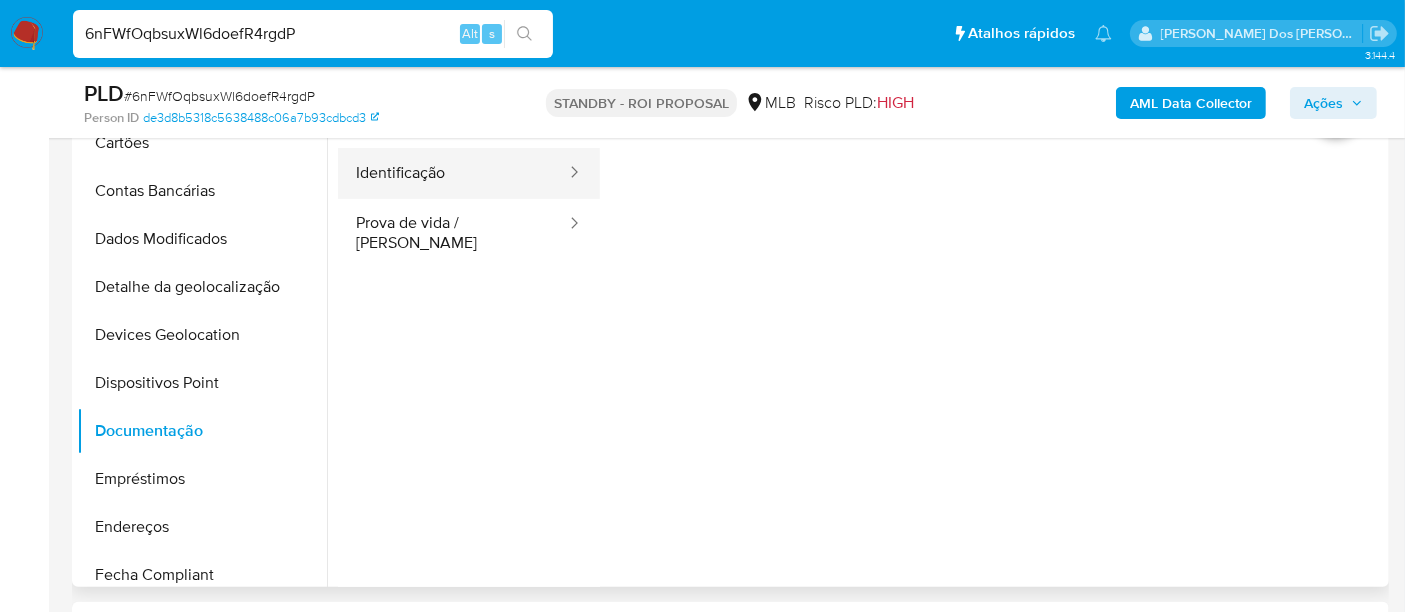 drag, startPoint x: 400, startPoint y: 175, endPoint x: 439, endPoint y: 183, distance: 39.812057 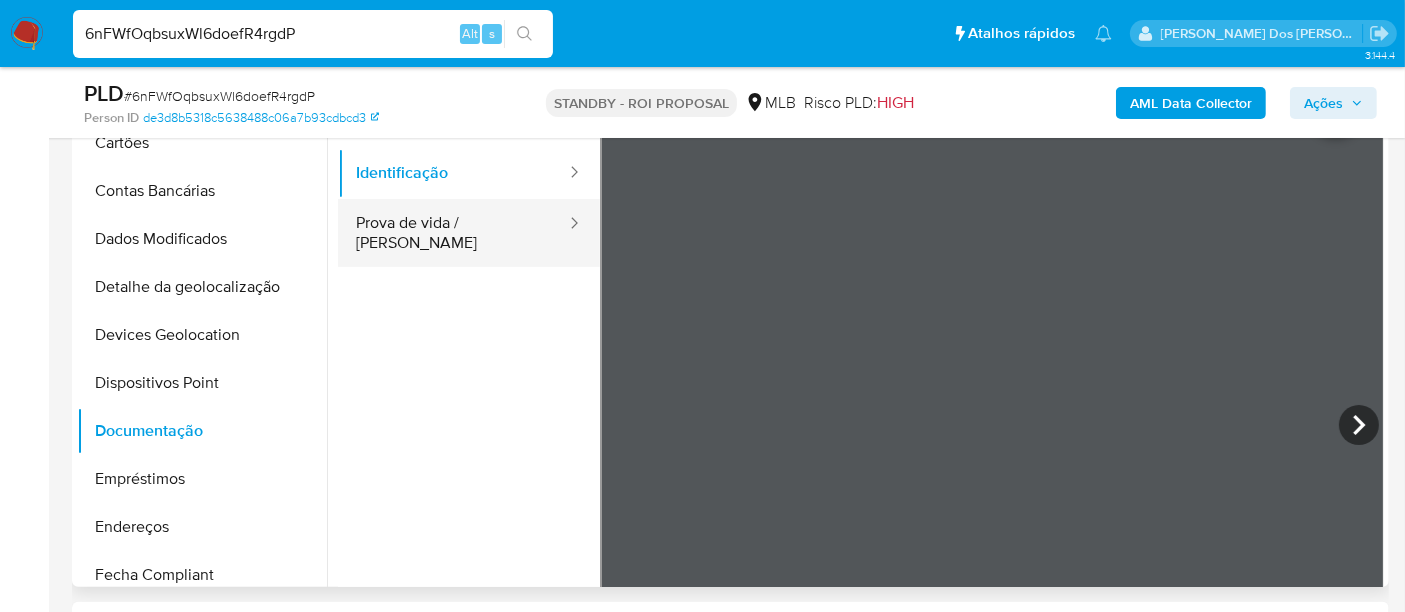 click on "Prova de vida / Selfie" at bounding box center [453, 233] 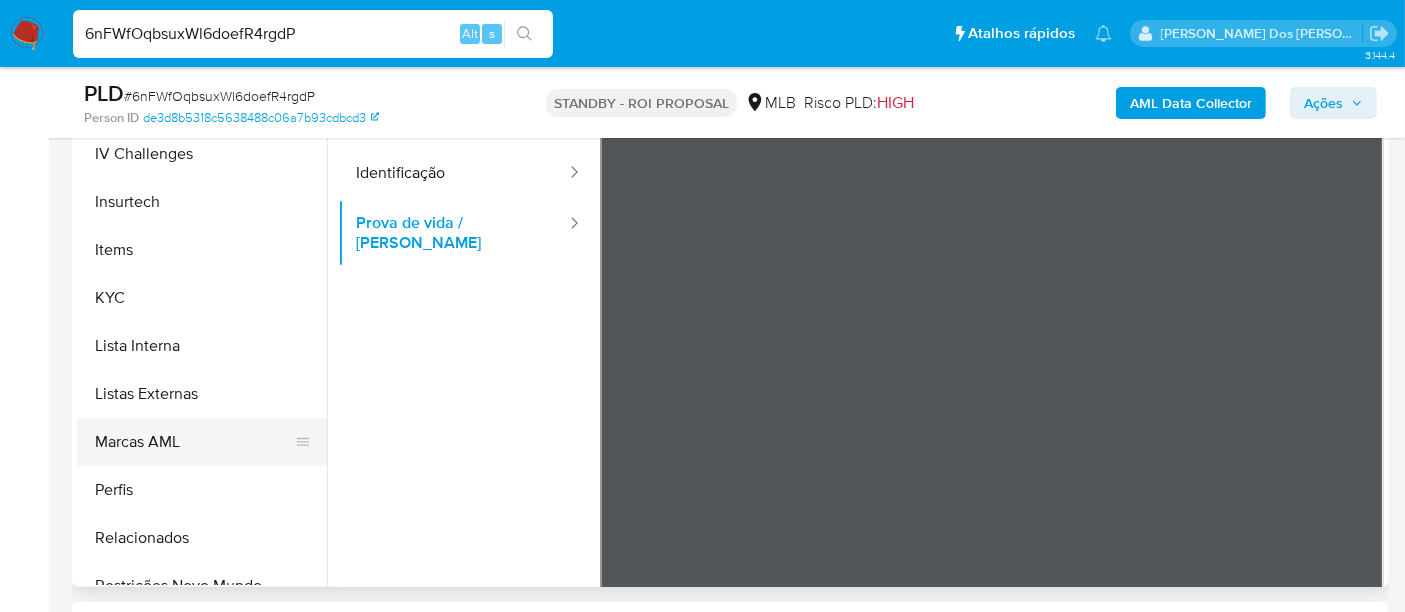 scroll, scrollTop: 844, scrollLeft: 0, axis: vertical 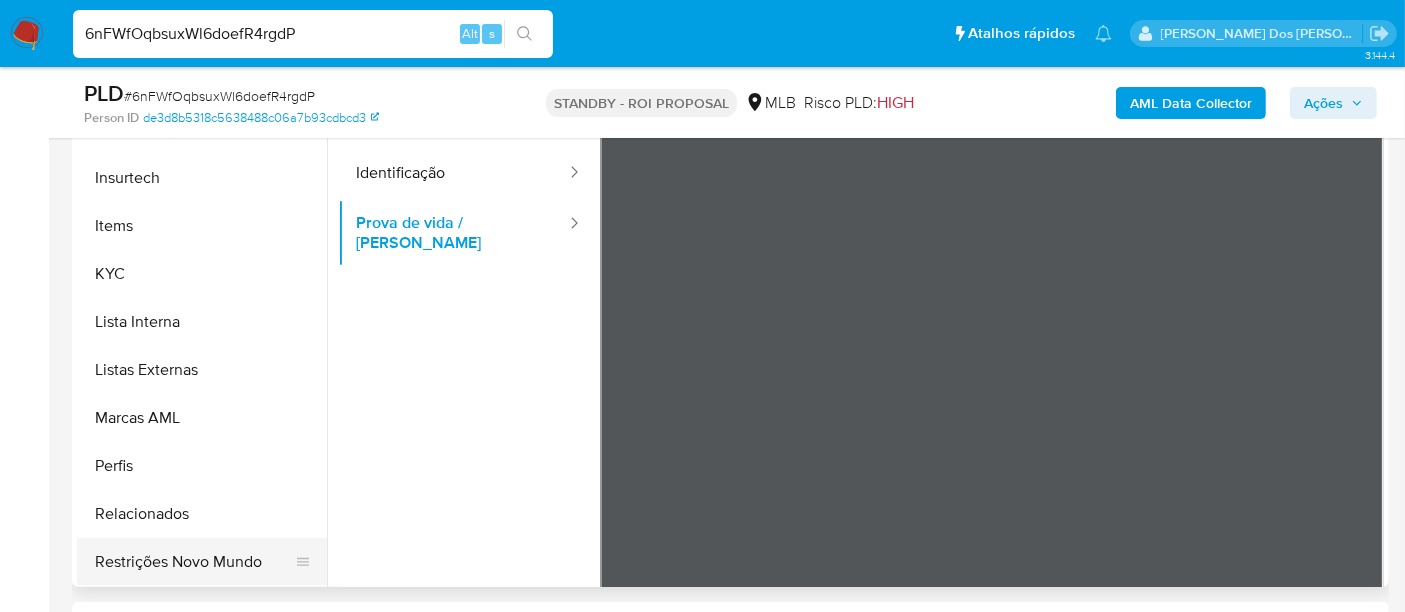 click on "Restrições Novo Mundo" at bounding box center [194, 562] 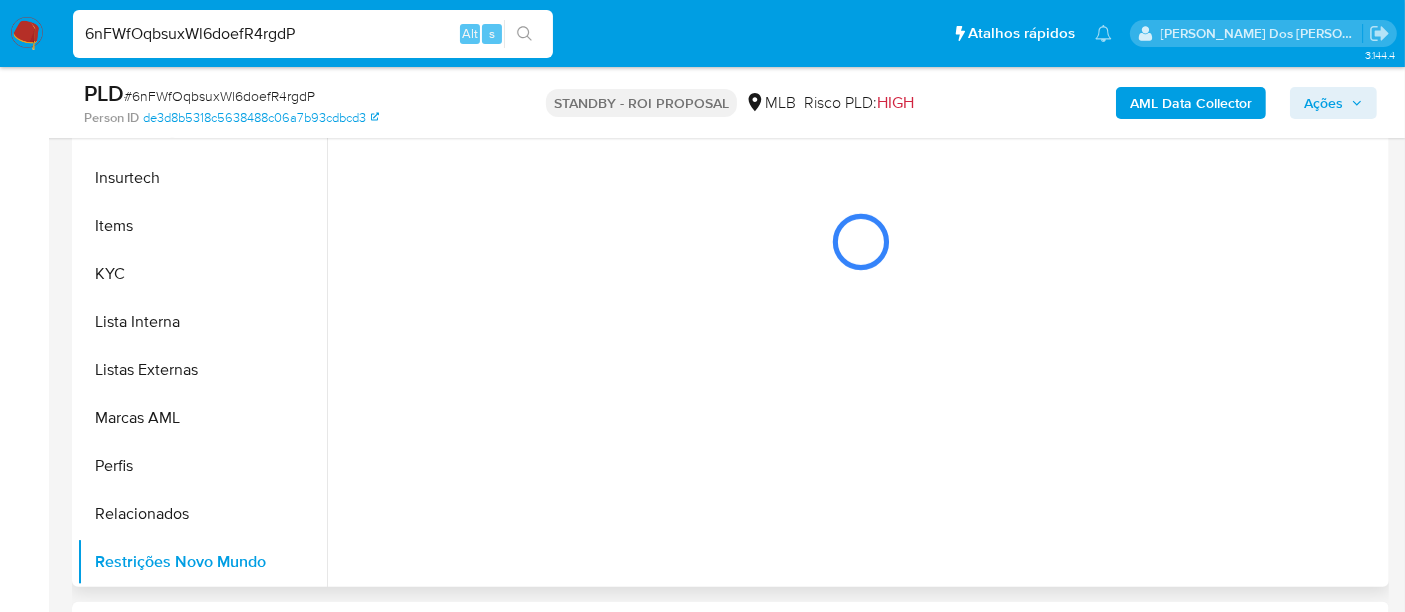 scroll, scrollTop: 333, scrollLeft: 0, axis: vertical 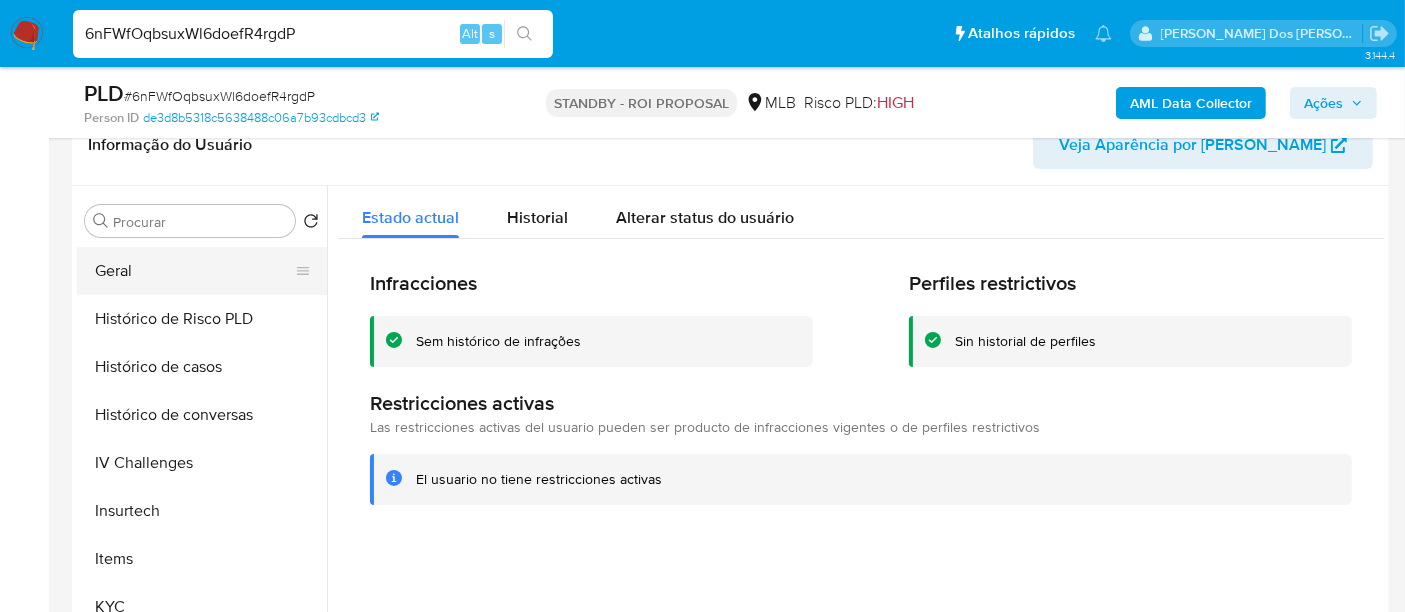 click on "Geral" at bounding box center (194, 271) 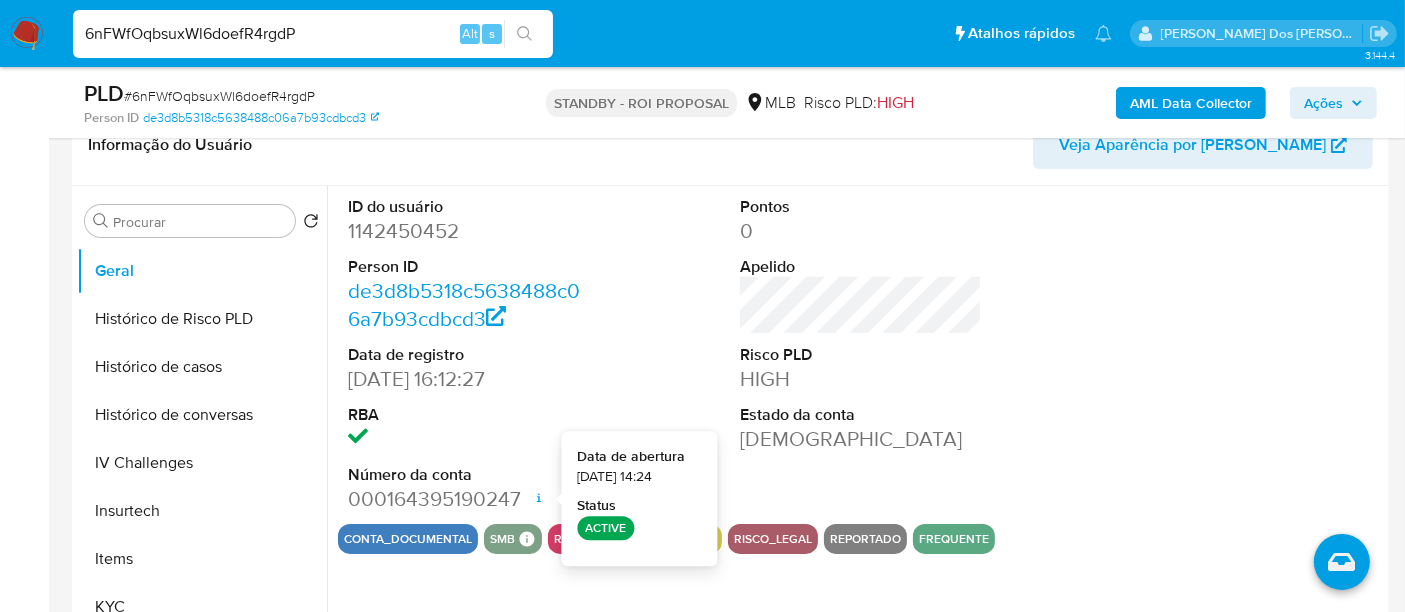 type 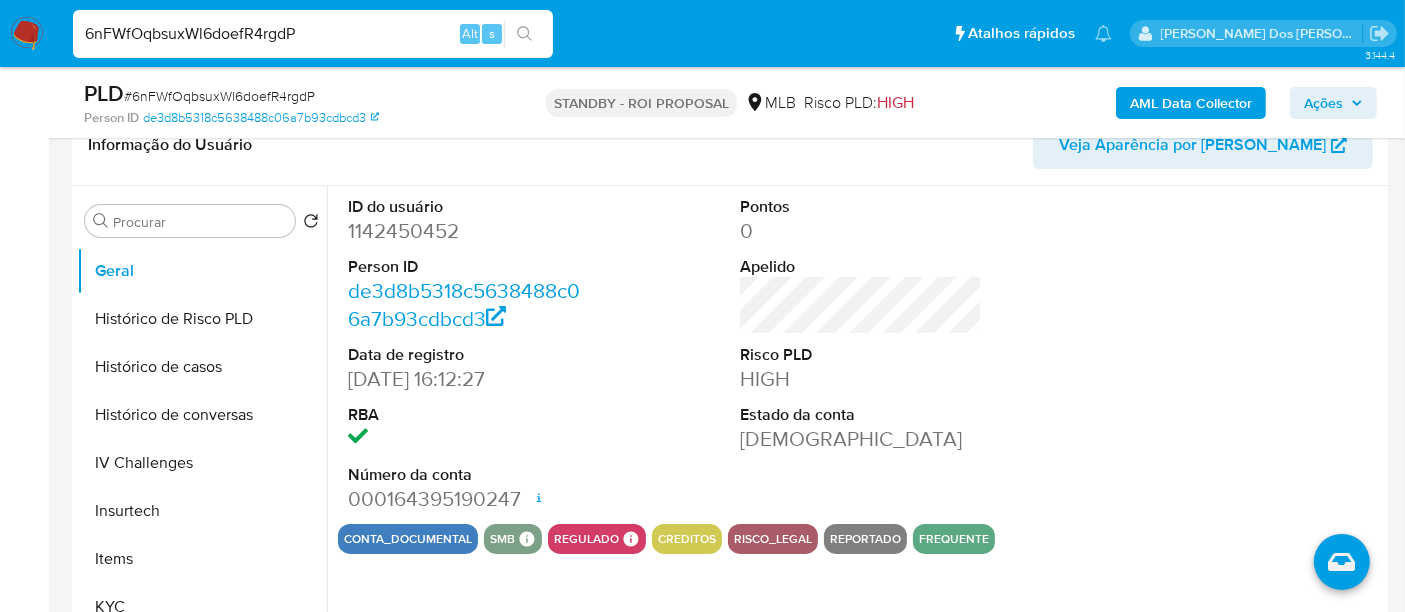 click on "6nFWfOqbsuxWl6doefR4rgdP" at bounding box center (313, 34) 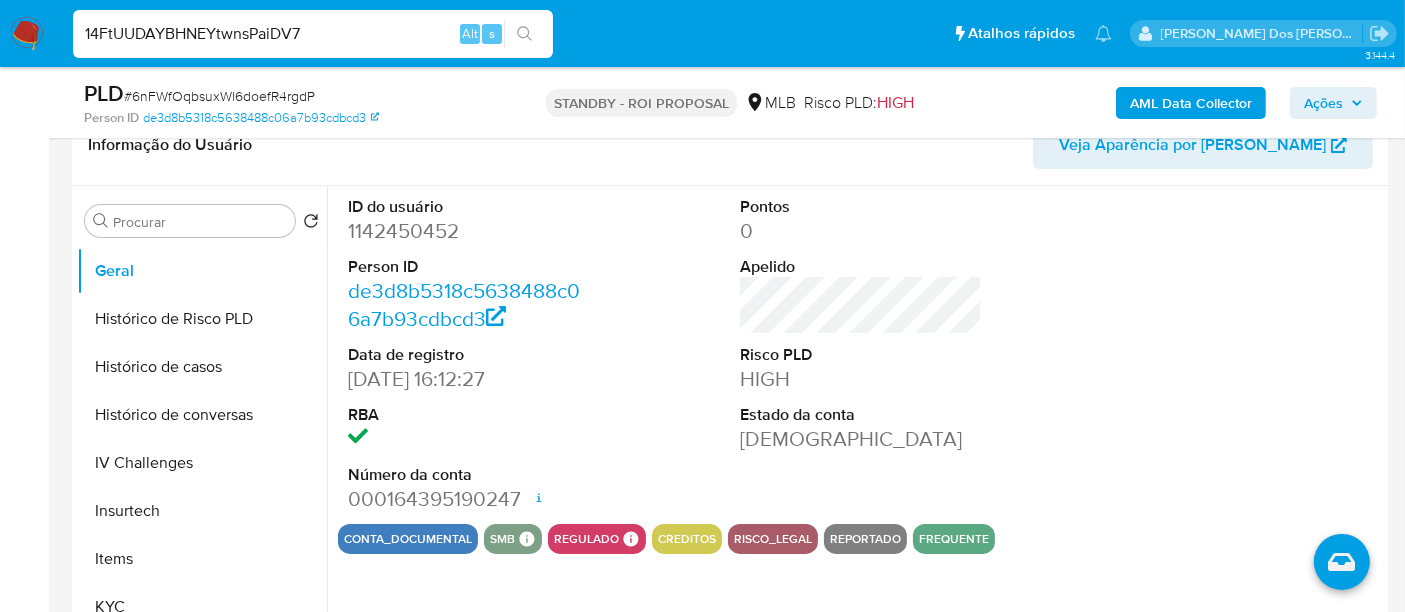 type on "14FtUUDAYBHNEYtwnsPaiDV7" 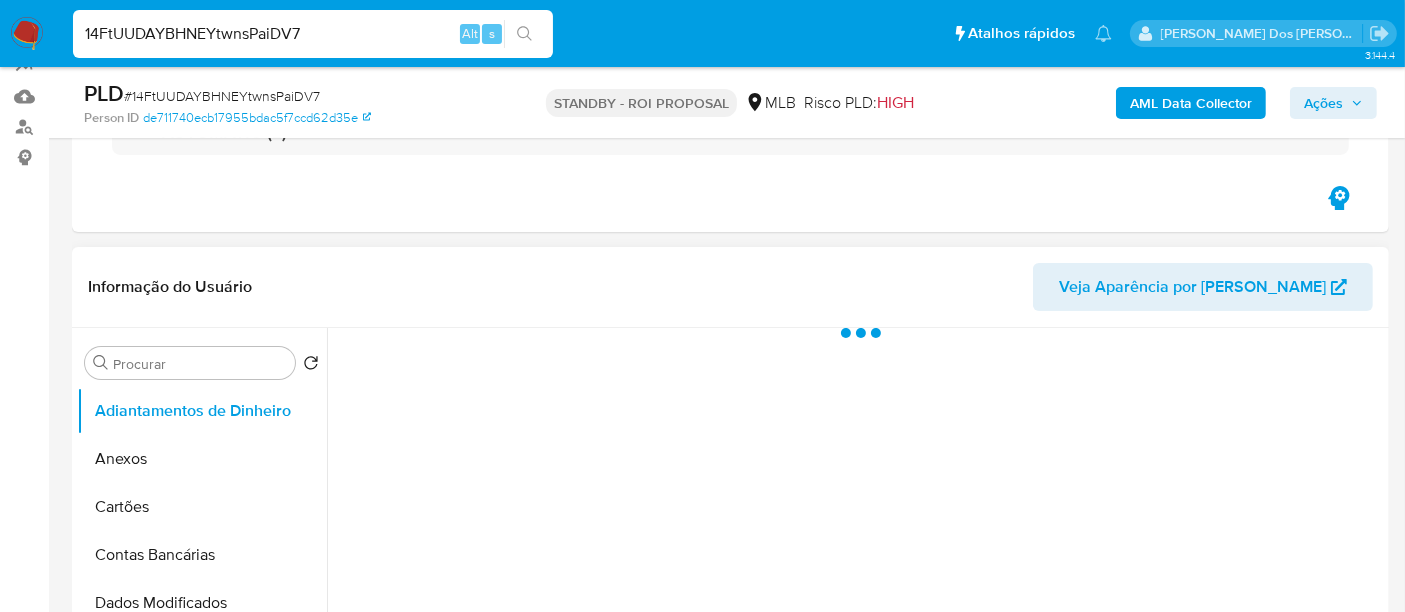 scroll, scrollTop: 444, scrollLeft: 0, axis: vertical 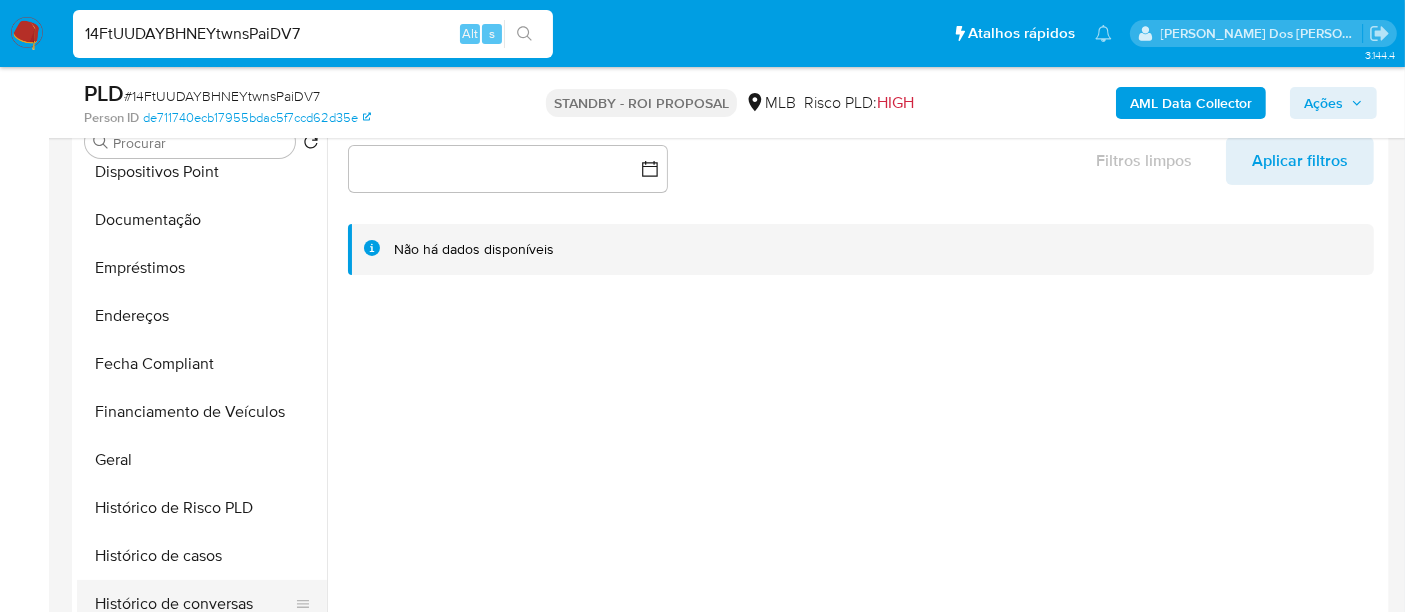 select on "10" 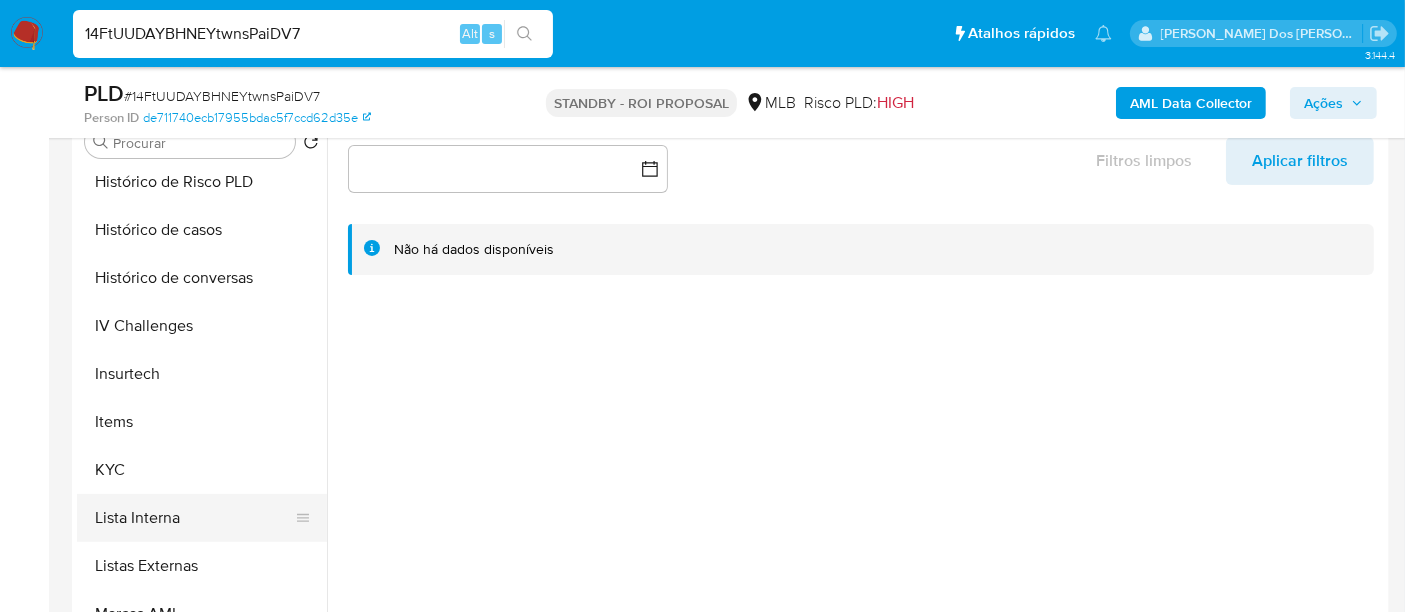 scroll, scrollTop: 777, scrollLeft: 0, axis: vertical 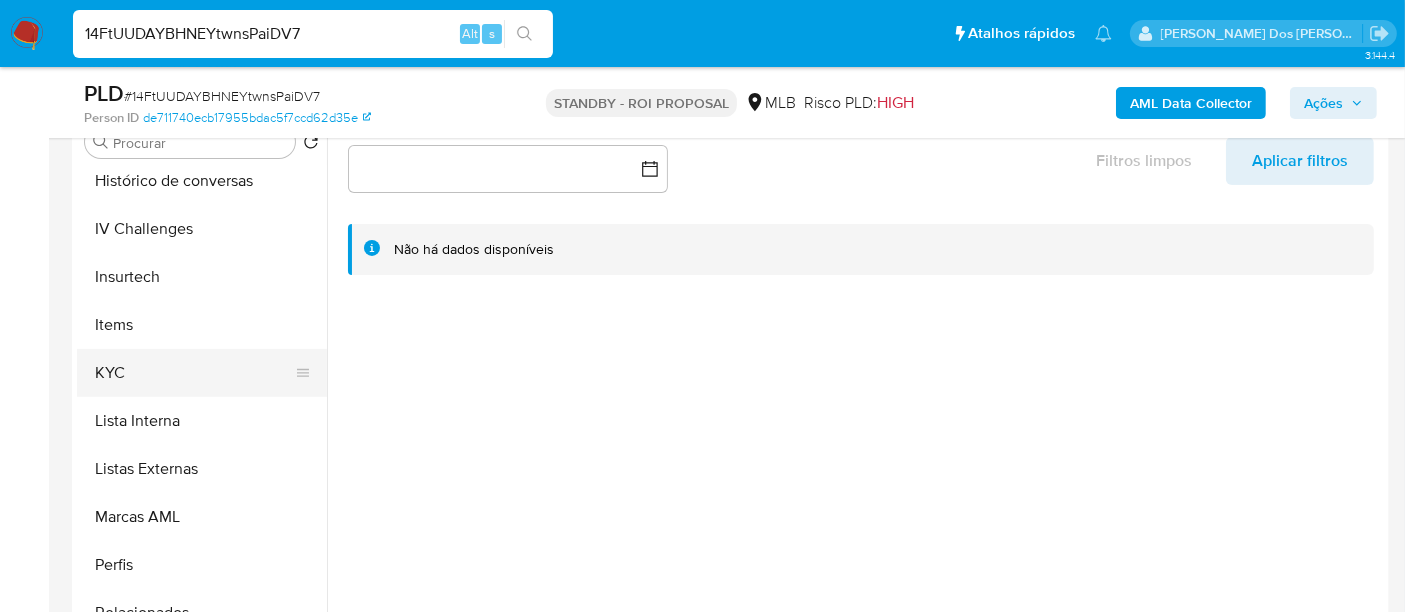 click on "KYC" at bounding box center [194, 373] 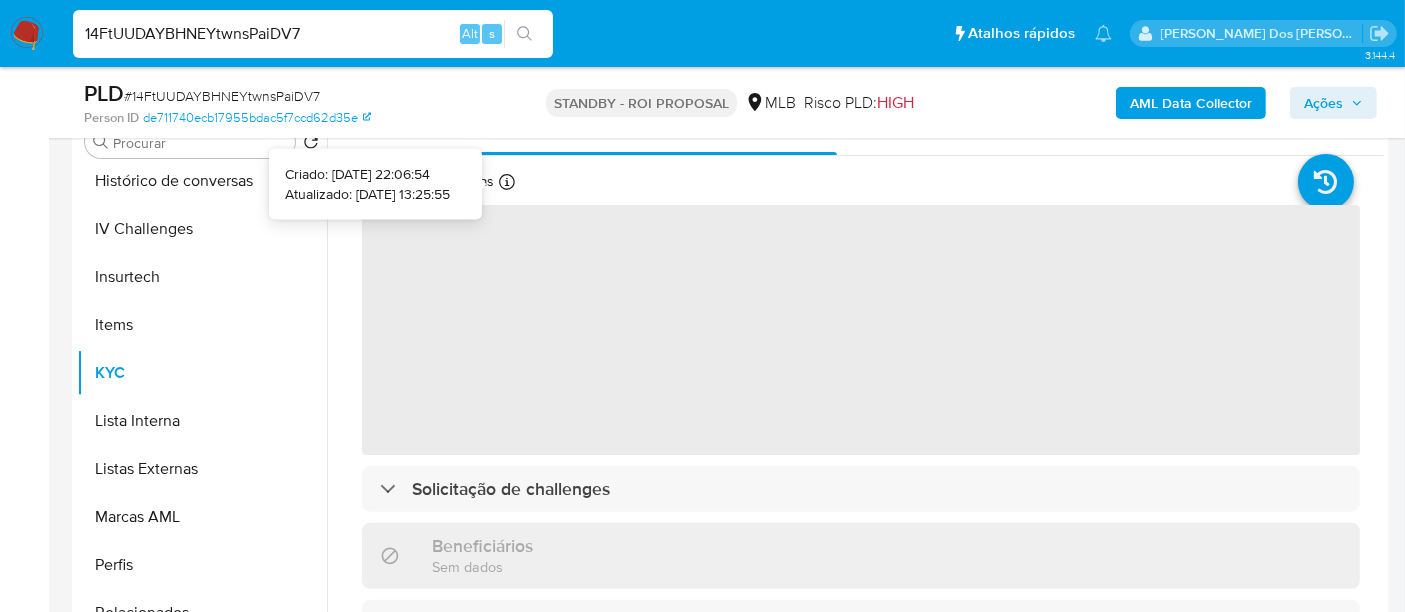 type 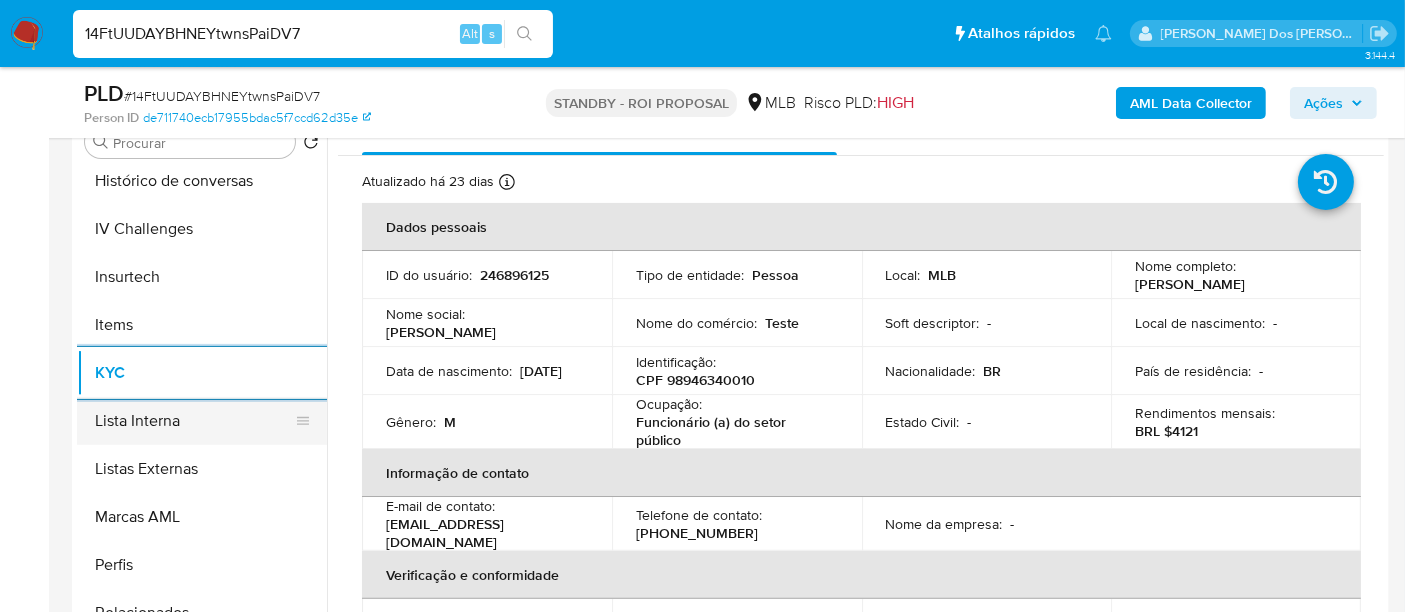 scroll, scrollTop: 444, scrollLeft: 0, axis: vertical 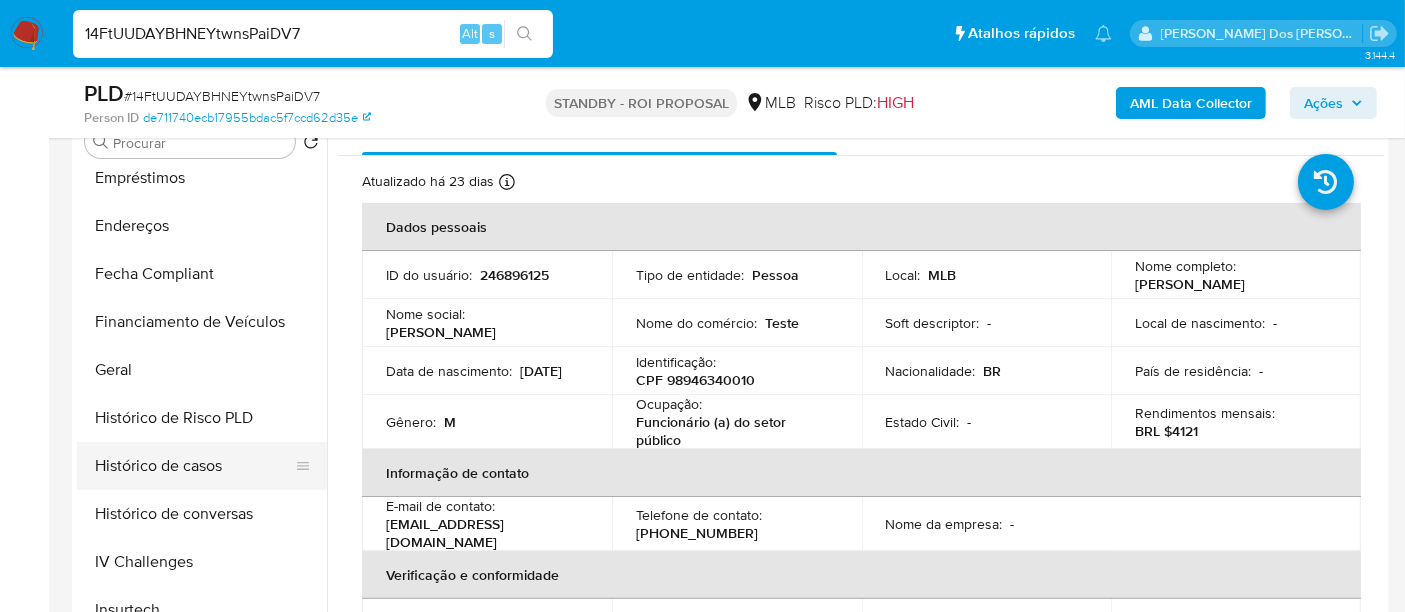 click on "Histórico de casos" at bounding box center [194, 466] 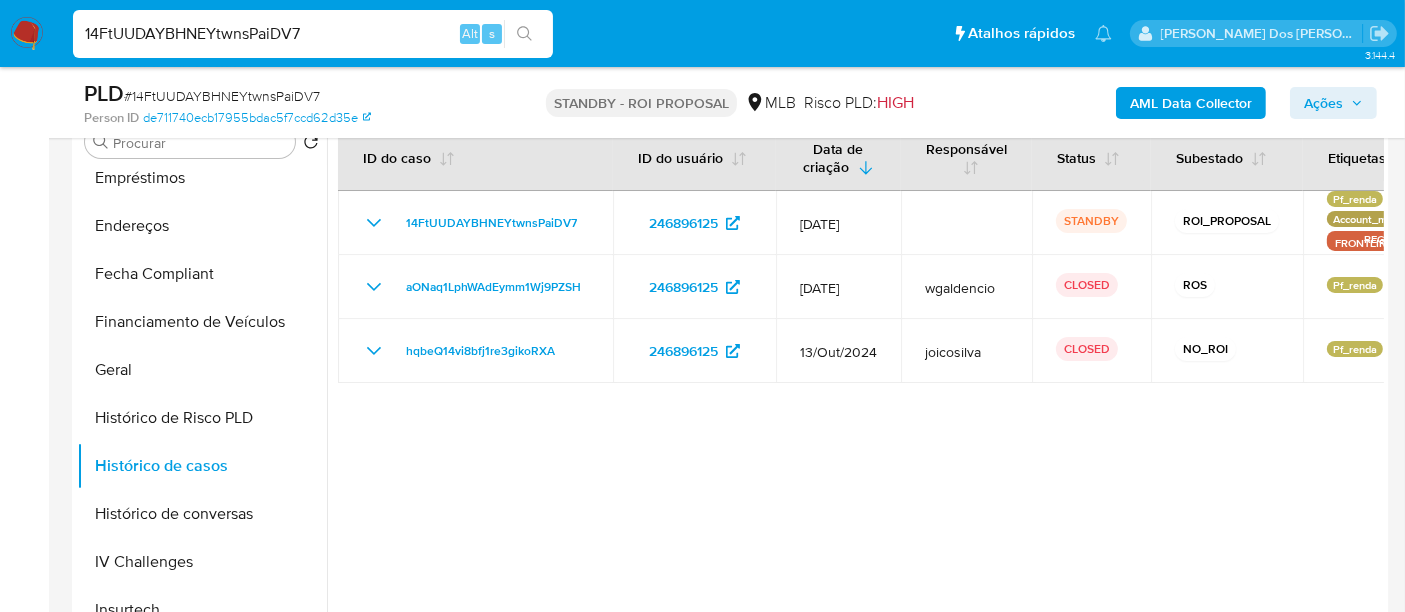 type 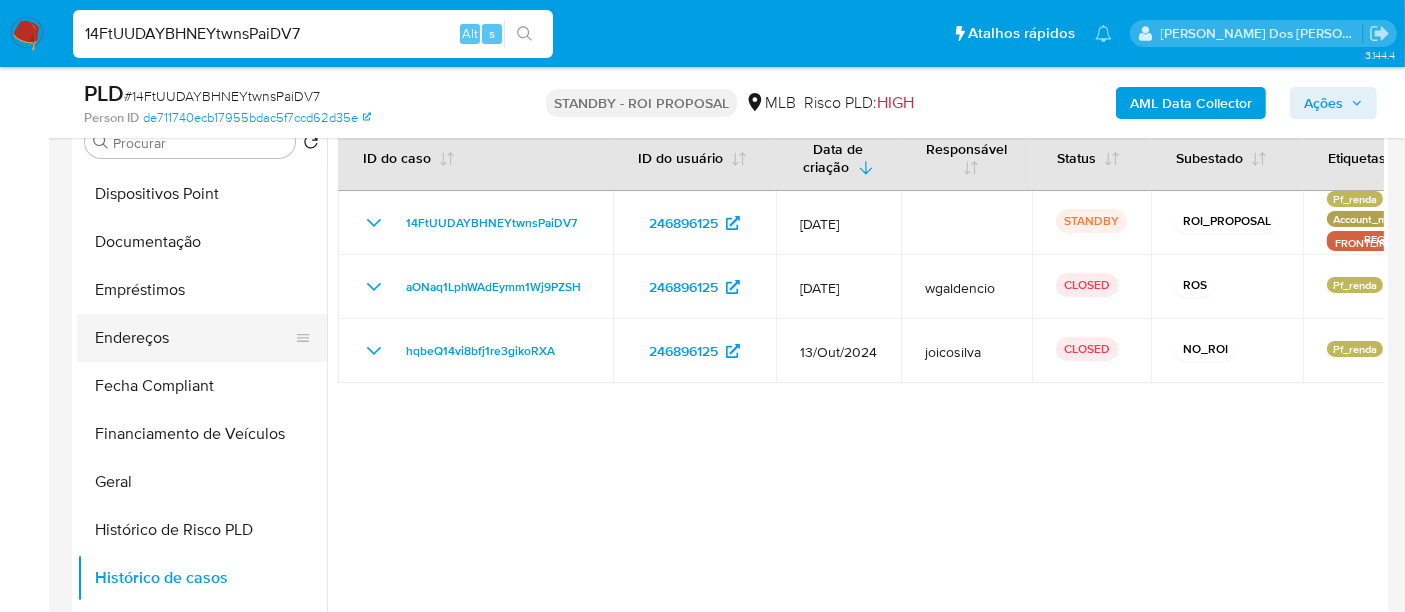 scroll, scrollTop: 222, scrollLeft: 0, axis: vertical 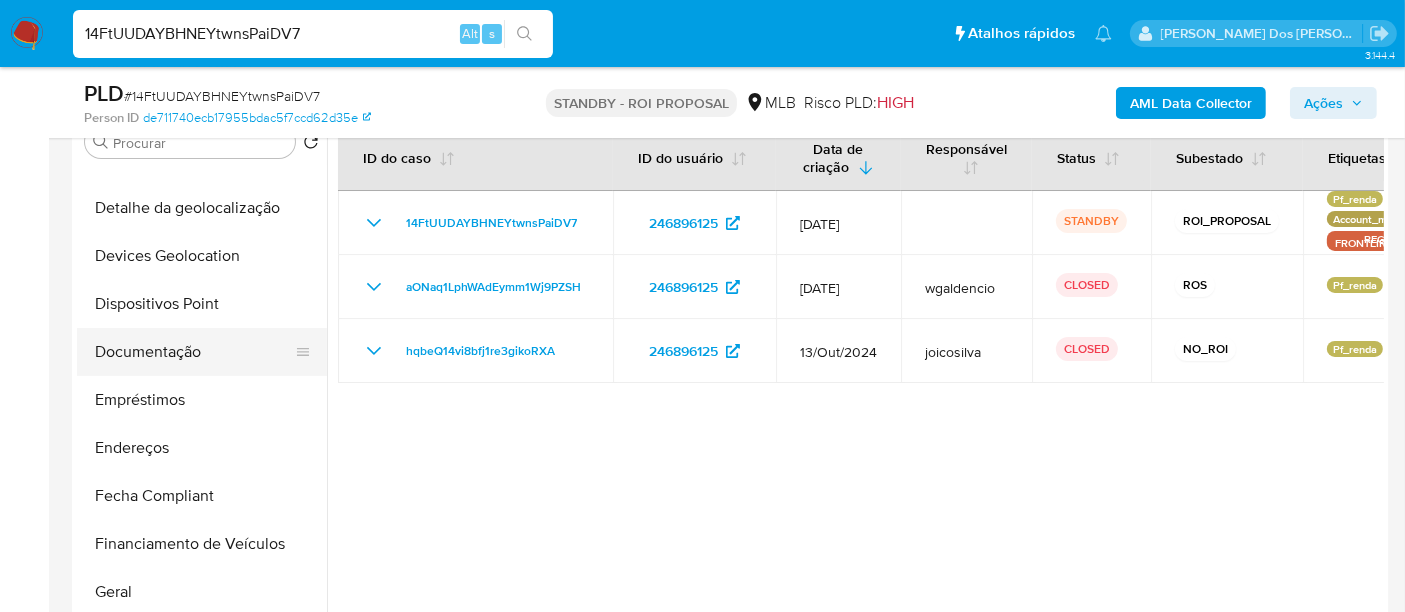 click on "Documentação" at bounding box center (194, 352) 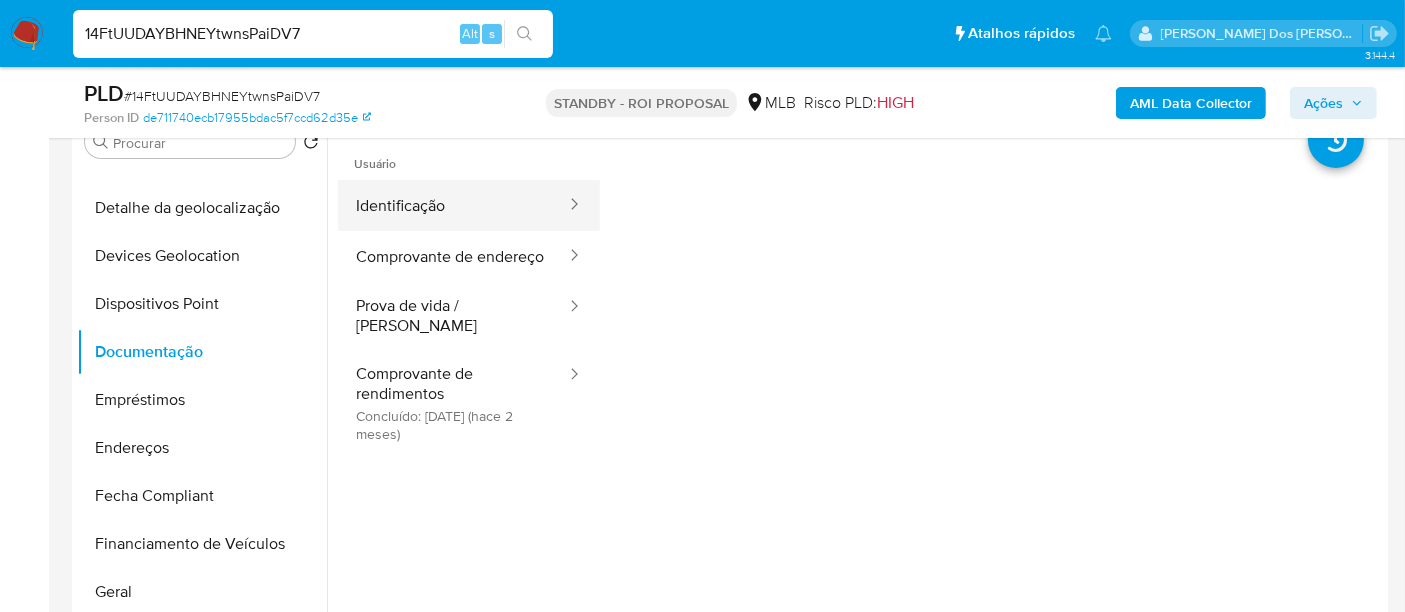 click on "Identificação" at bounding box center (453, 205) 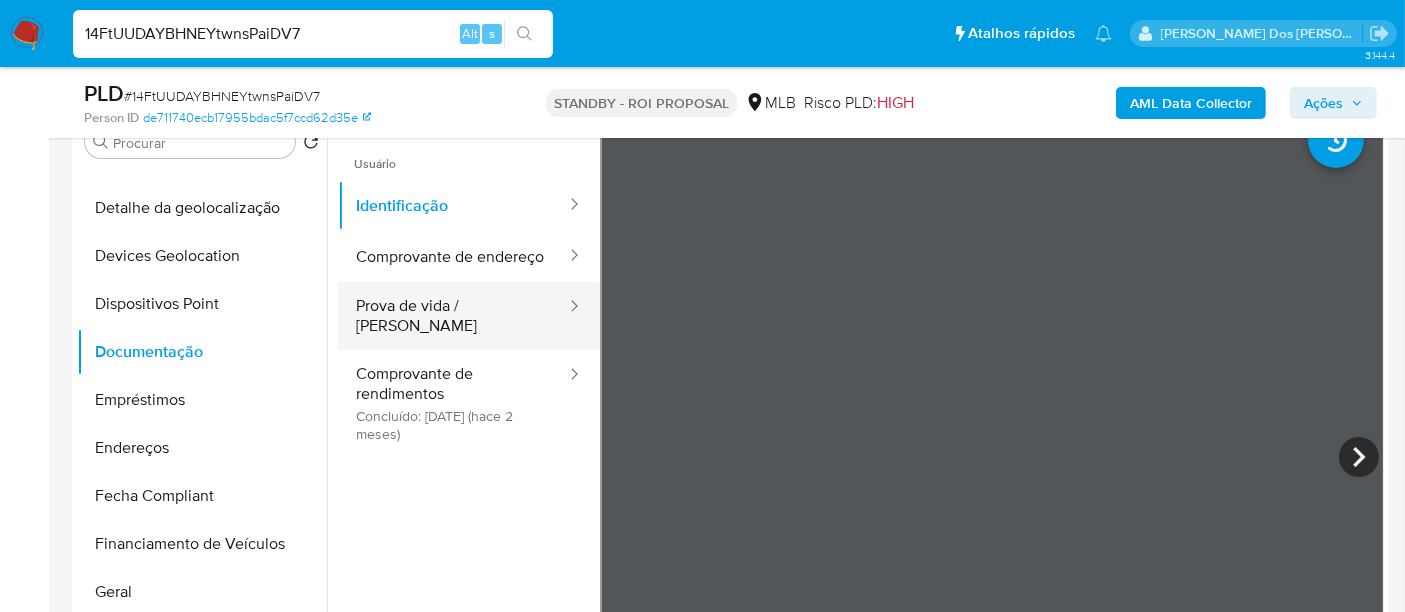 click on "Prova de vida / Selfie" at bounding box center (453, 316) 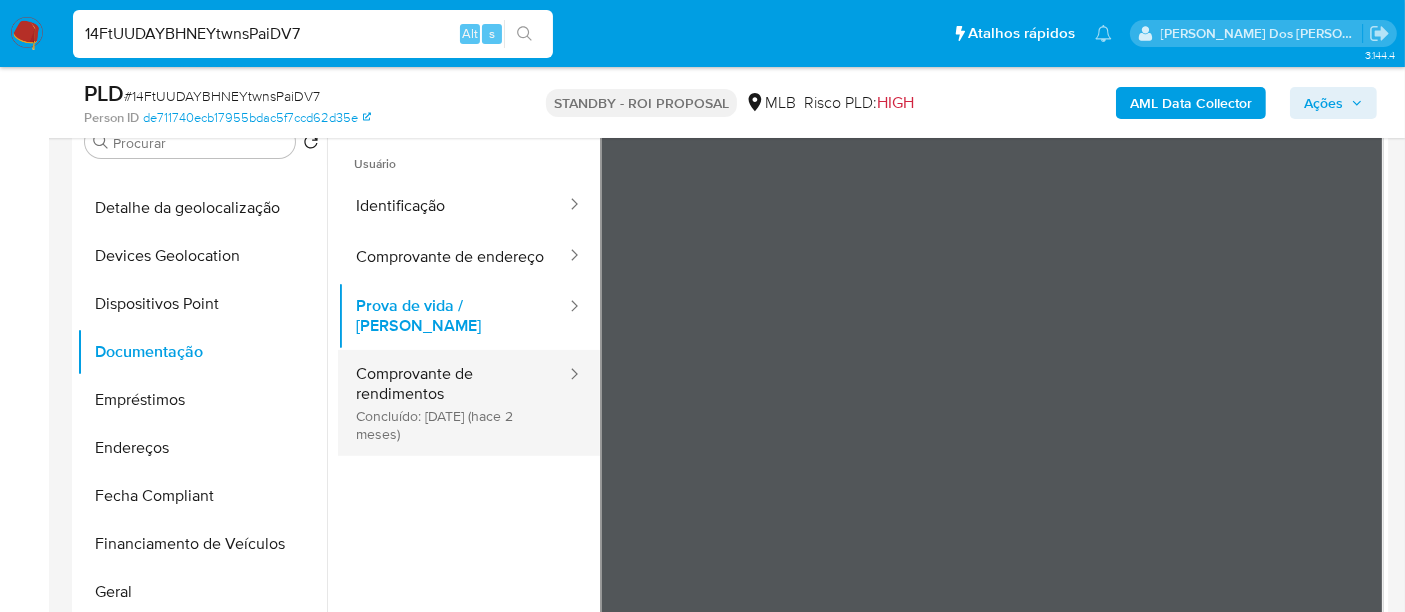 click on "Comprovante de rendimentos Concluído: 08/05/2025 (hace 2 meses)" at bounding box center (453, 403) 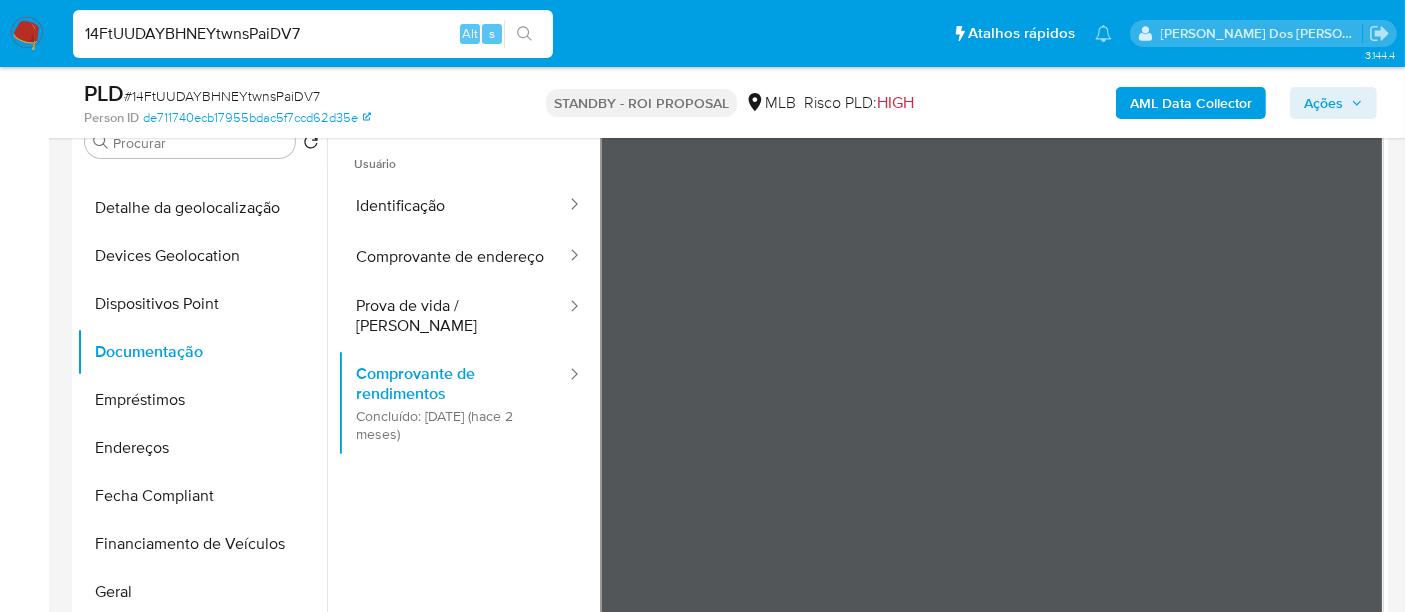 type 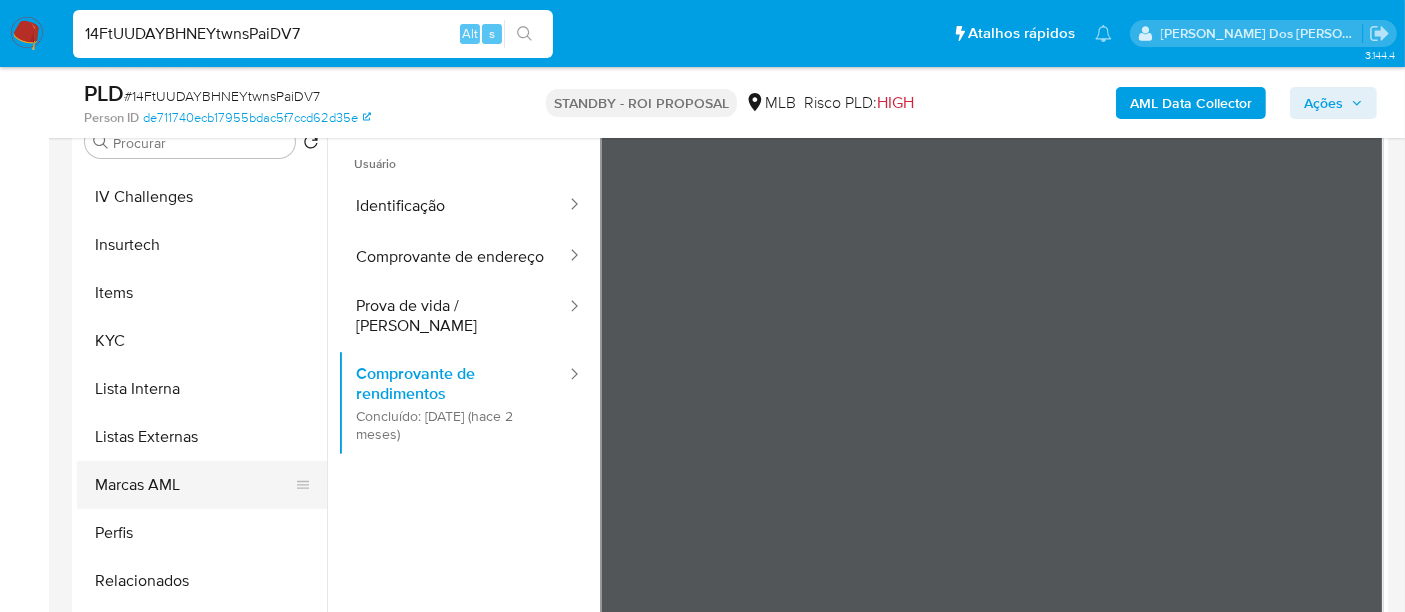 scroll, scrollTop: 844, scrollLeft: 0, axis: vertical 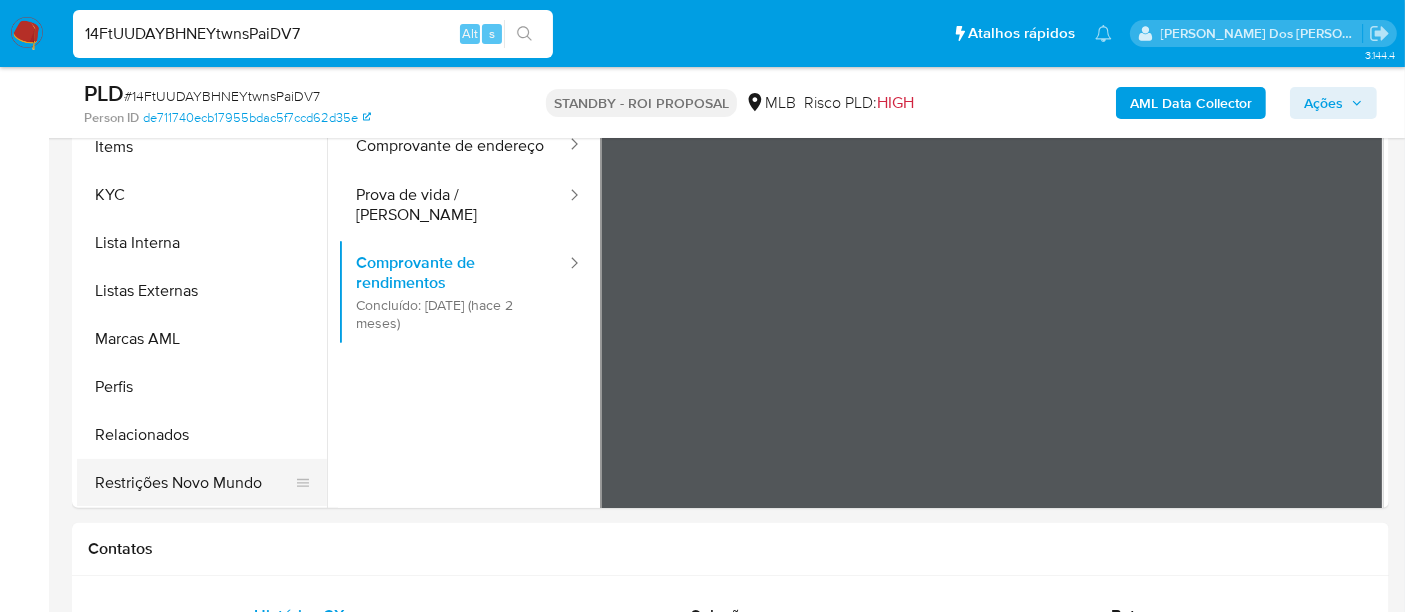 click on "Restrições Novo Mundo" at bounding box center [194, 483] 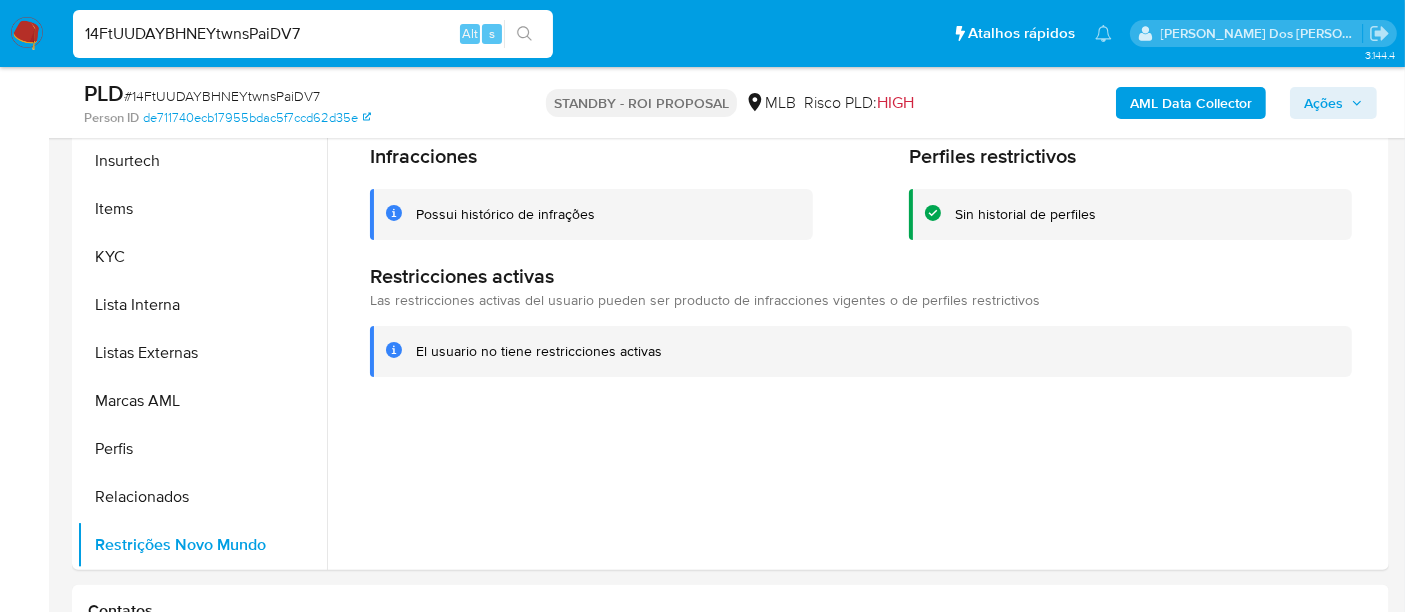 scroll, scrollTop: 444, scrollLeft: 0, axis: vertical 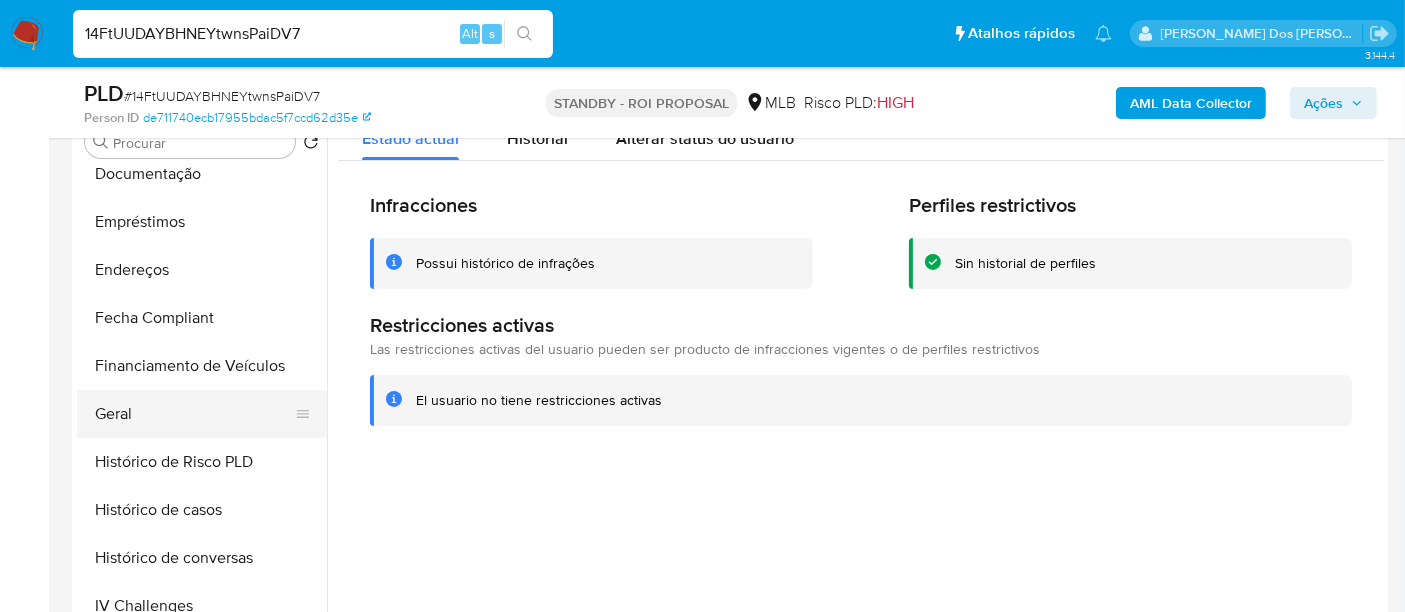 click on "Geral" at bounding box center (194, 414) 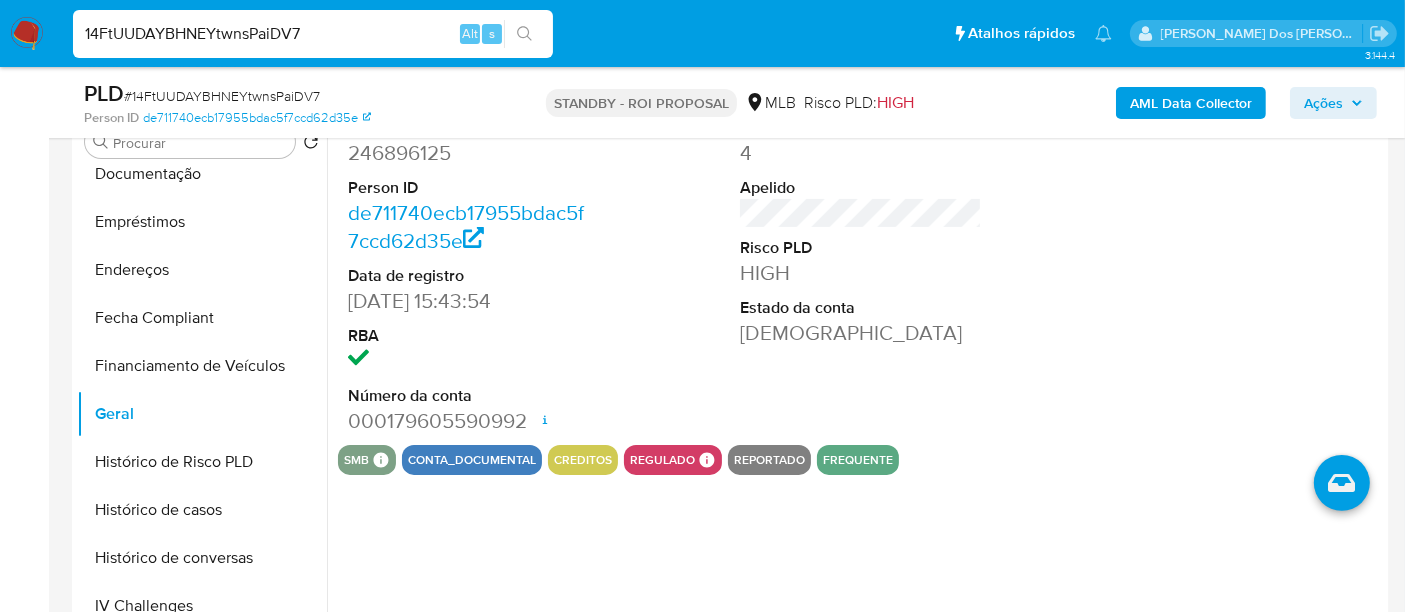 type 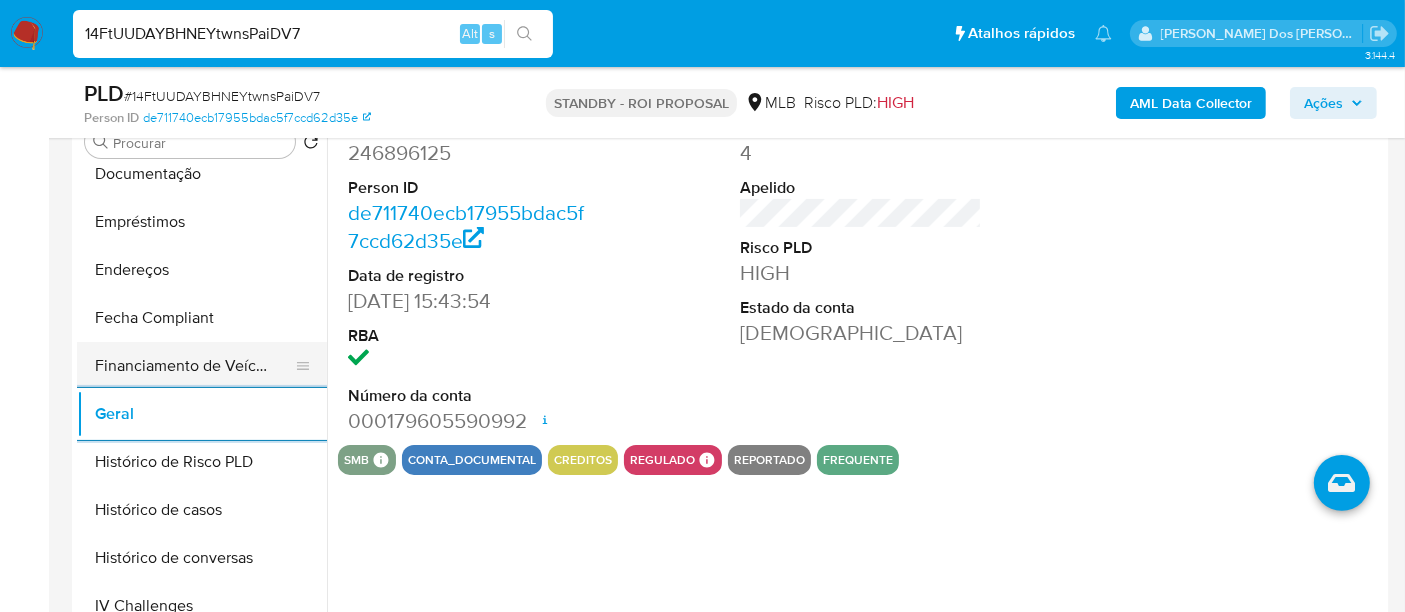 scroll, scrollTop: 177, scrollLeft: 0, axis: vertical 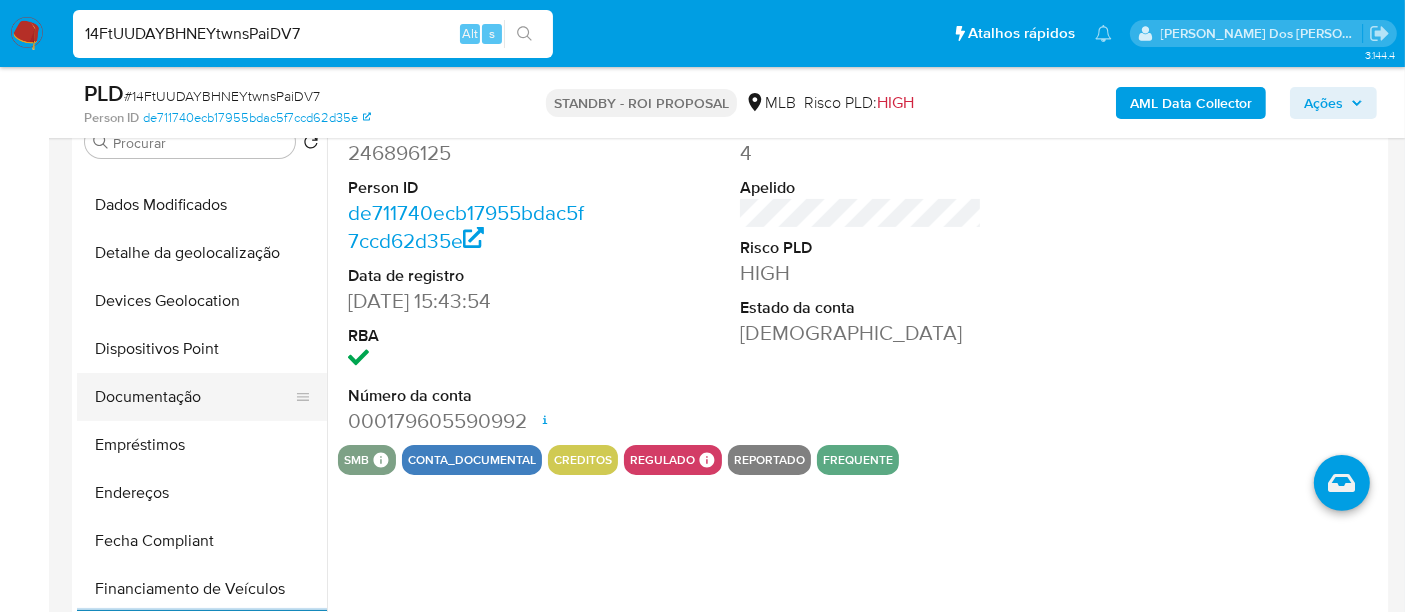 click on "Documentação" at bounding box center [194, 397] 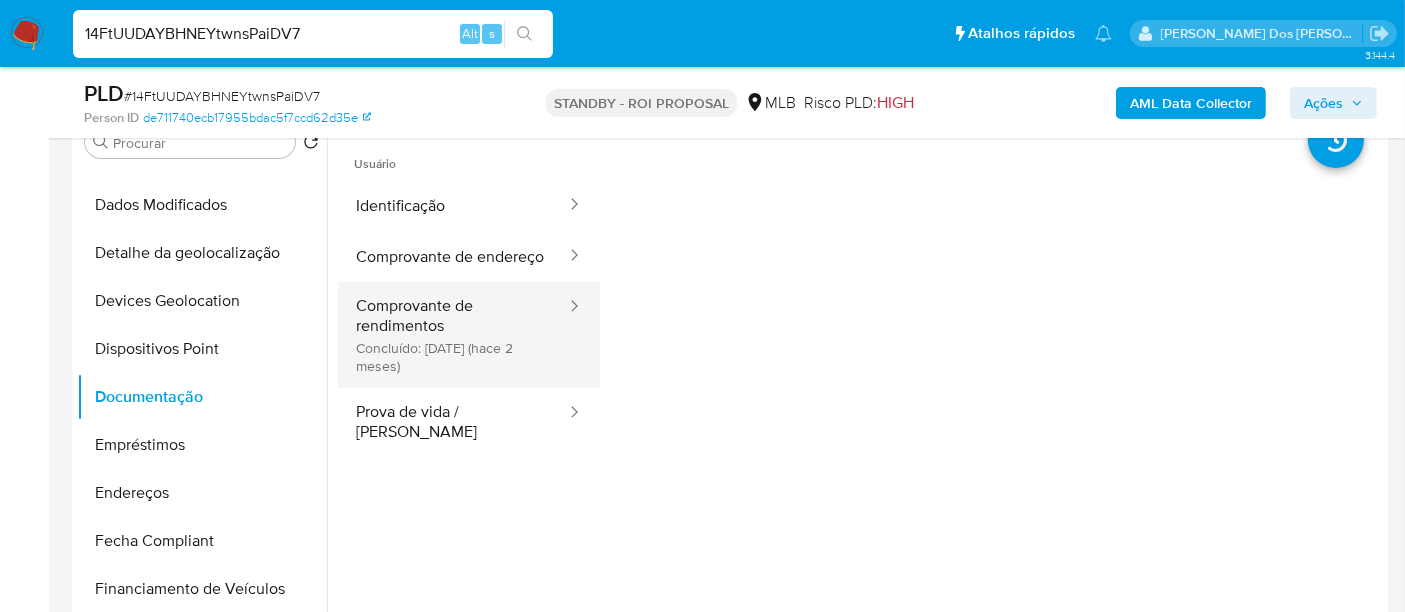 click on "Comprovante de rendimentos Concluído: 08/05/2025 (hace 2 meses)" at bounding box center (453, 335) 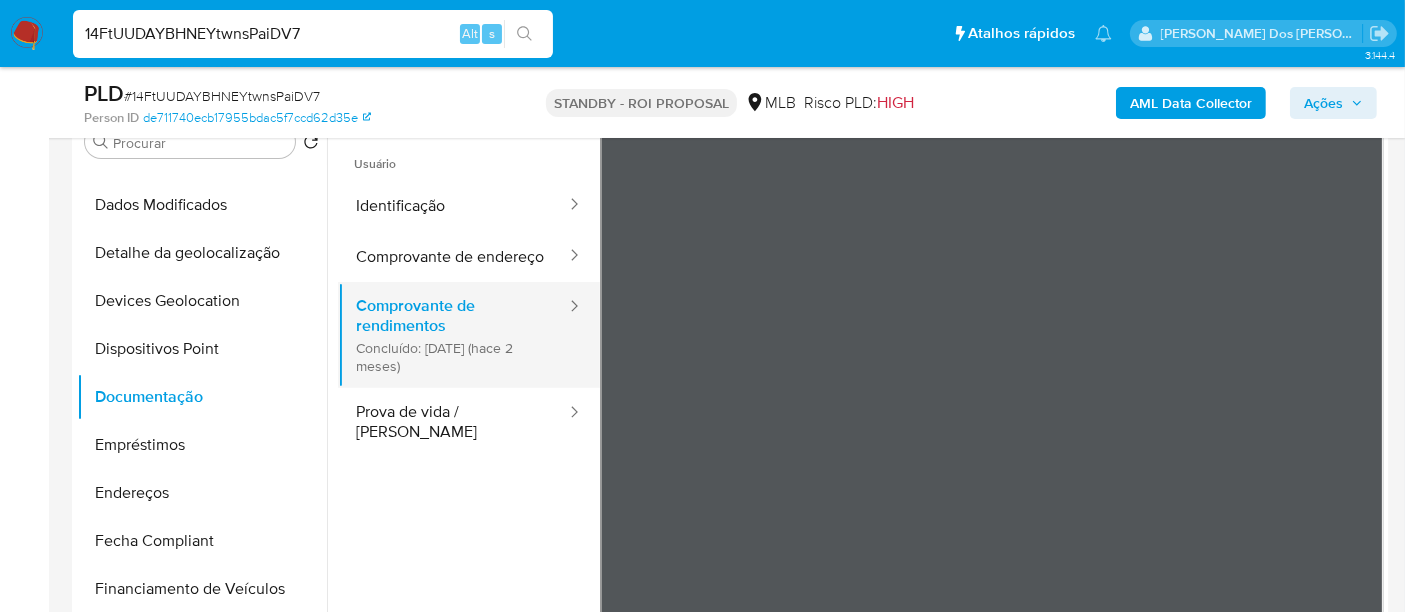 type 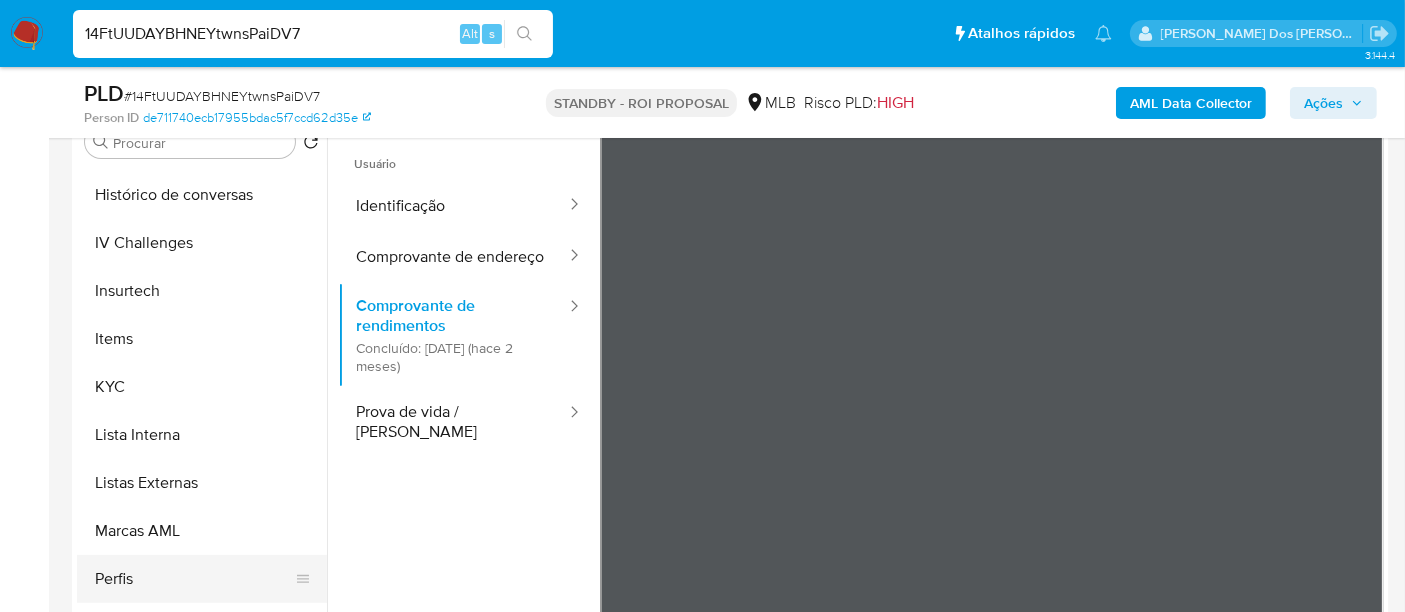 scroll, scrollTop: 844, scrollLeft: 0, axis: vertical 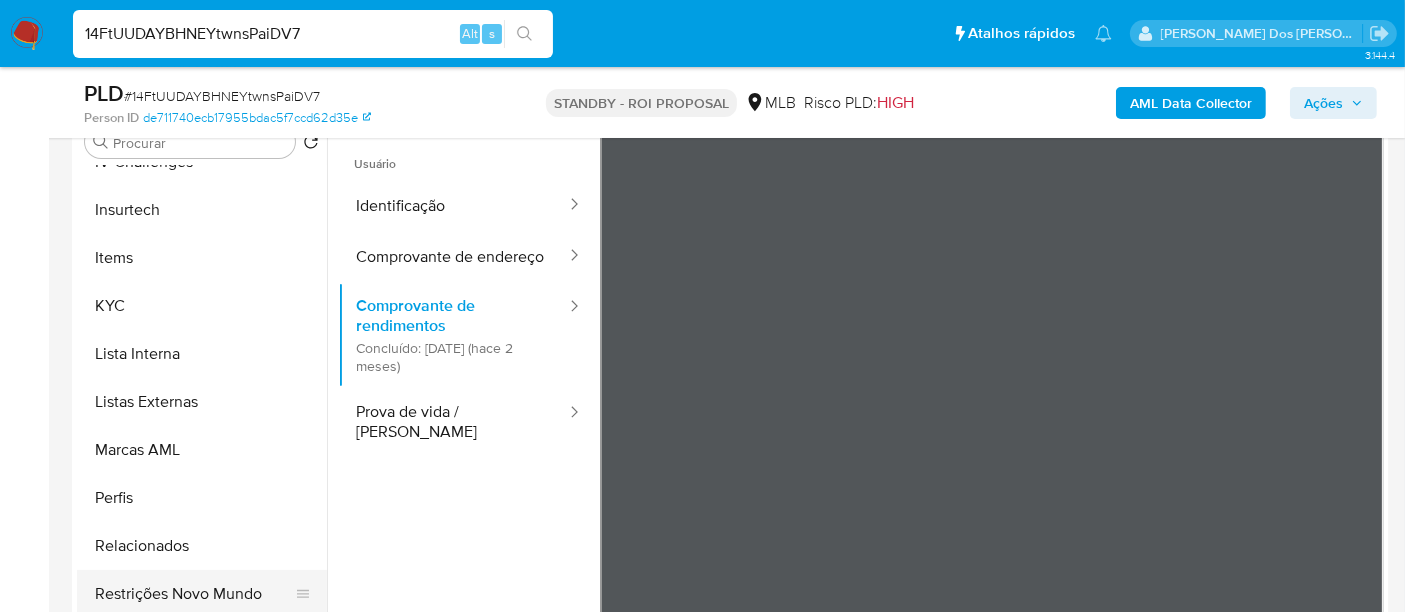 click on "Restrições Novo Mundo" at bounding box center (194, 594) 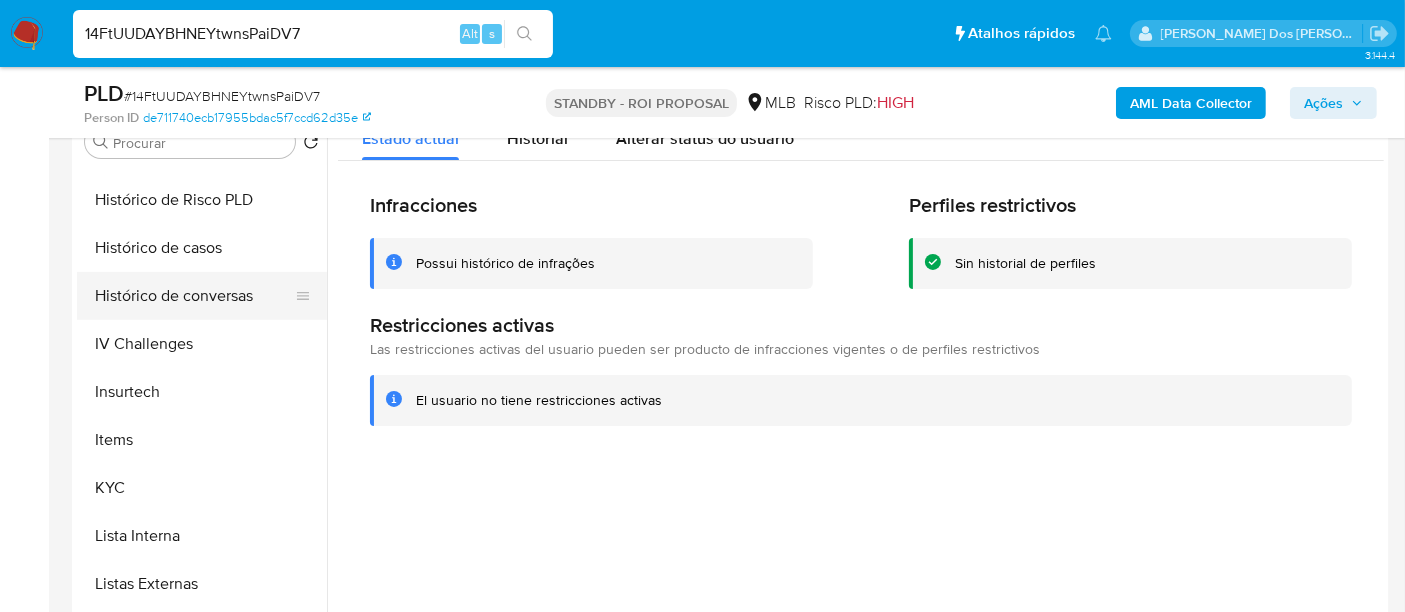 scroll, scrollTop: 511, scrollLeft: 0, axis: vertical 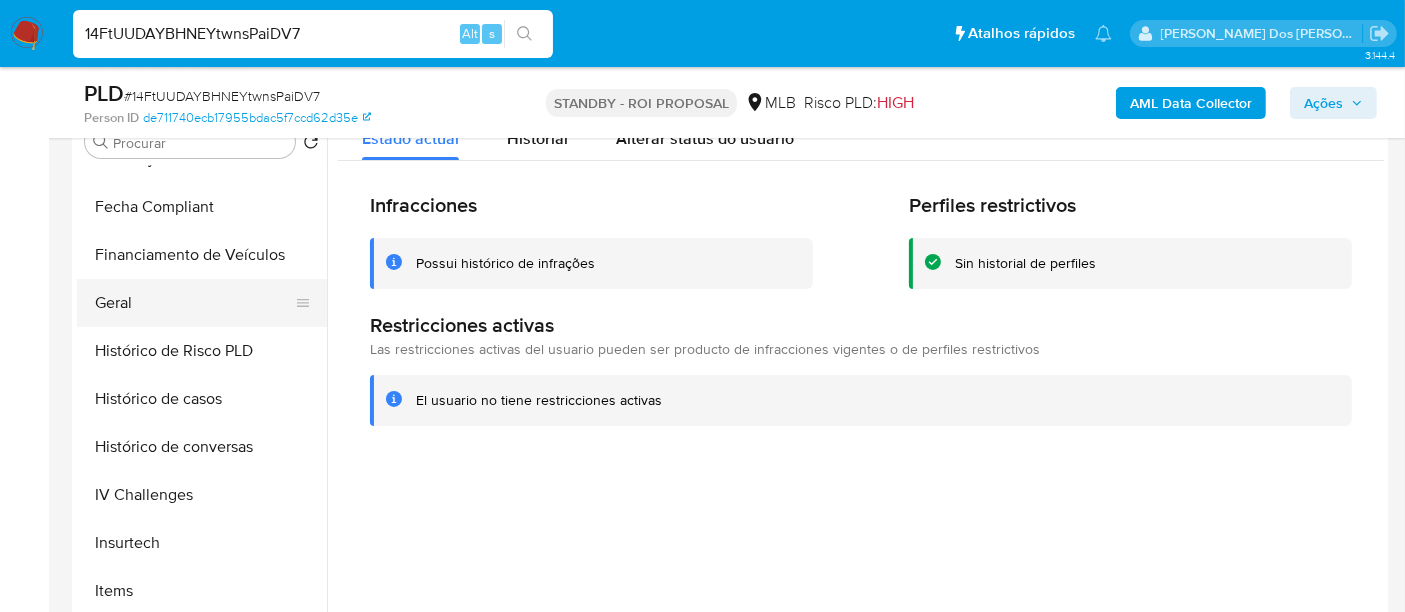 click on "Geral" at bounding box center (194, 303) 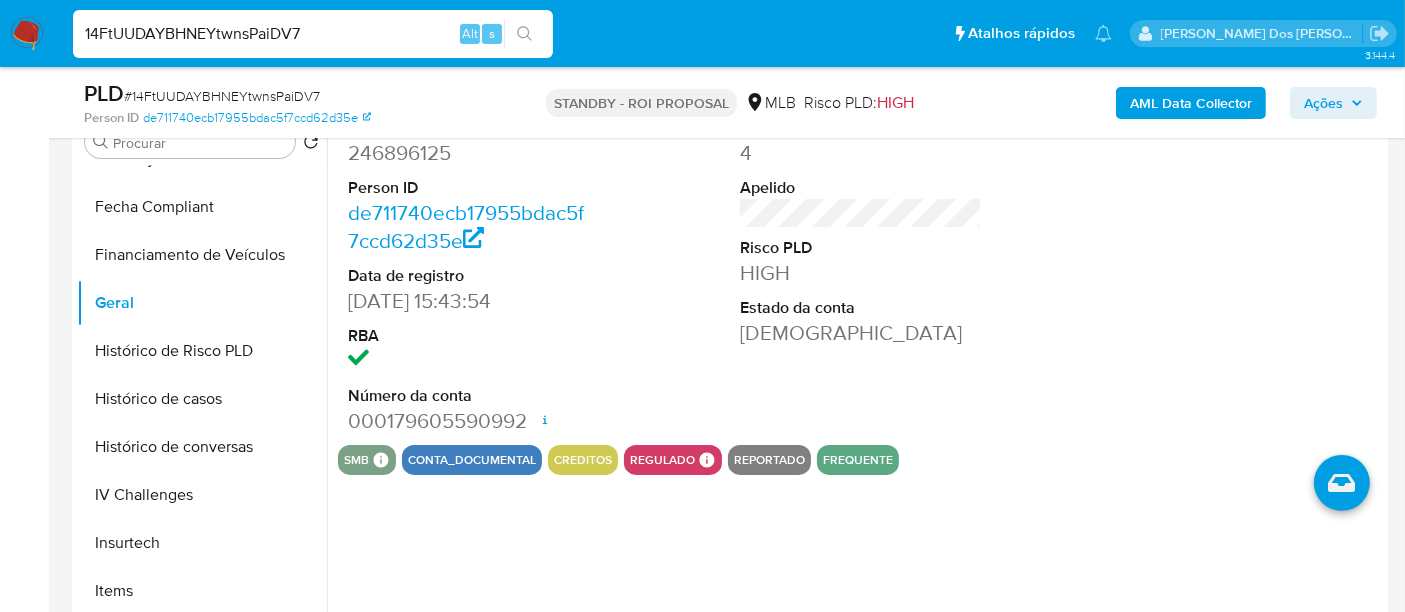 click on "14FtUUDAYBHNEYtwnsPaiDV7" at bounding box center [313, 34] 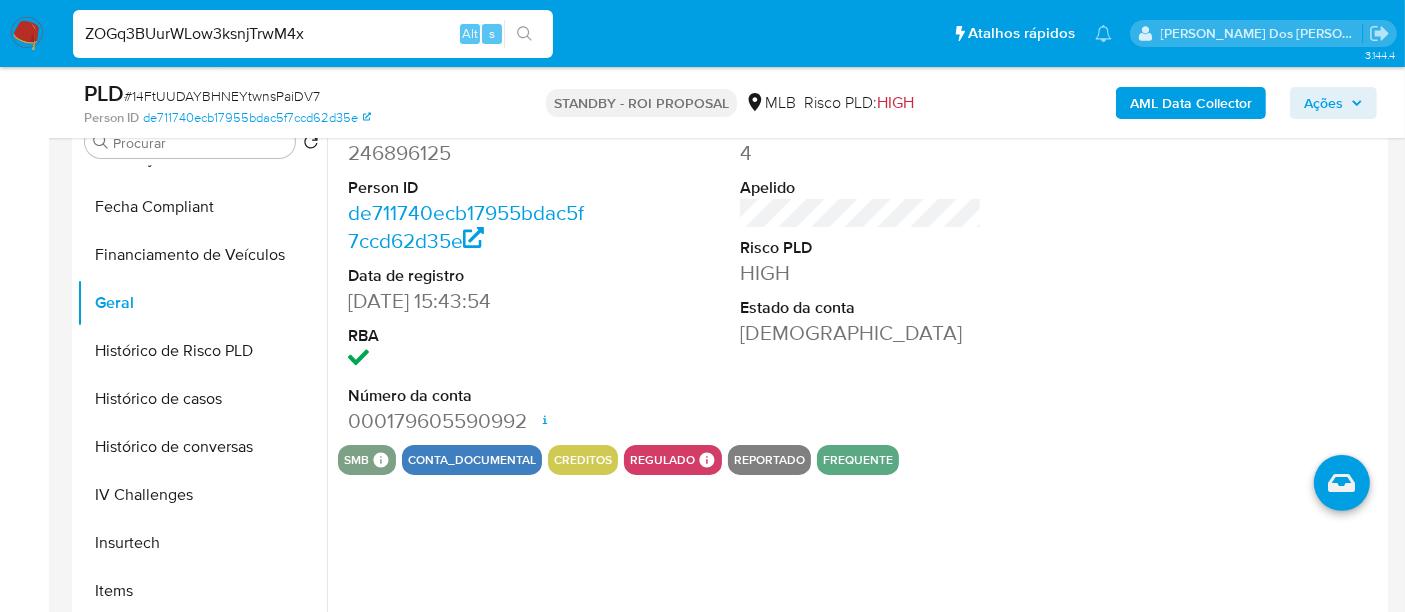 type on "ZOGq3BUurWLow3ksnjTrwM4x" 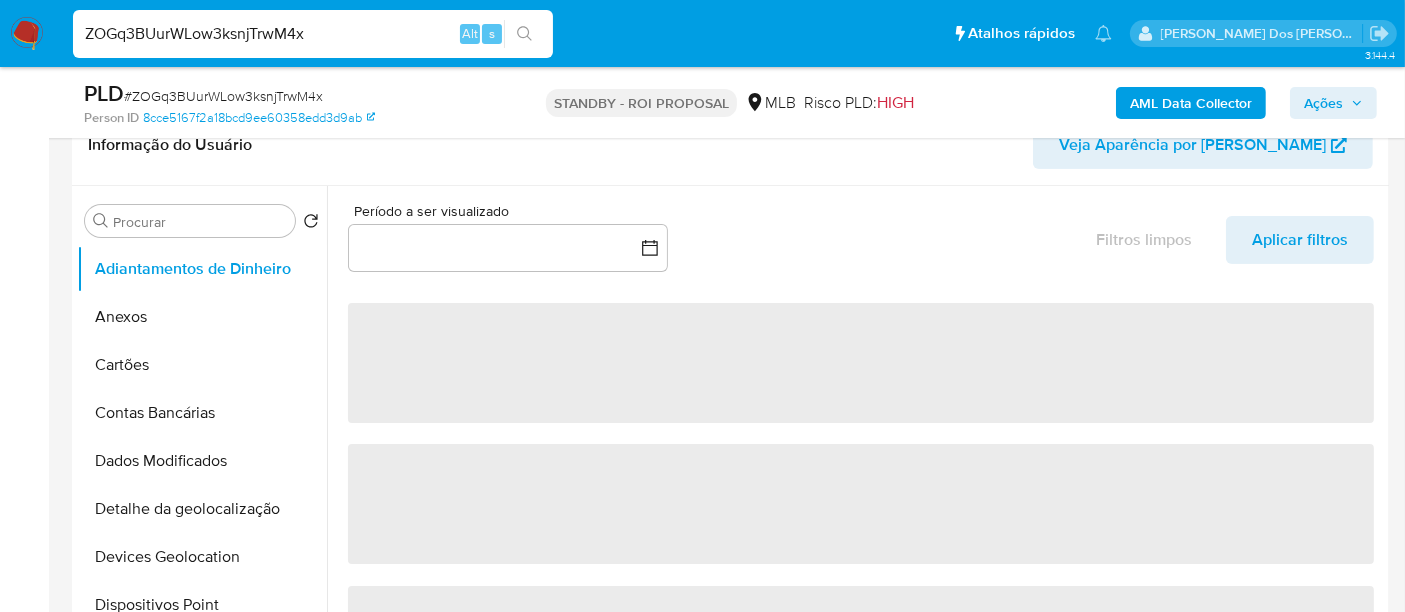 scroll, scrollTop: 555, scrollLeft: 0, axis: vertical 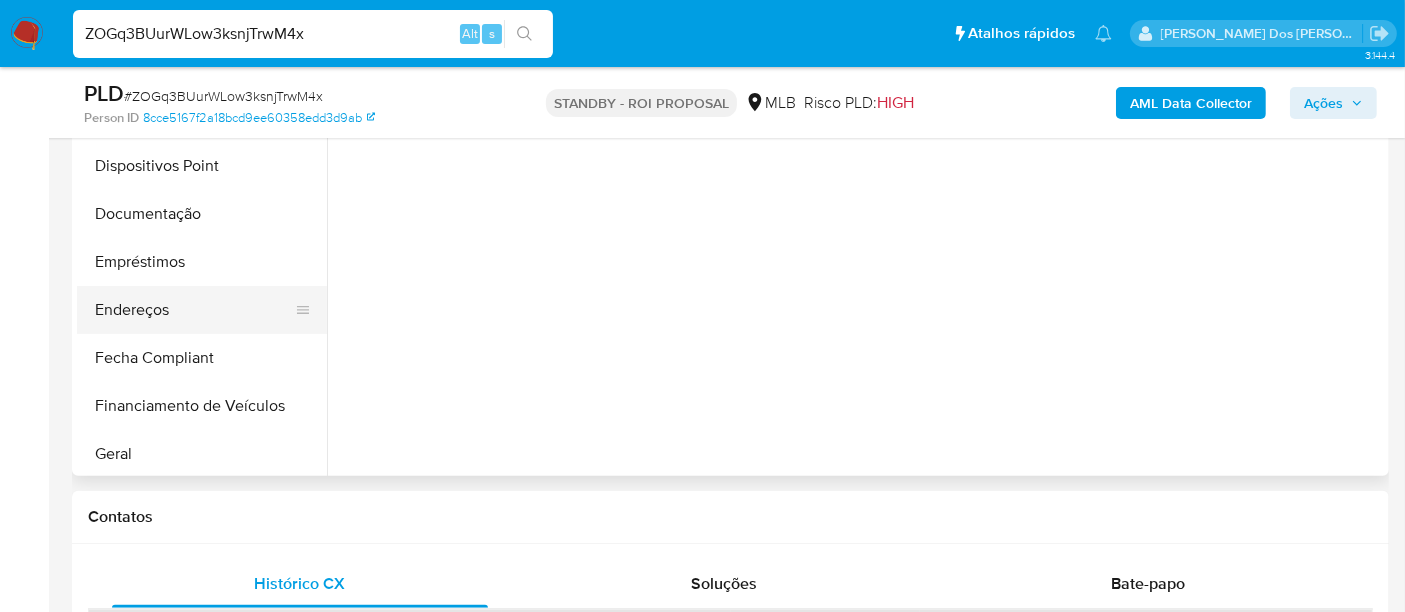 select on "10" 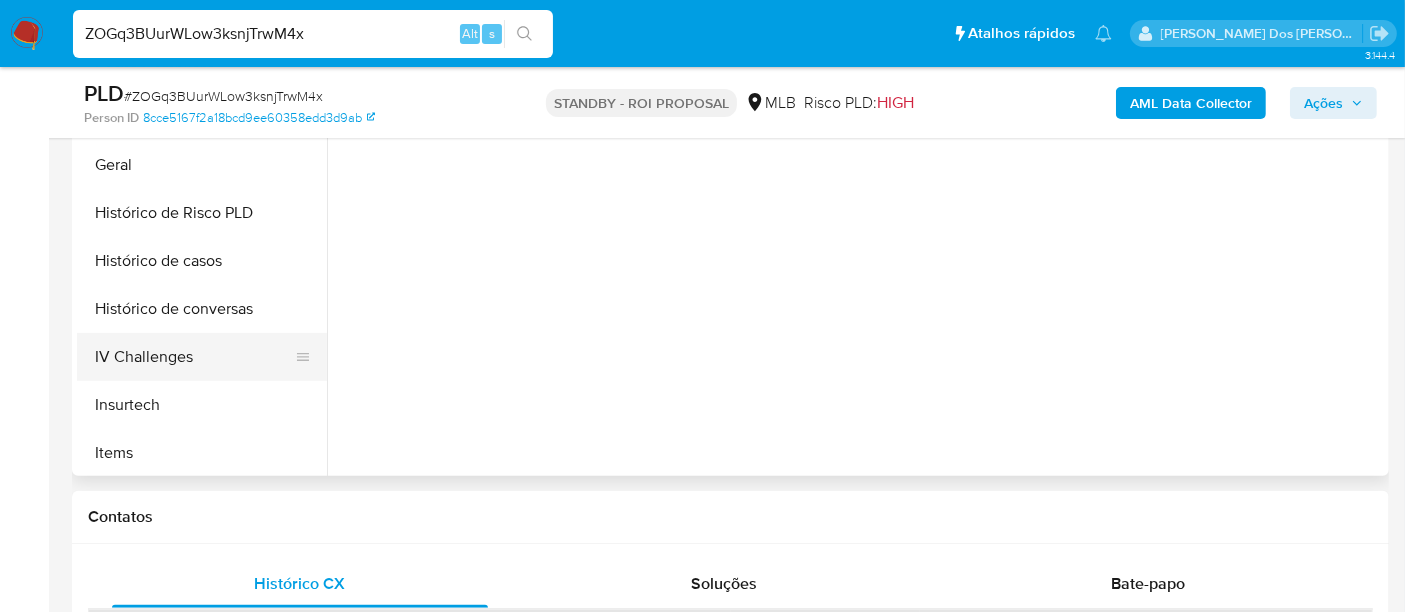 scroll, scrollTop: 555, scrollLeft: 0, axis: vertical 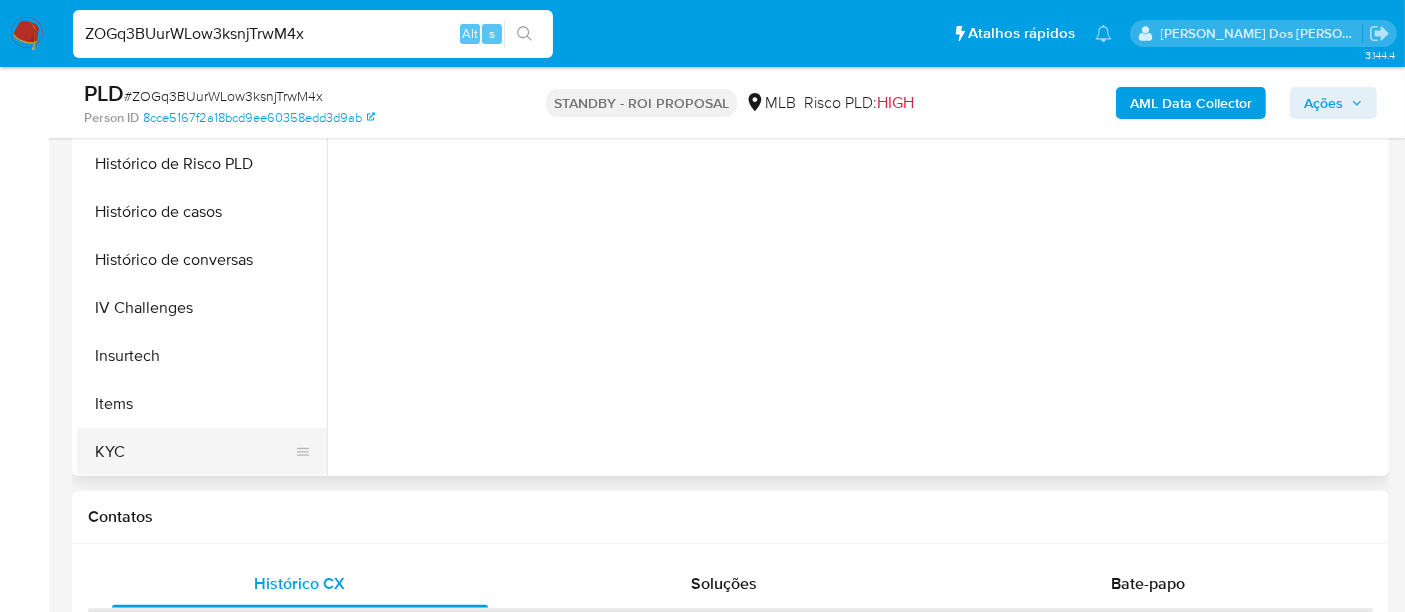 click on "KYC" at bounding box center (194, 452) 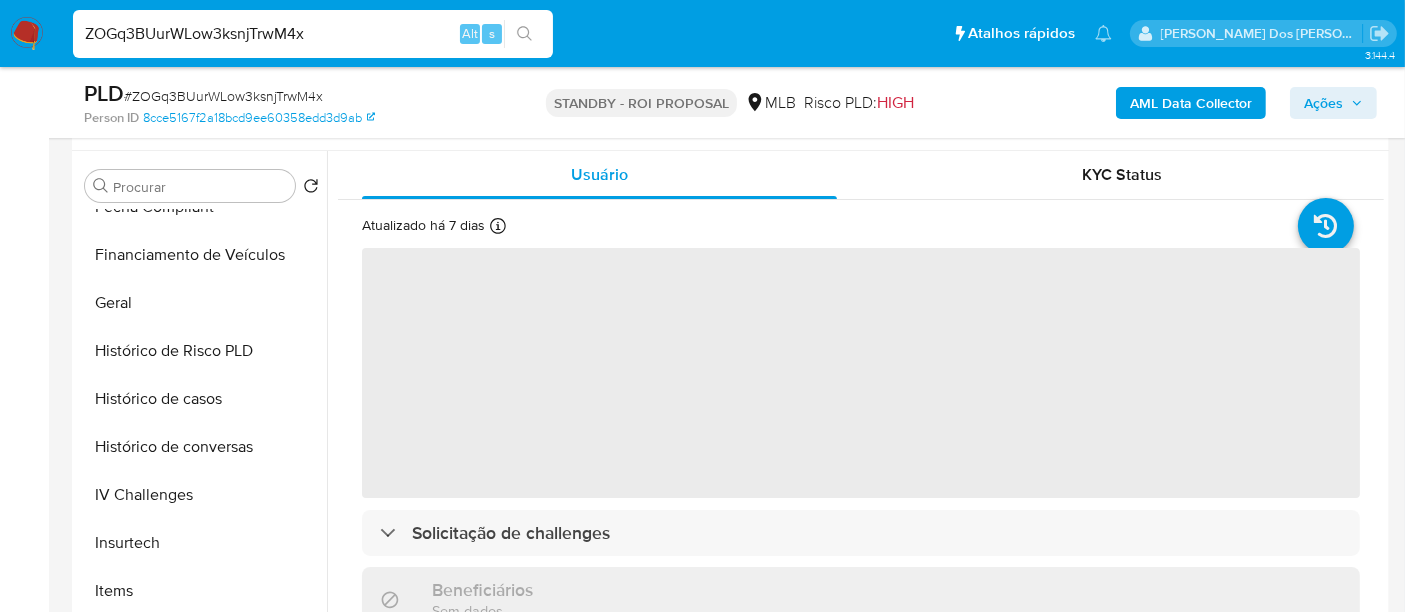 scroll, scrollTop: 333, scrollLeft: 0, axis: vertical 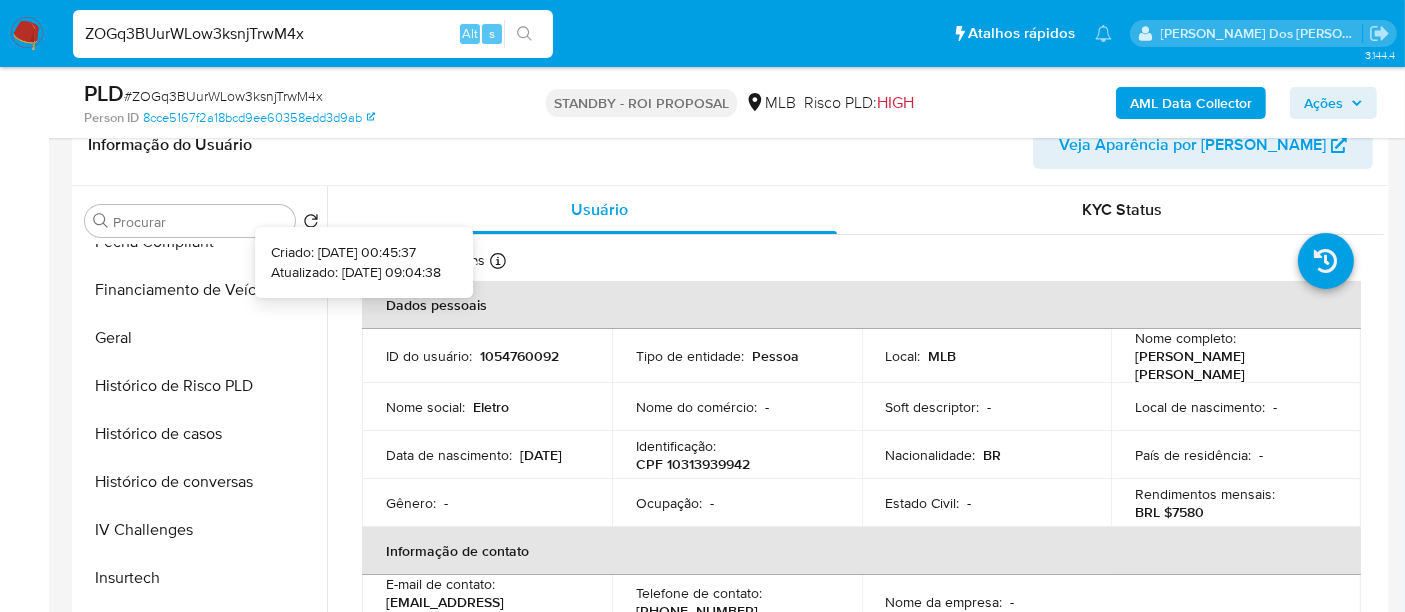 type 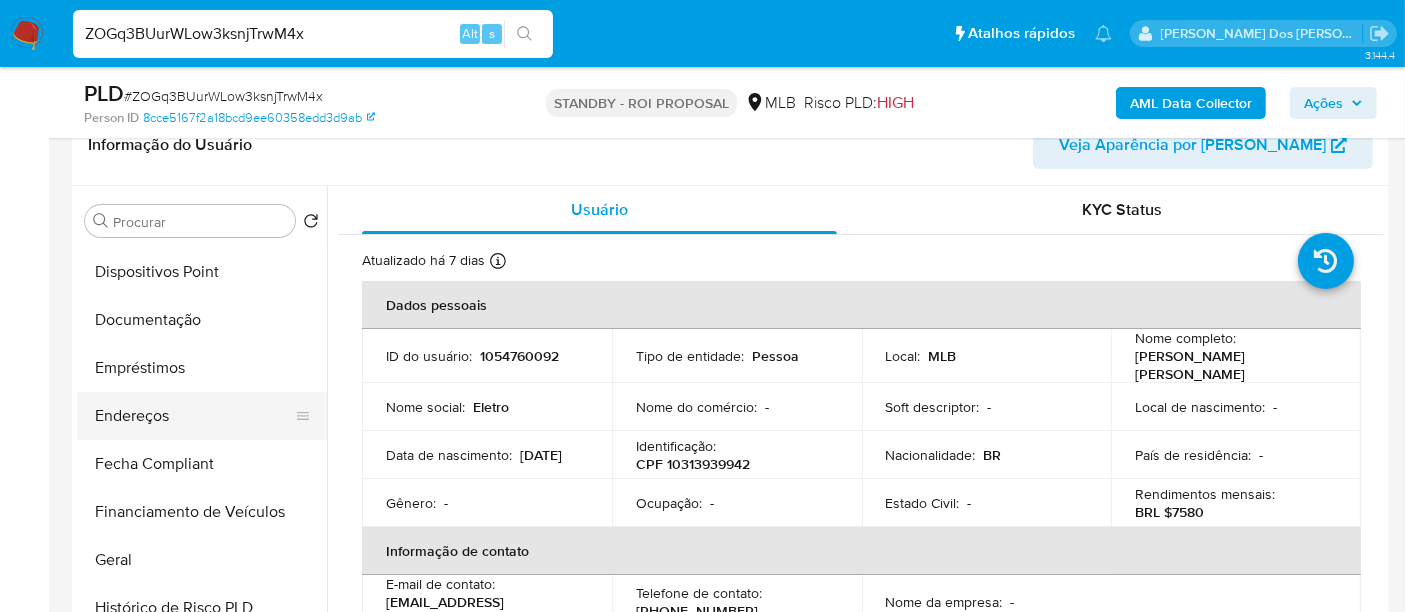 scroll, scrollTop: 555, scrollLeft: 0, axis: vertical 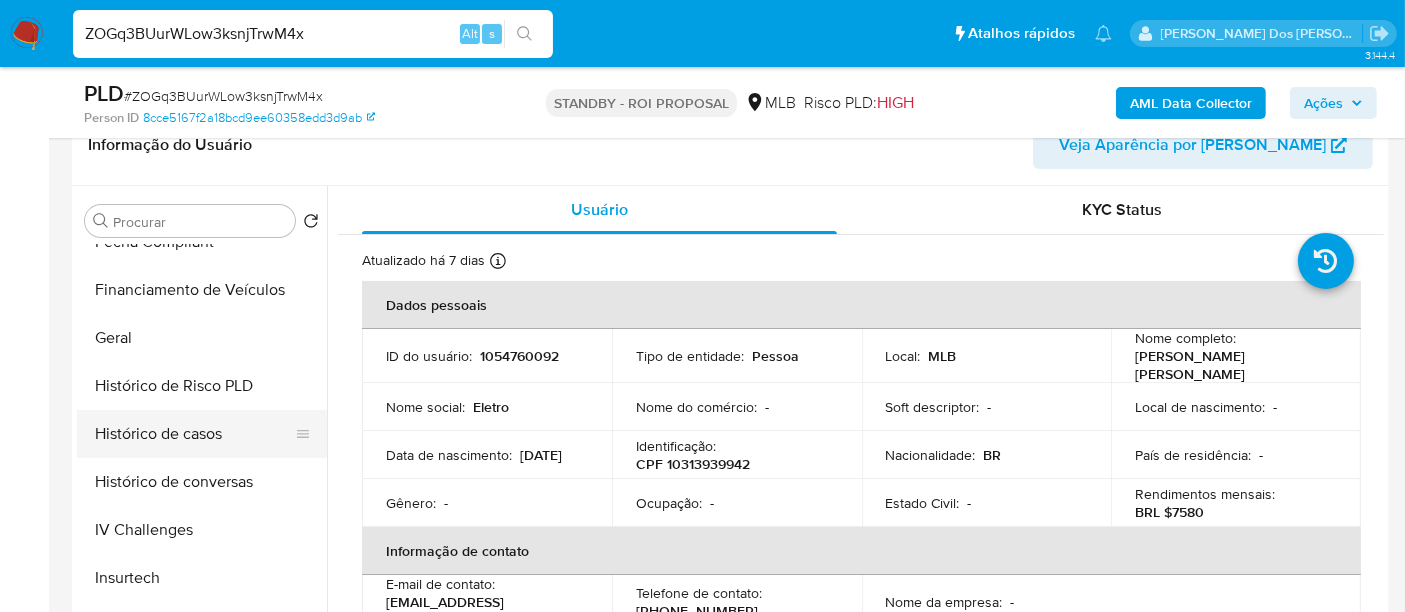 drag, startPoint x: 168, startPoint y: 432, endPoint x: 238, endPoint y: 432, distance: 70 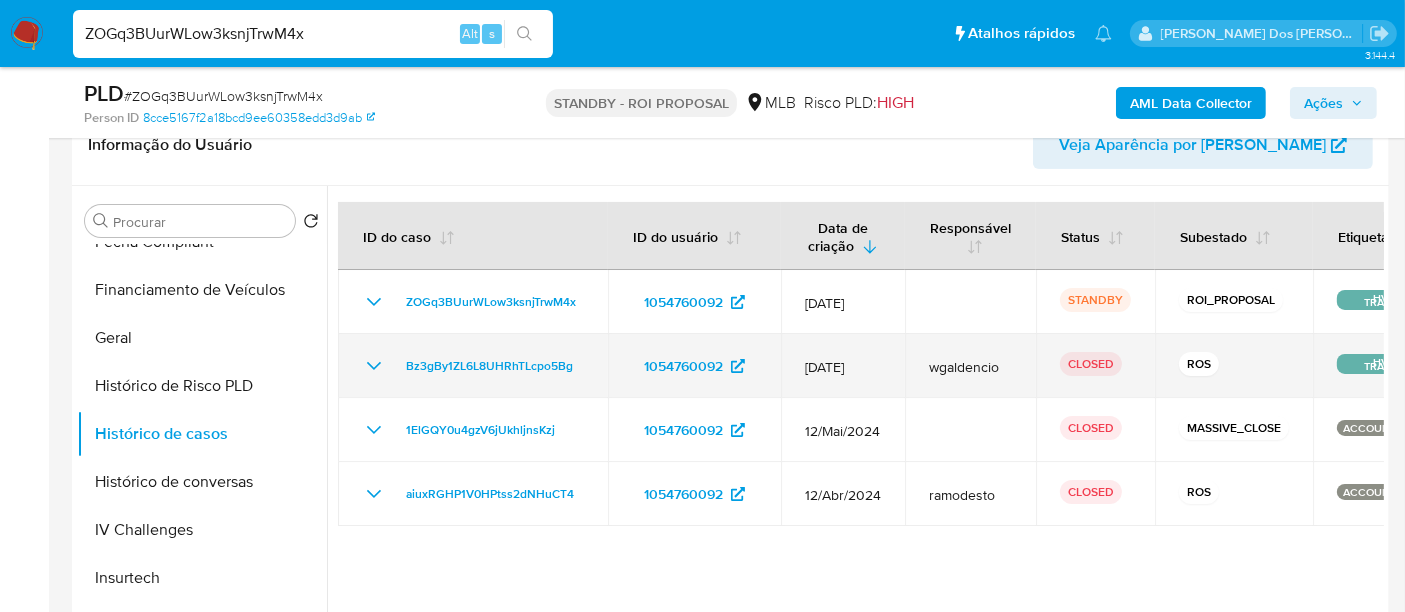 type 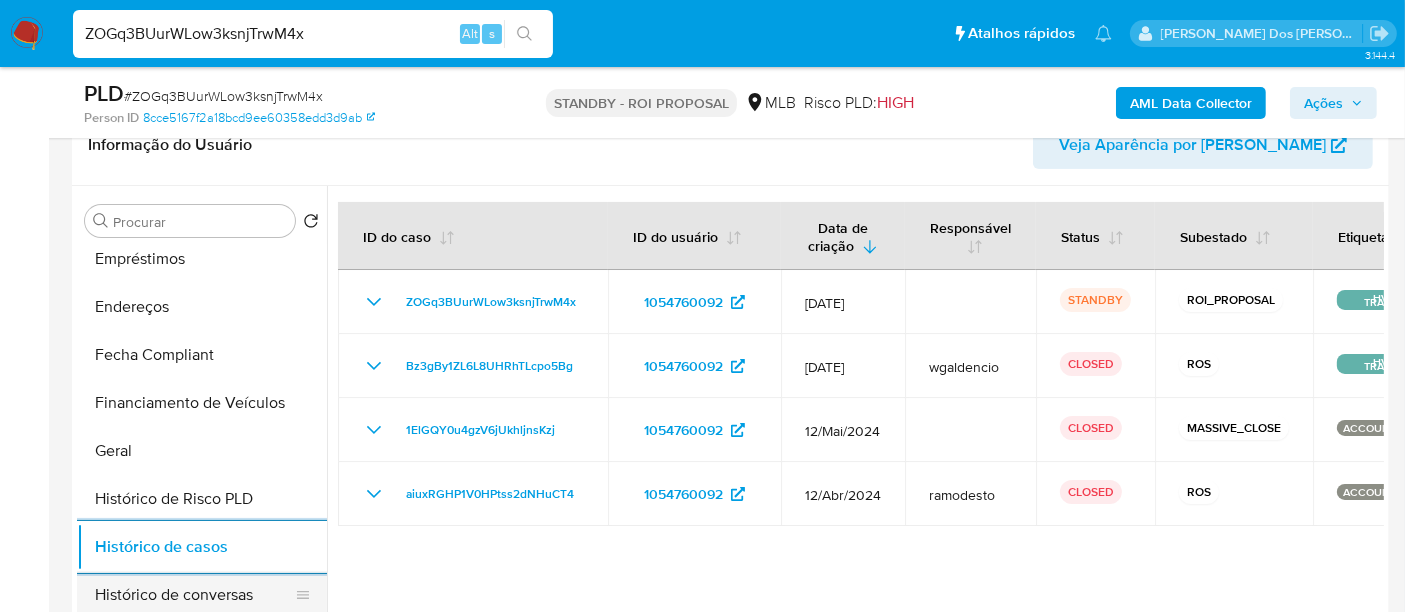 scroll, scrollTop: 333, scrollLeft: 0, axis: vertical 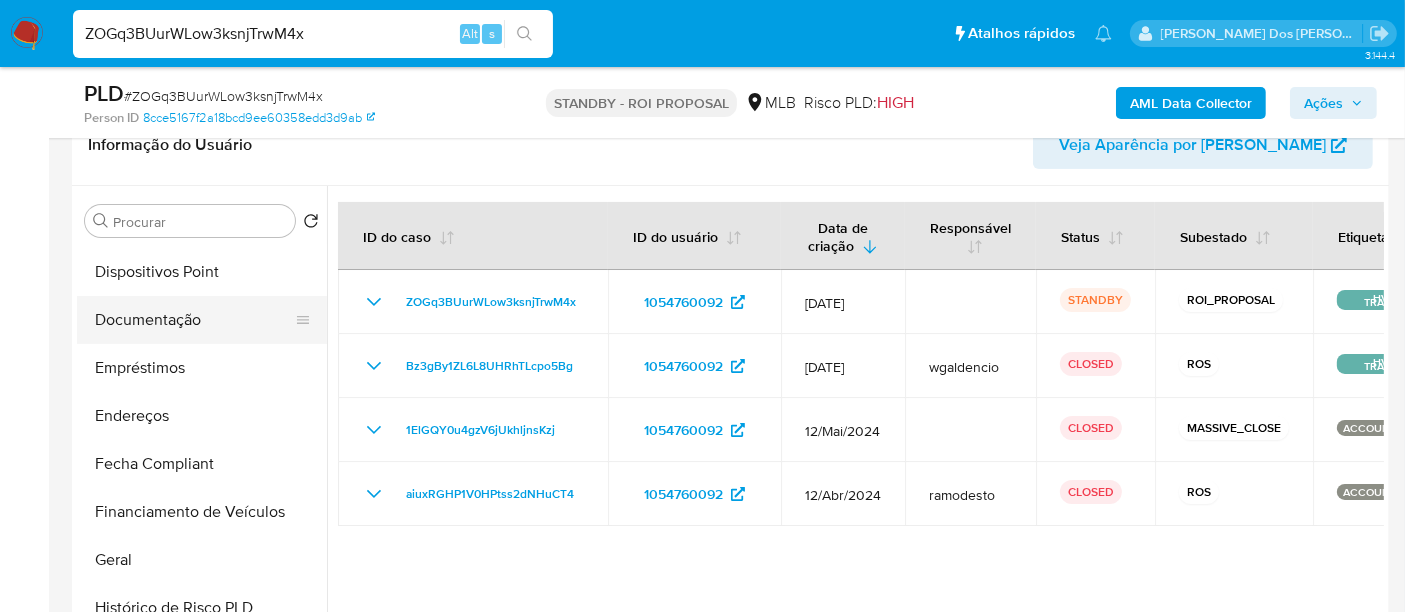 click on "Documentação" at bounding box center (194, 320) 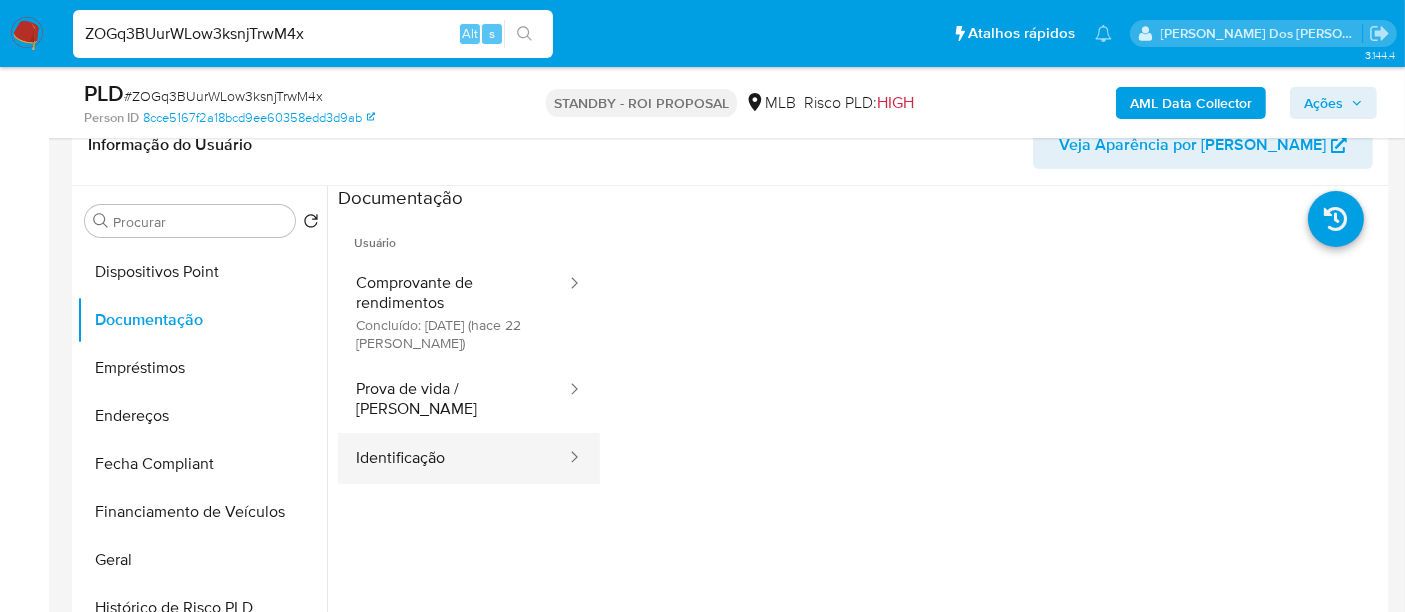 click on "Identificação" at bounding box center (453, 458) 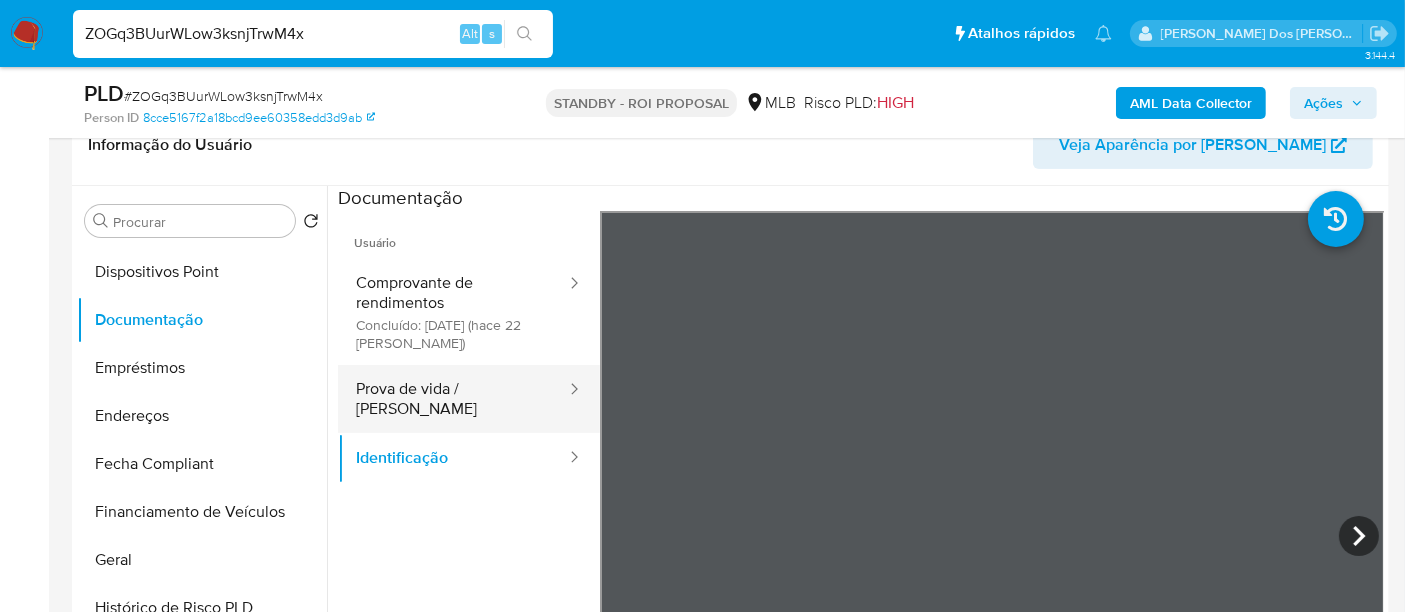 click on "Prova de vida / Selfie" at bounding box center (453, 399) 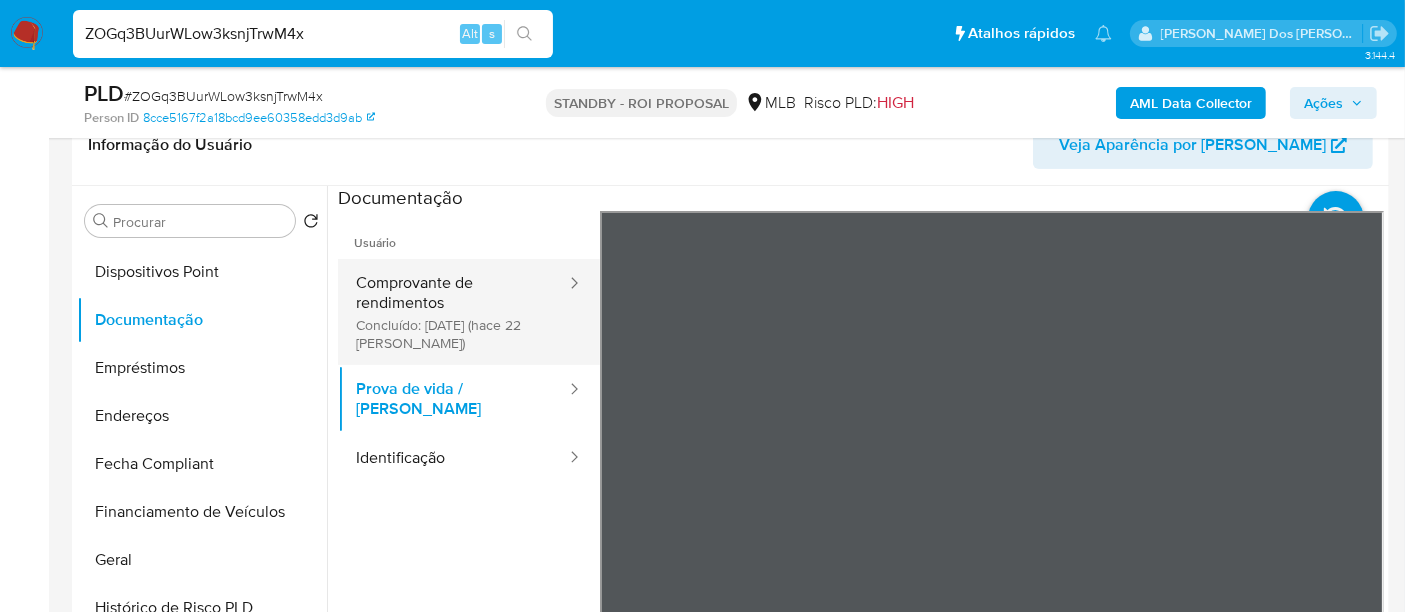 click on "Comprovante de rendimentos Concluído: 18/06/2025 (hace 22 días)" at bounding box center [453, 312] 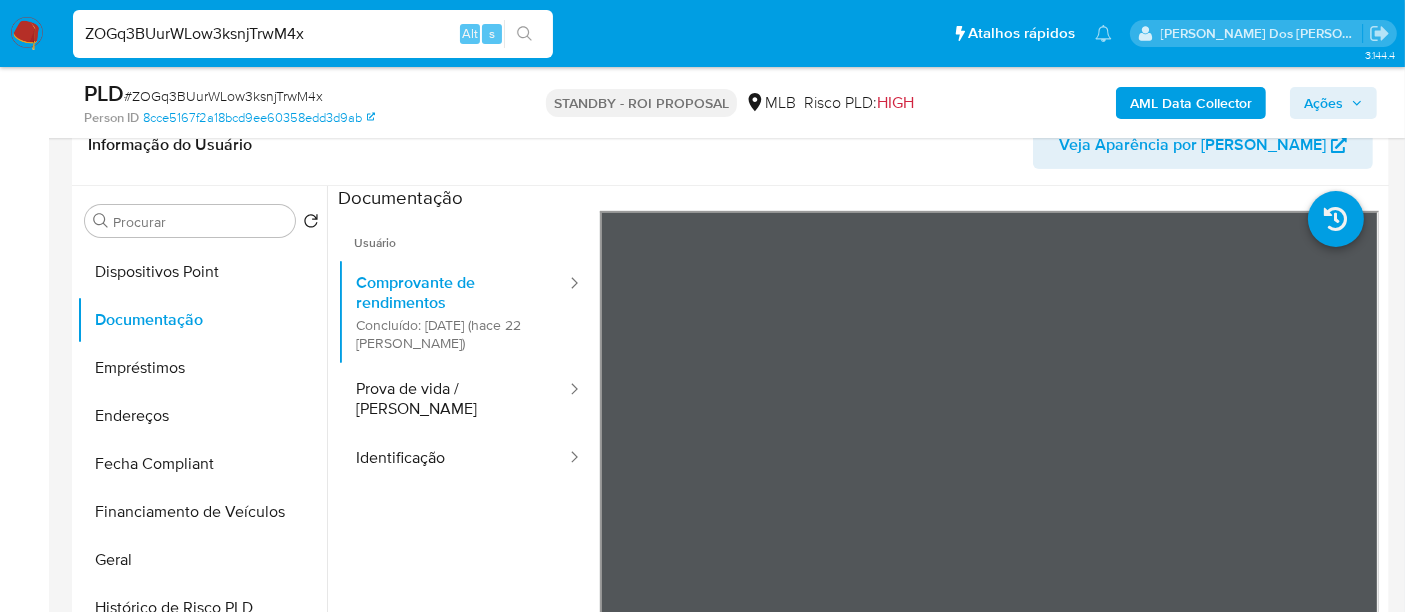 scroll, scrollTop: 444, scrollLeft: 0, axis: vertical 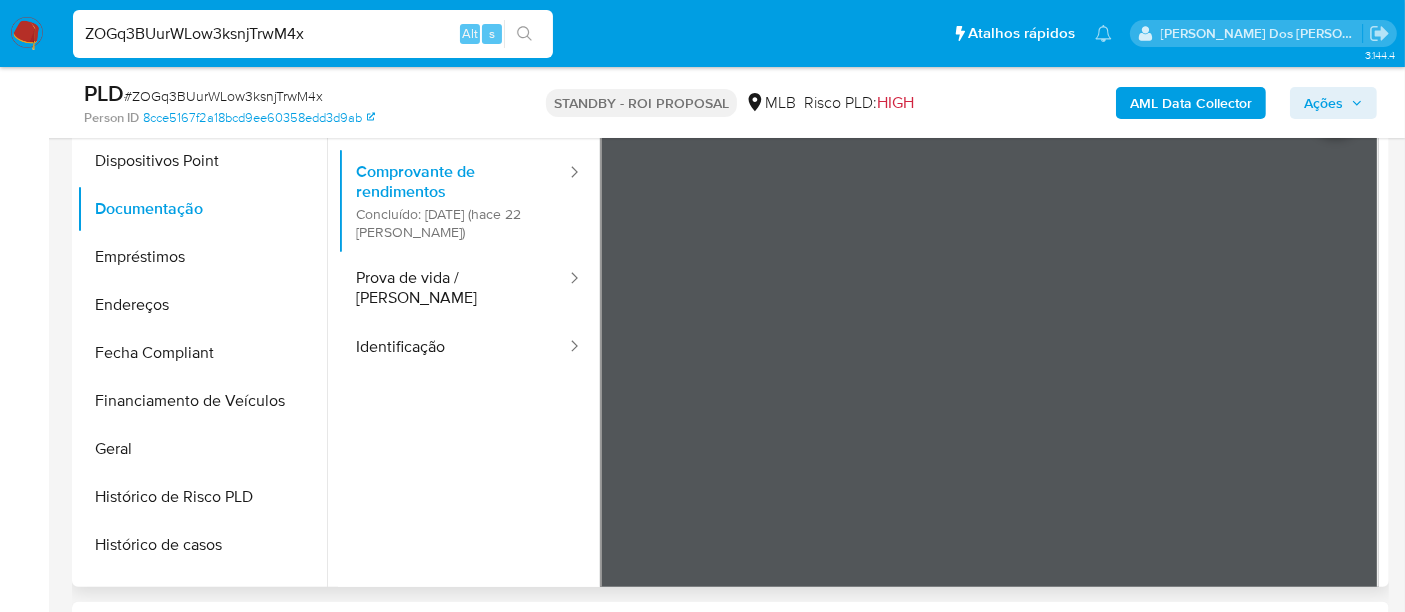 type 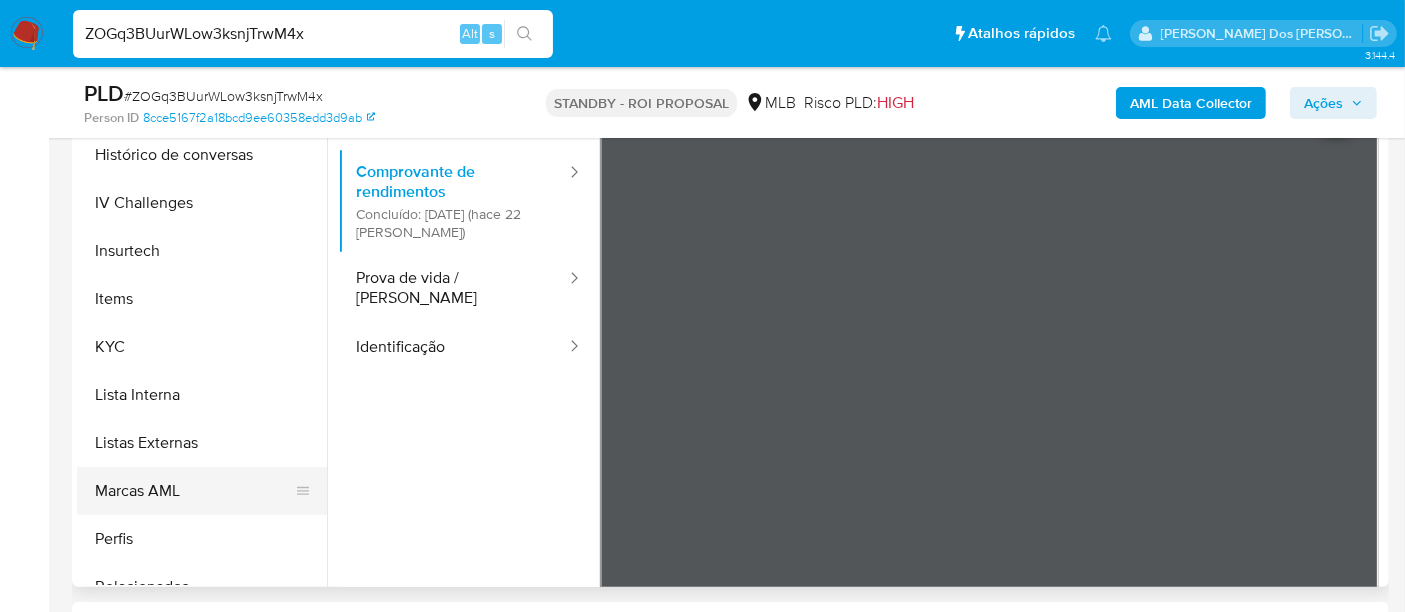 scroll, scrollTop: 844, scrollLeft: 0, axis: vertical 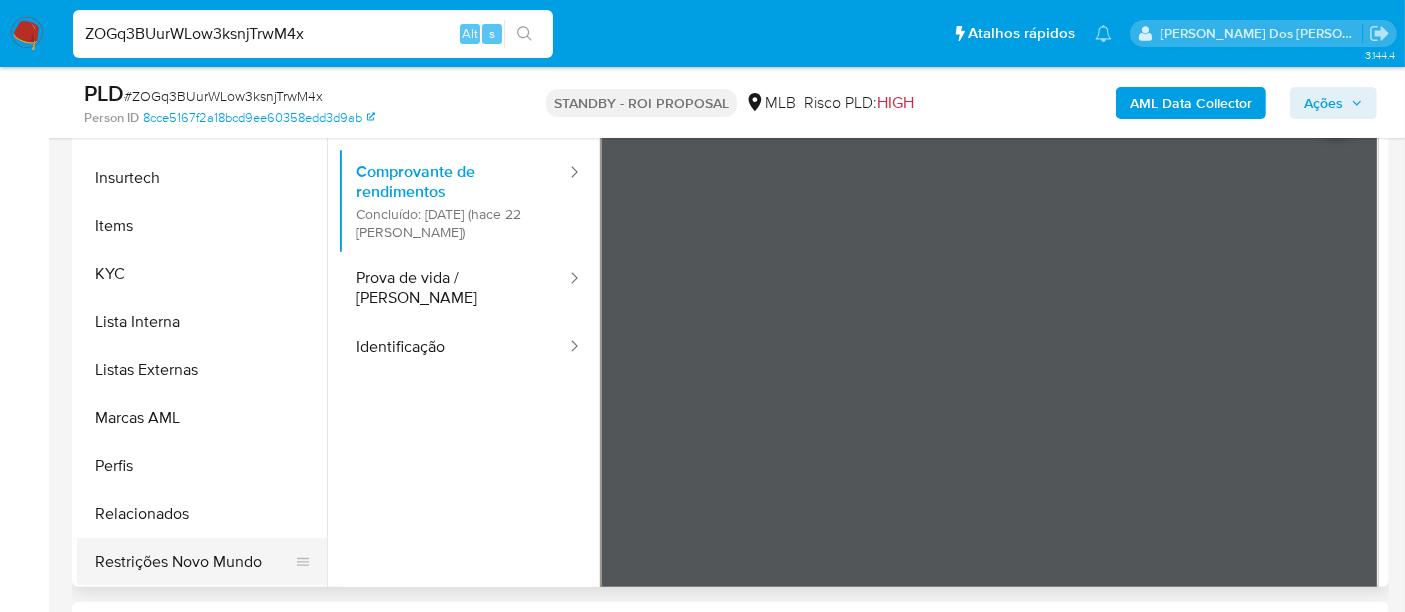 click on "Restrições Novo Mundo" at bounding box center [194, 562] 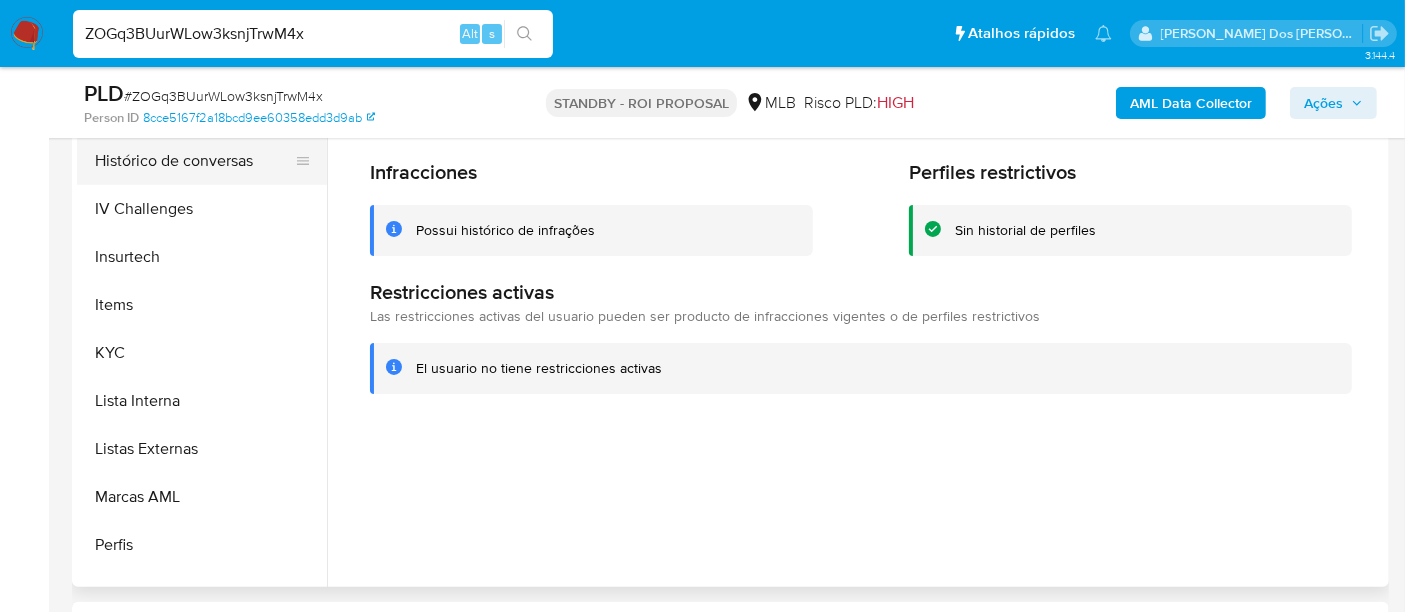 scroll, scrollTop: 511, scrollLeft: 0, axis: vertical 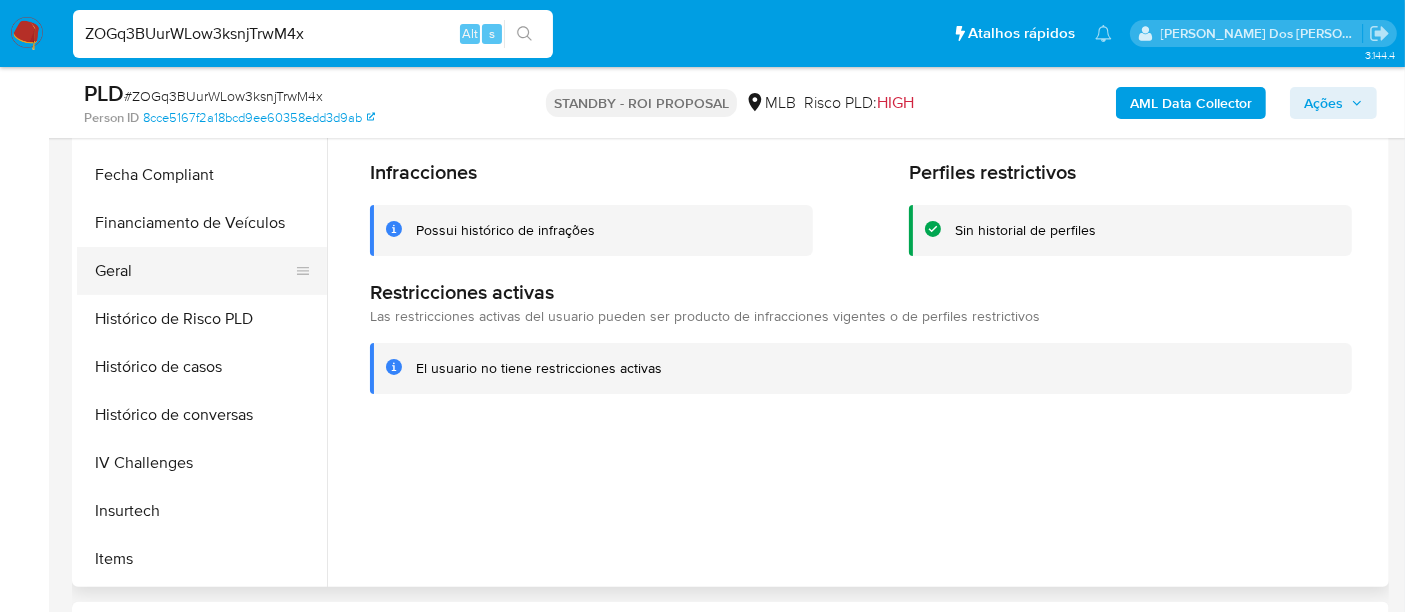 click on "Geral" at bounding box center [194, 271] 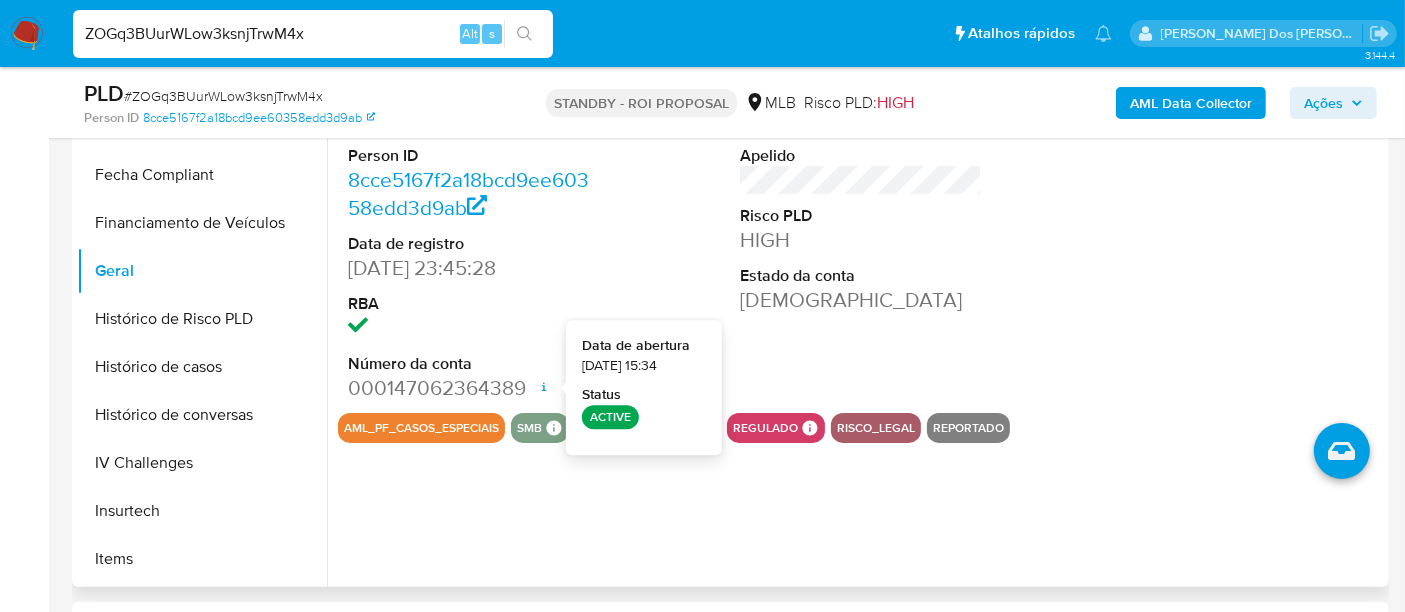 type 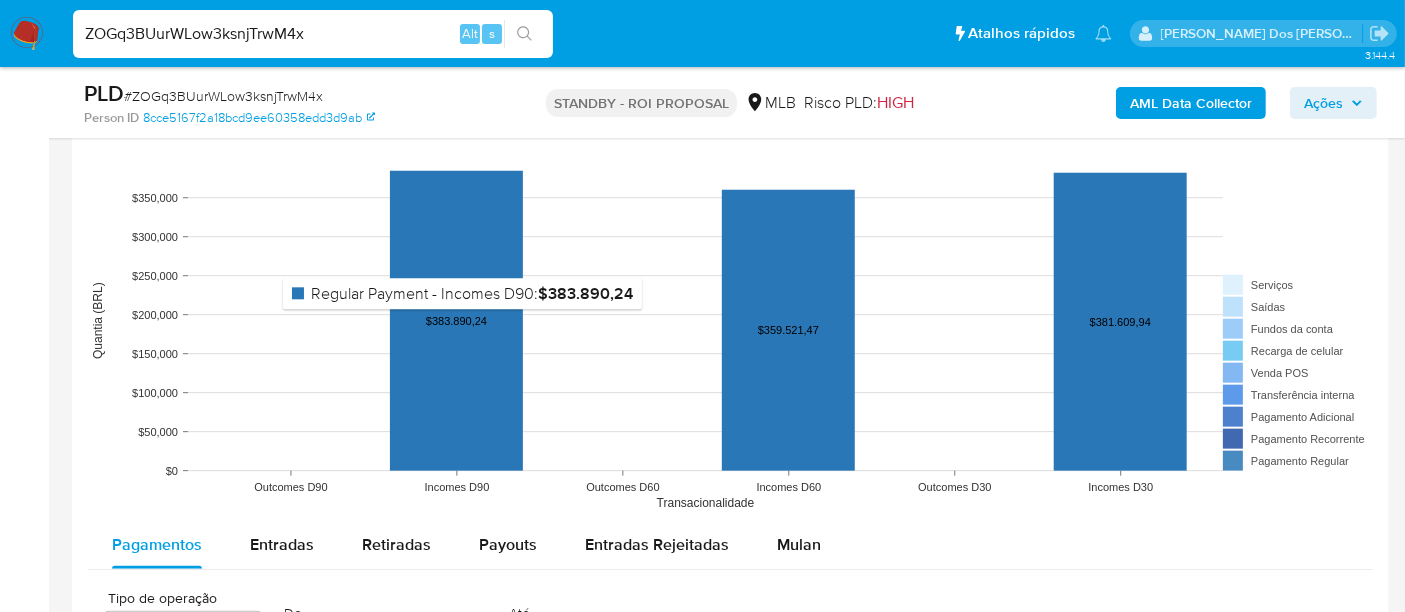 scroll, scrollTop: 2111, scrollLeft: 0, axis: vertical 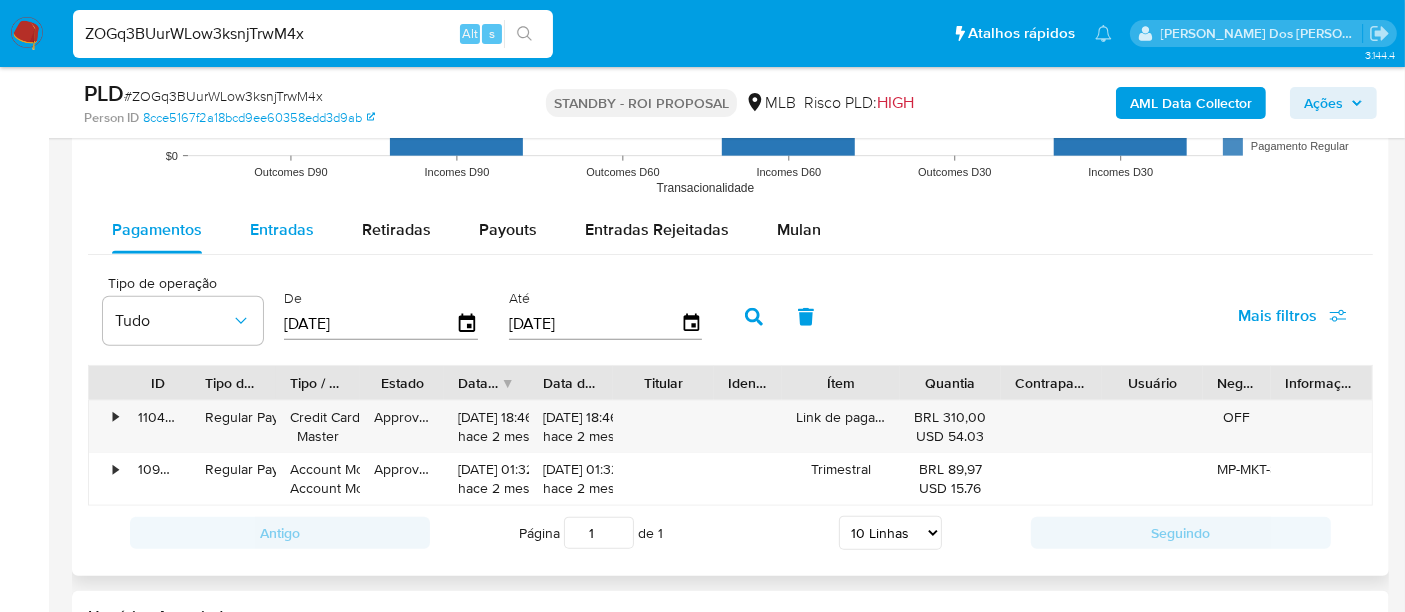 click on "Entradas" at bounding box center [282, 229] 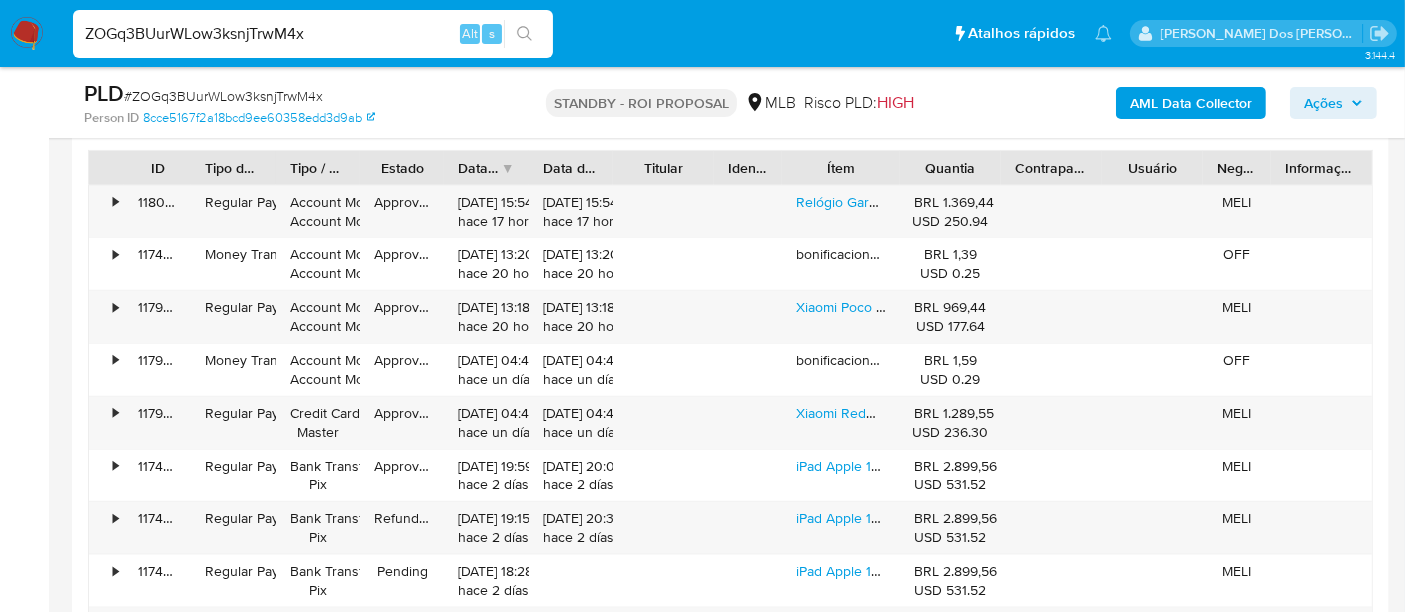 scroll, scrollTop: 2333, scrollLeft: 0, axis: vertical 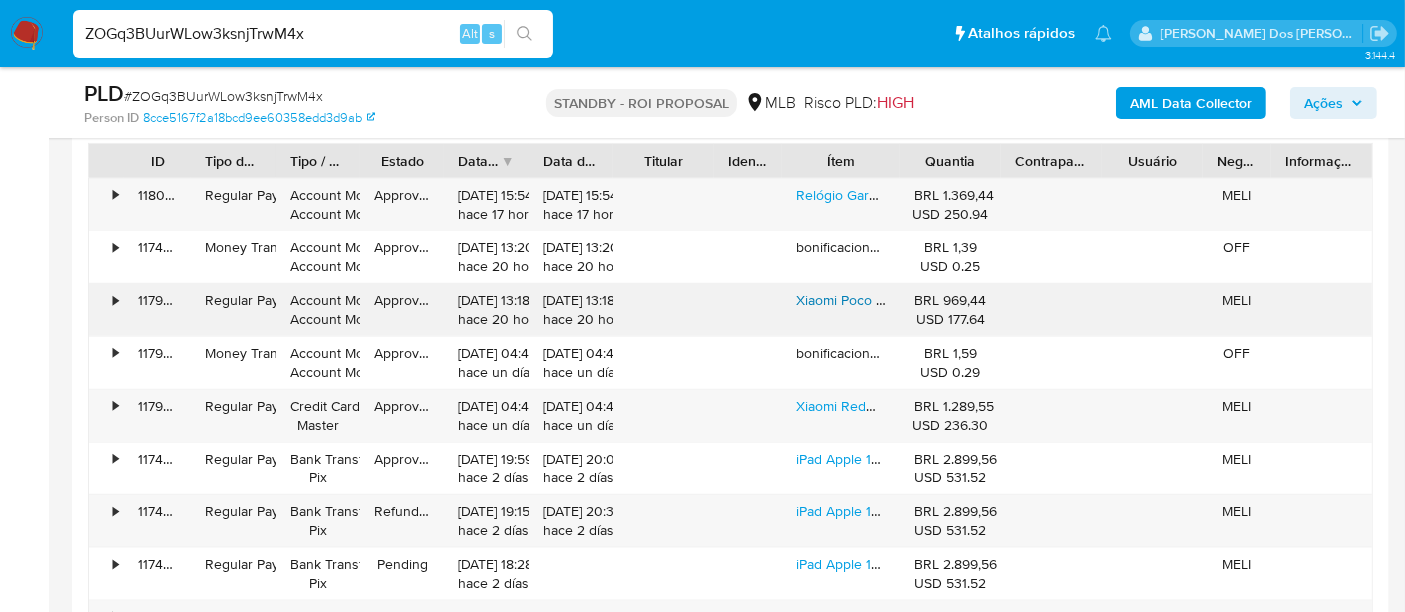 click on "Xiaomi Poco C75 Dual Sim 256 Gb 8 Gb Ram Preto" at bounding box center [953, 300] 